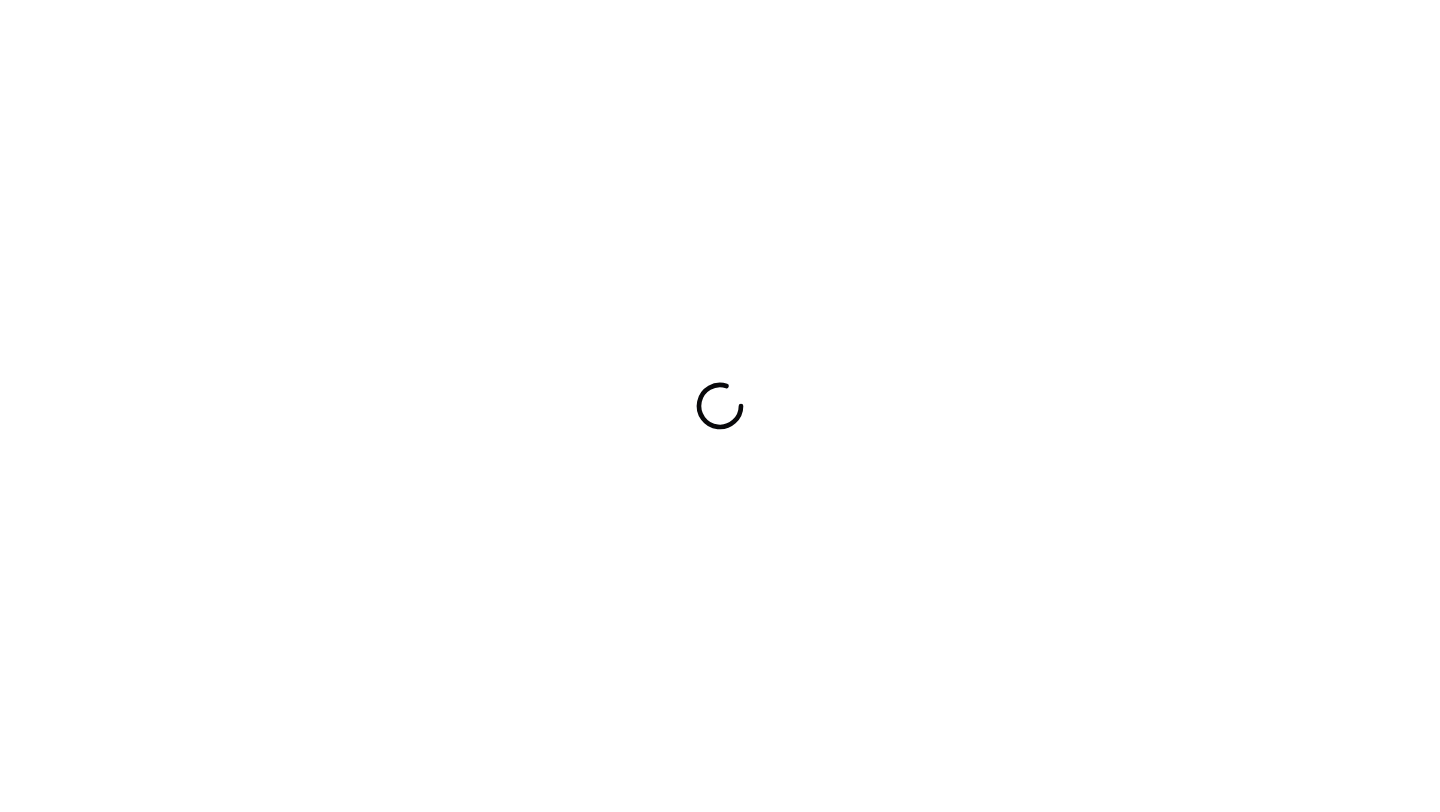 scroll, scrollTop: 0, scrollLeft: 0, axis: both 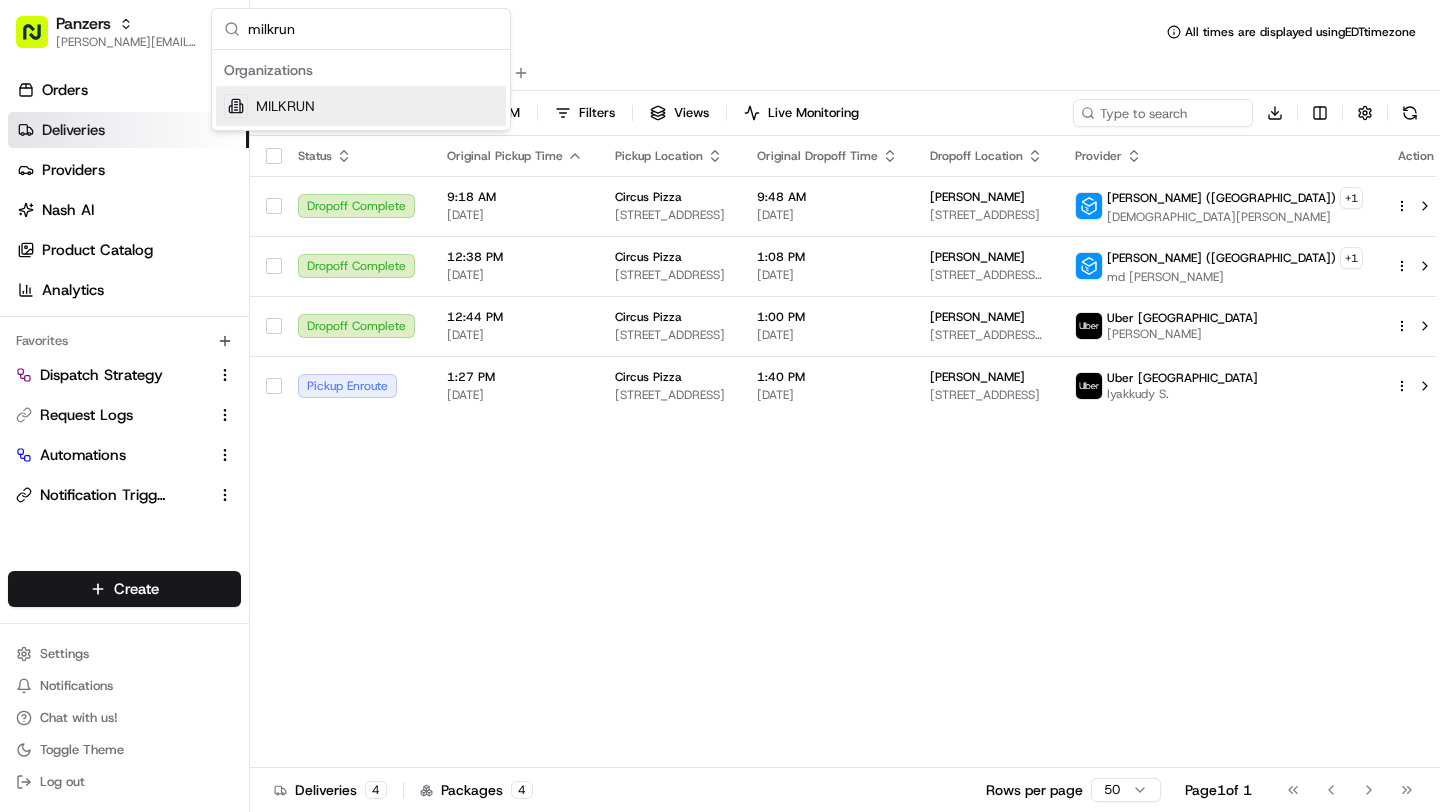 type on "milkrun" 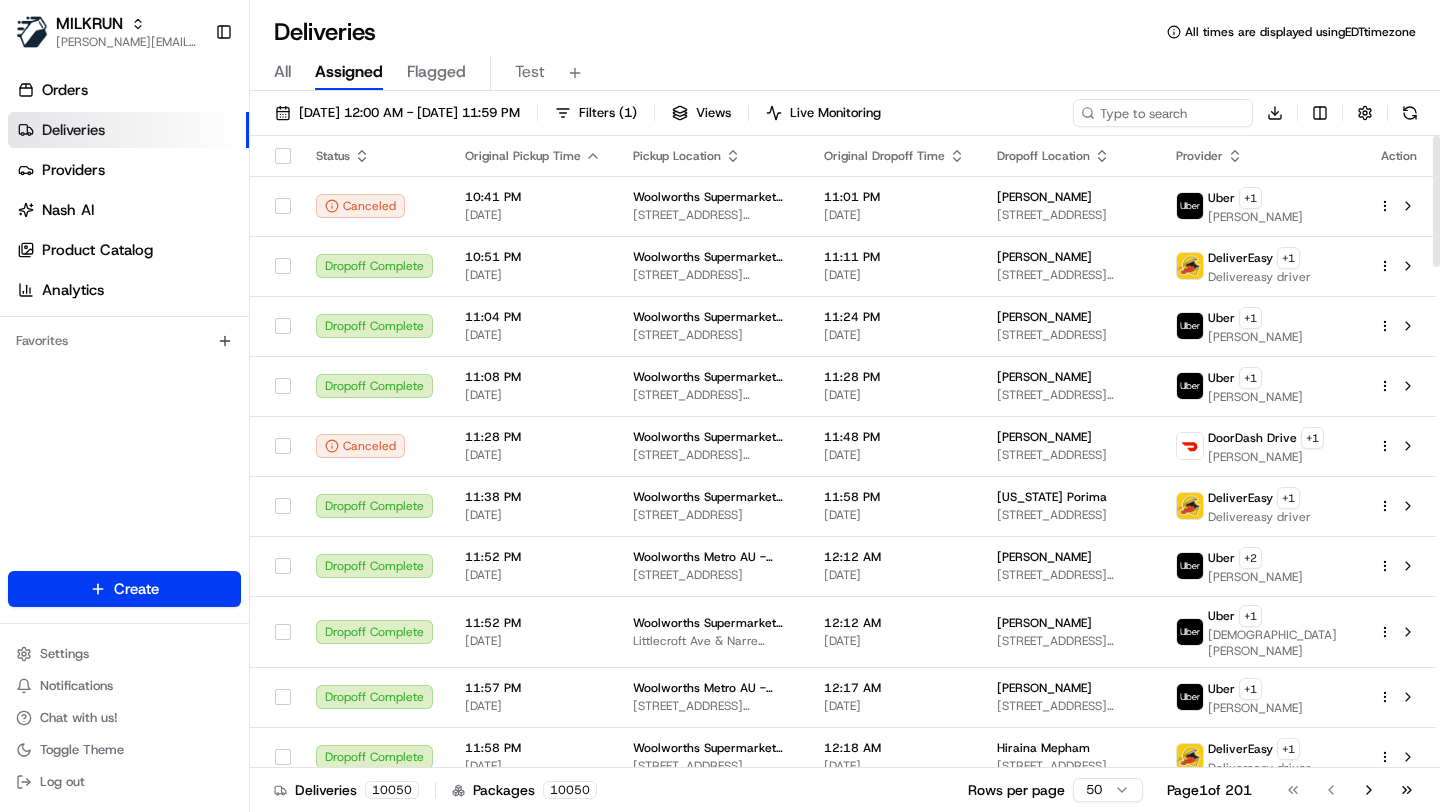 click on "219 Colombo St, Christchurch, Canterbury 8023, NZ" at bounding box center [712, 335] 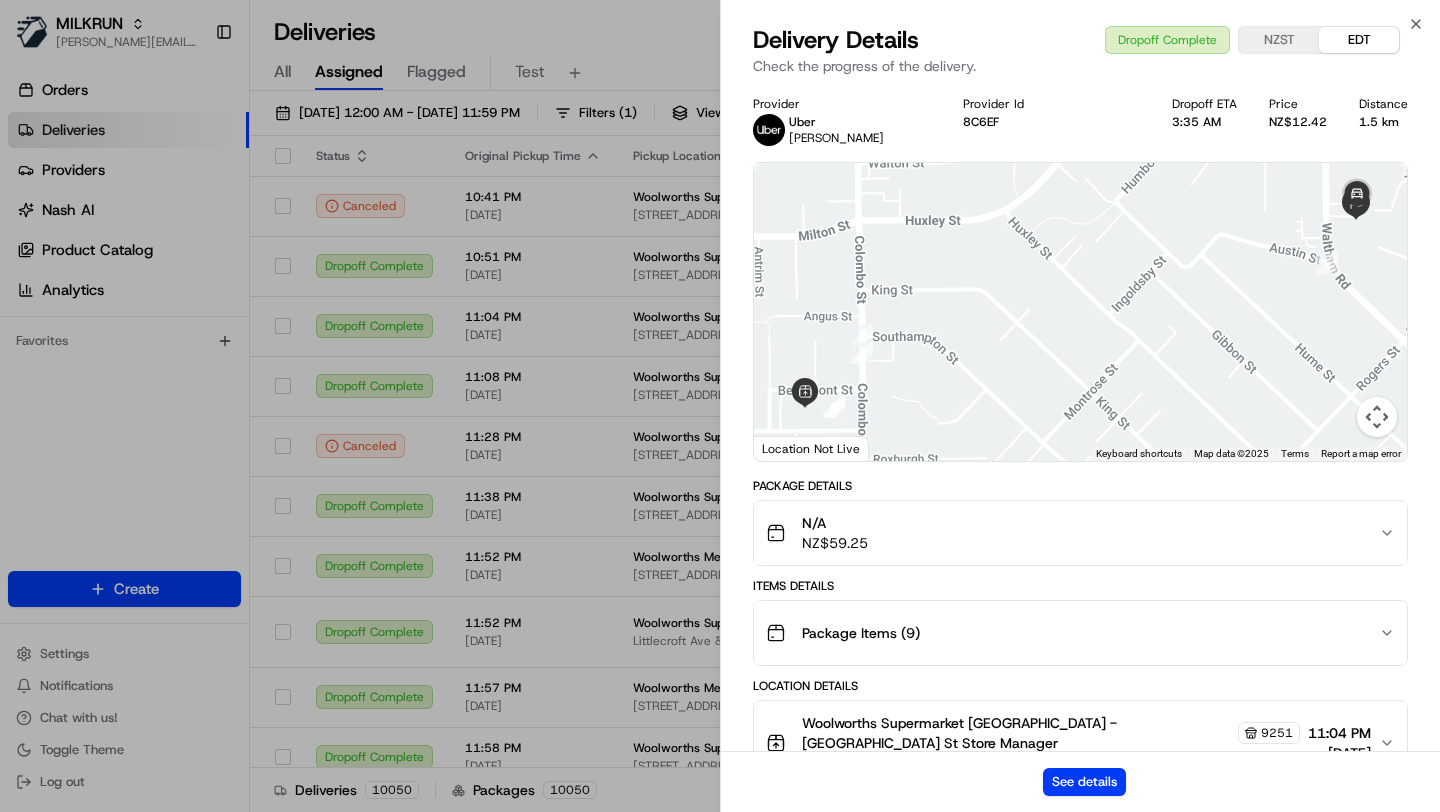 scroll, scrollTop: 44, scrollLeft: 0, axis: vertical 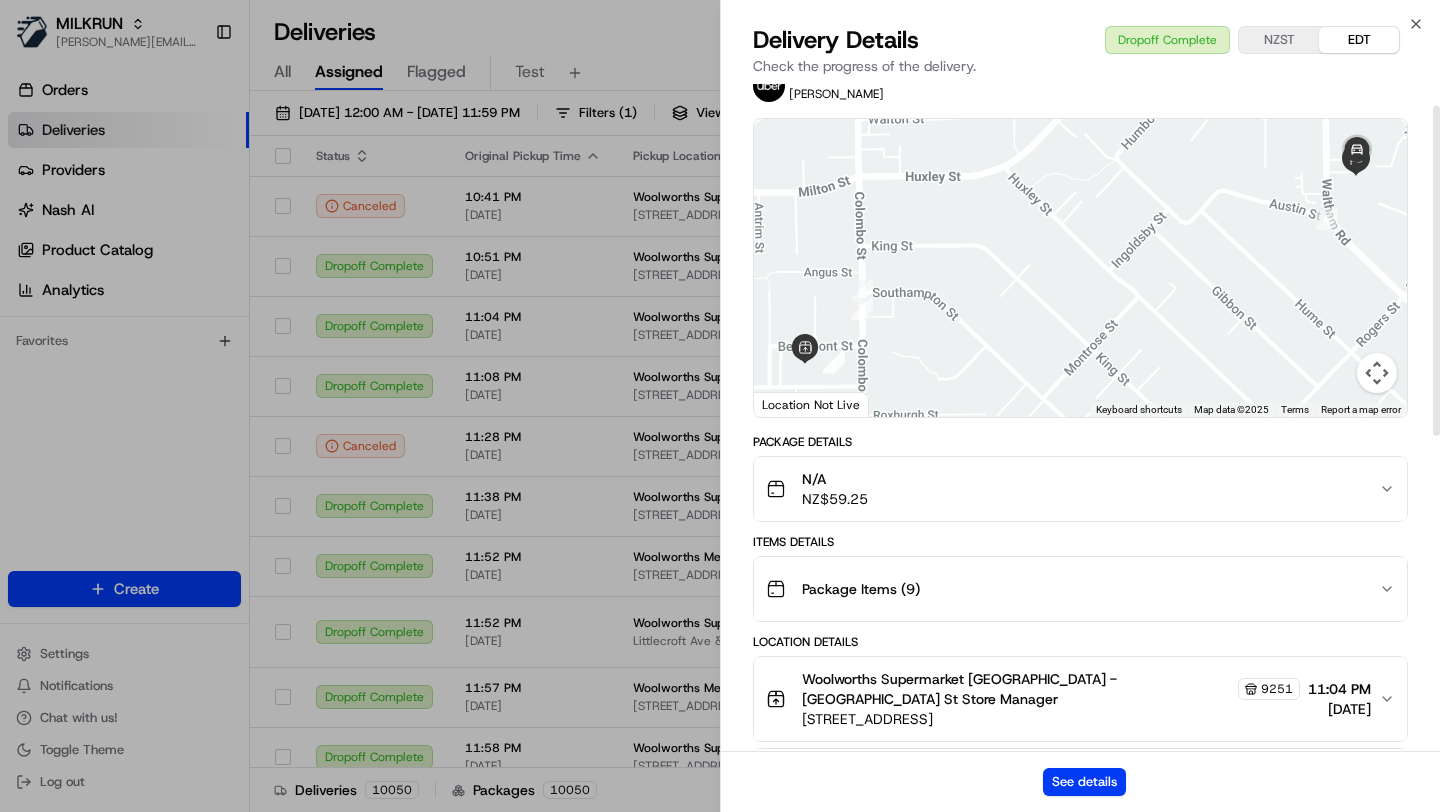 click on "N/A NZ$ 59.25" at bounding box center [1072, 489] 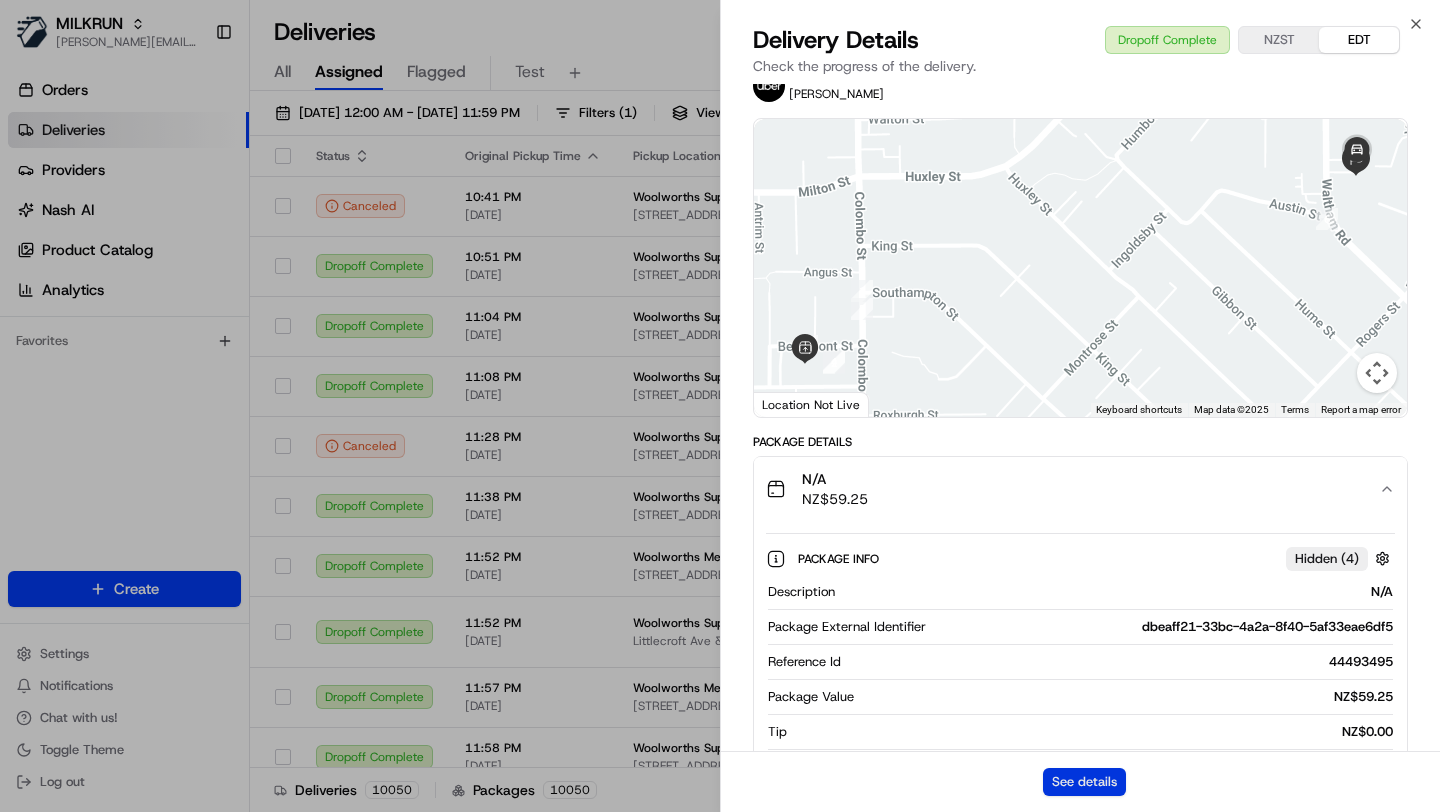 click on "See details" at bounding box center (1084, 782) 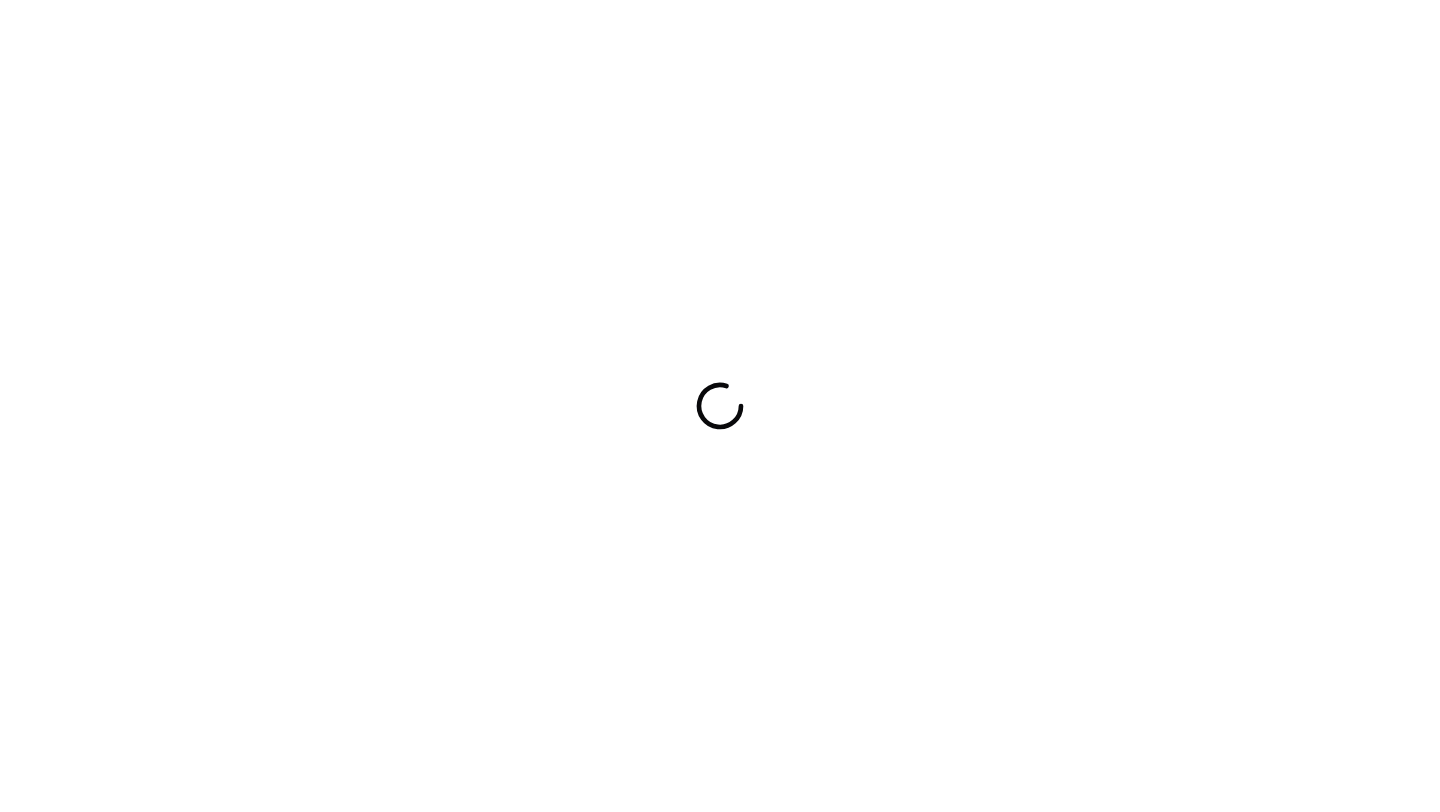 scroll, scrollTop: 0, scrollLeft: 0, axis: both 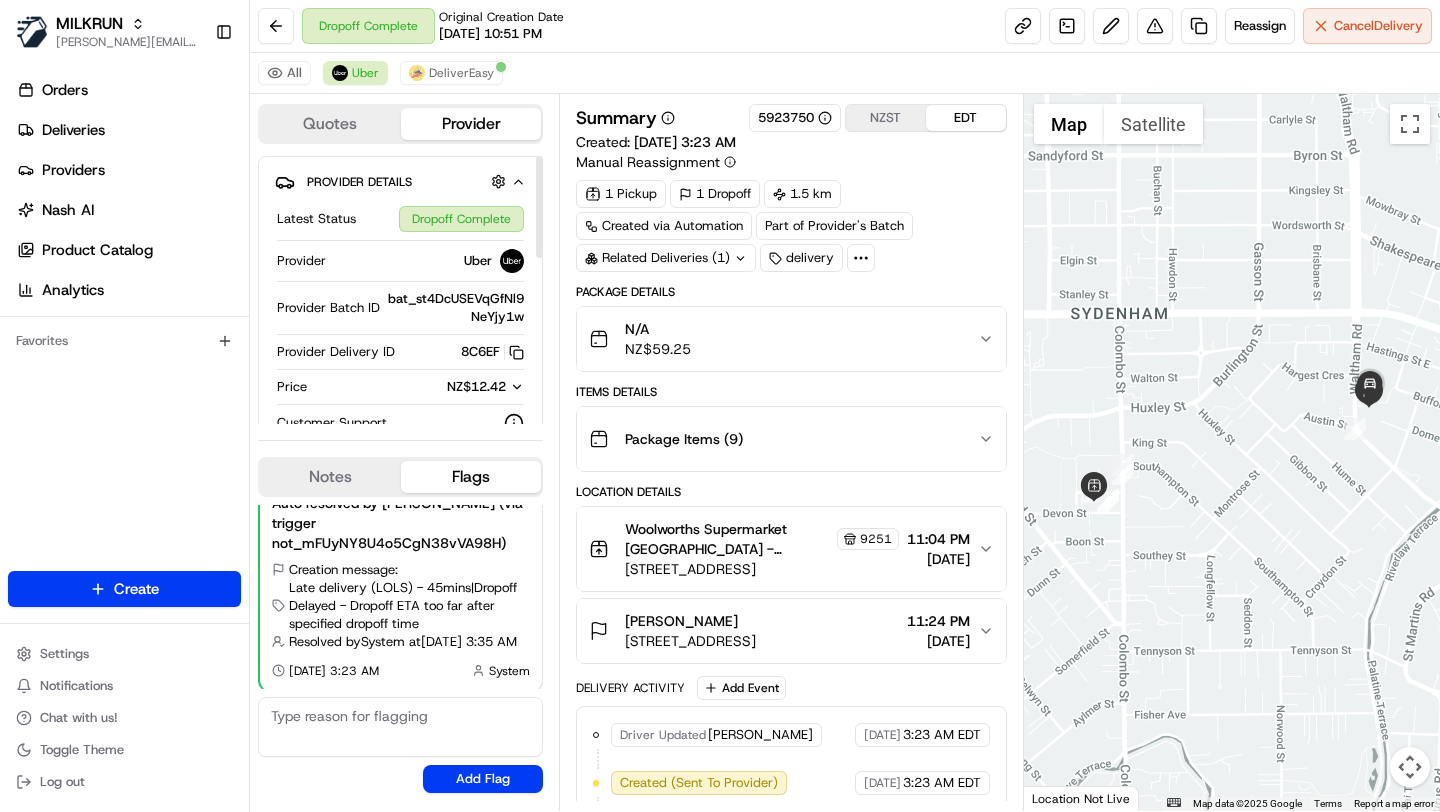 click on "NZ$12.42" at bounding box center (476, 386) 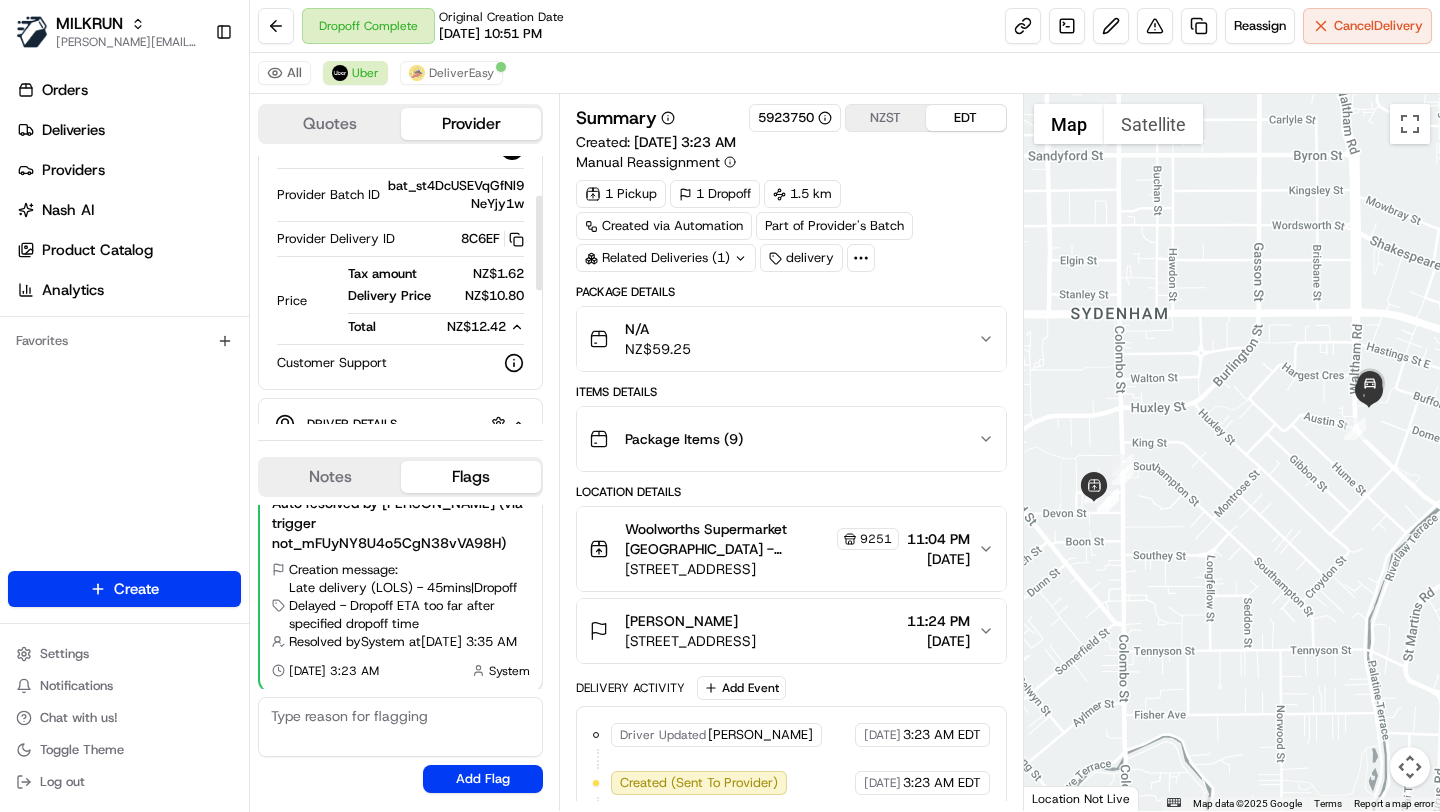 scroll, scrollTop: 116, scrollLeft: 0, axis: vertical 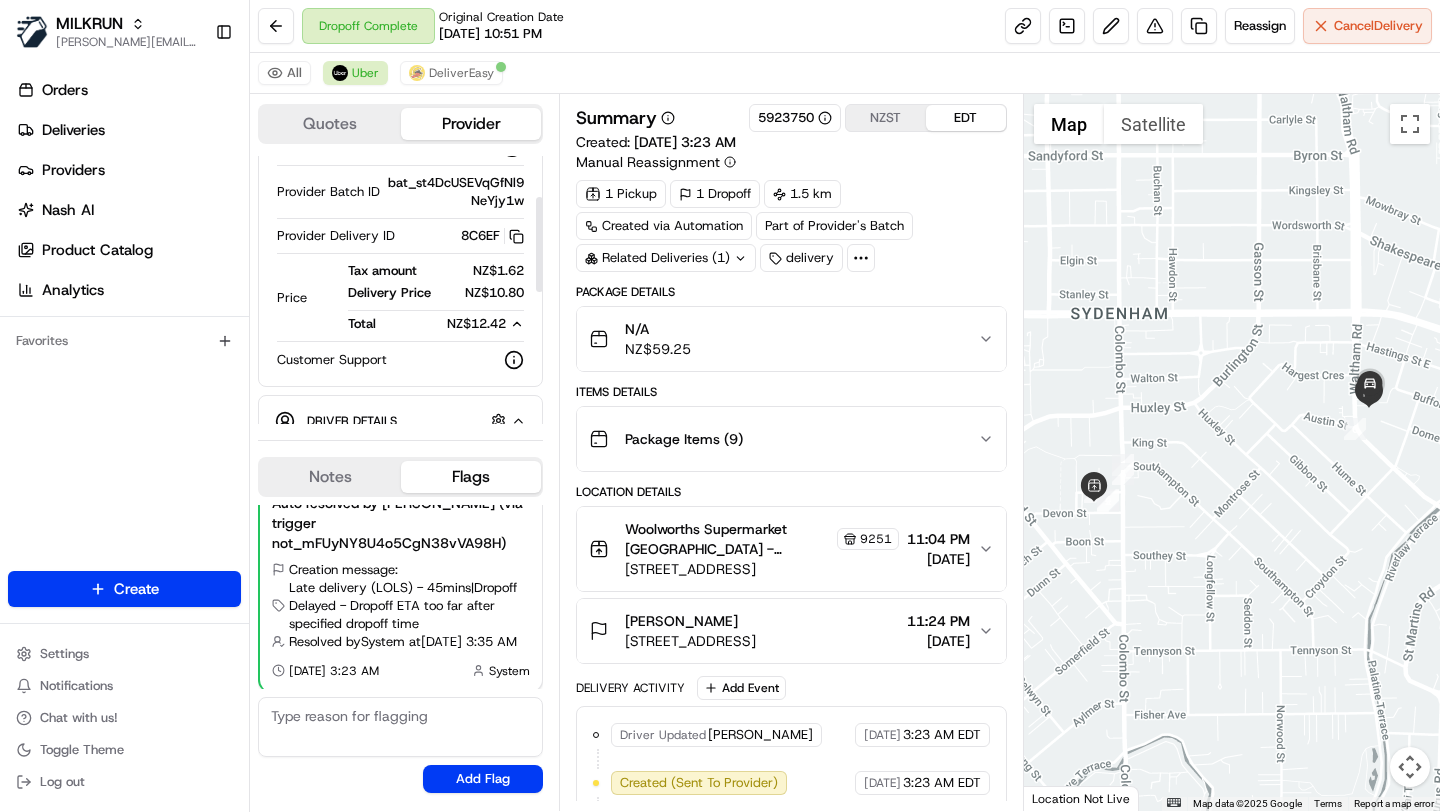 click on "N/A NZ$ 59.25" at bounding box center (783, 339) 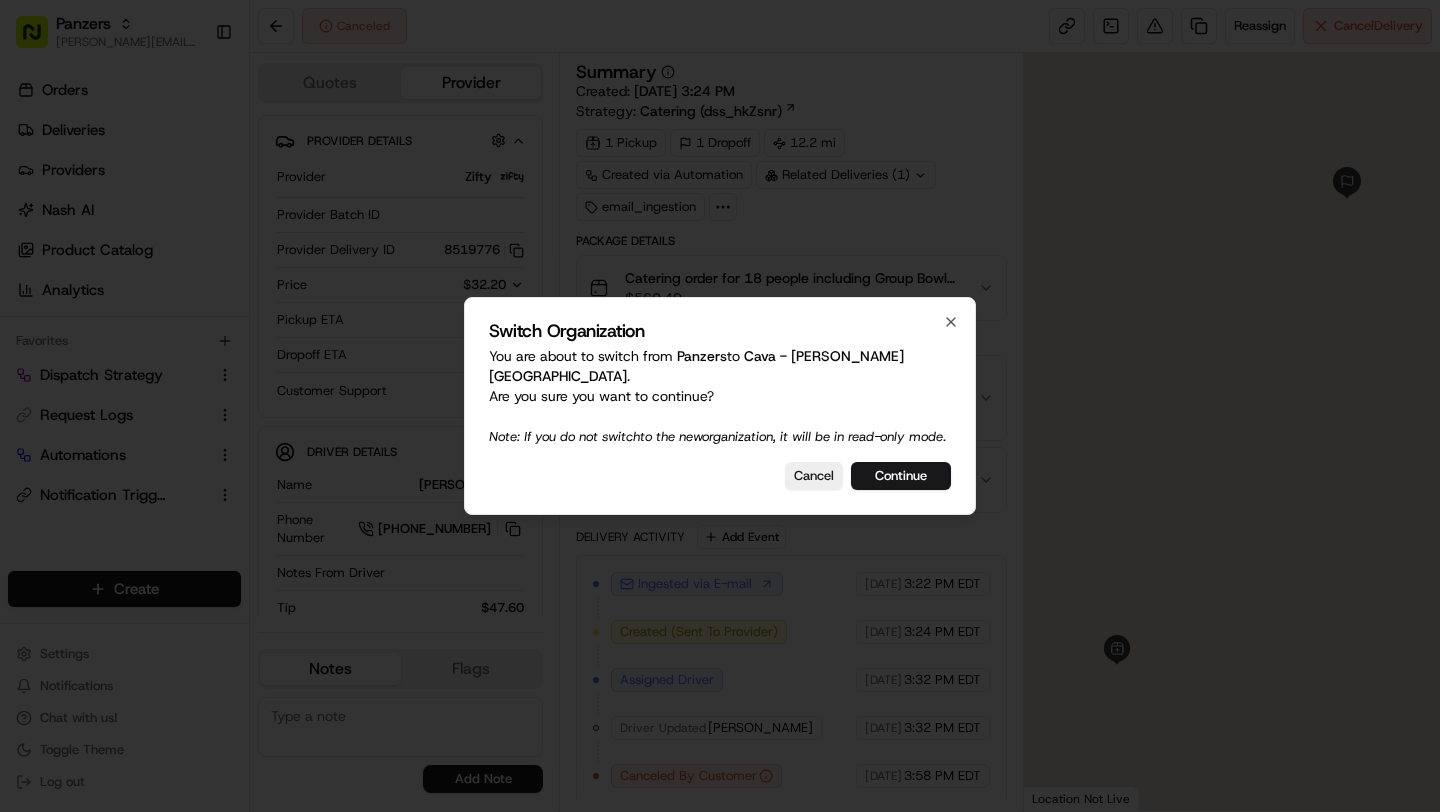 scroll, scrollTop: 0, scrollLeft: 0, axis: both 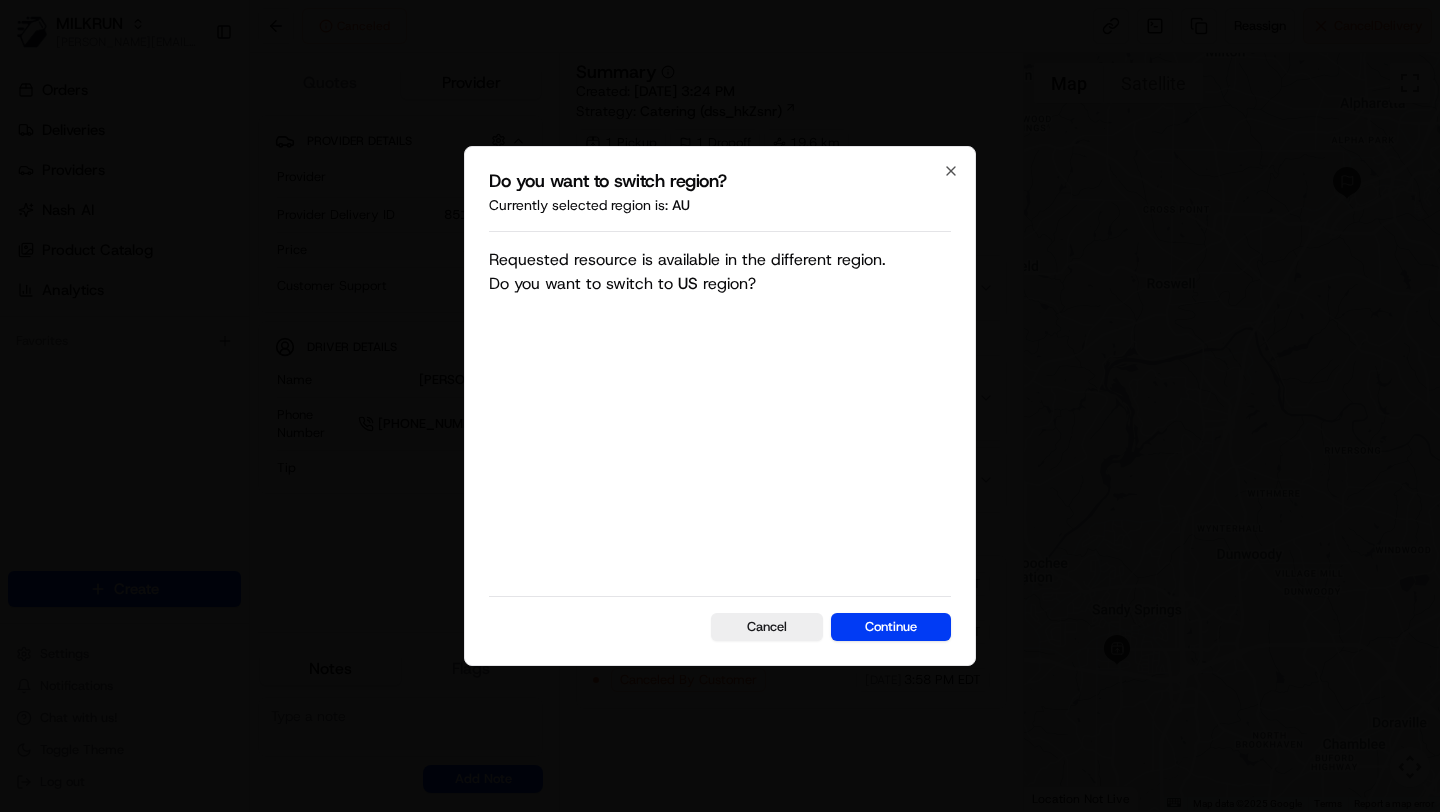click on "Do you want to switch region? Currently selected region is:   au   Requested resource is available in the different region.   Do you want to switch to   US   region? Cancel Continue Close" at bounding box center [720, 406] 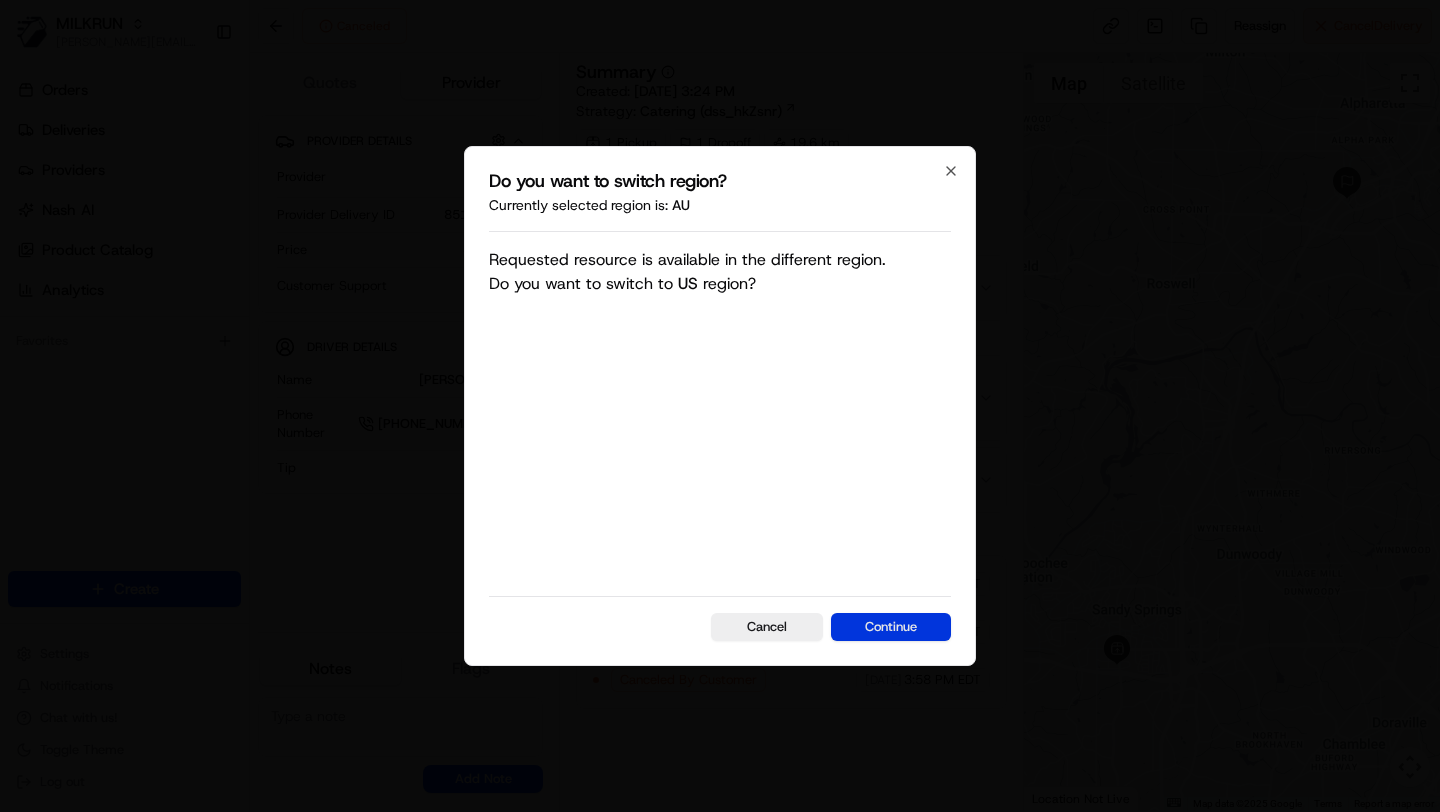 click on "Continue" at bounding box center (891, 627) 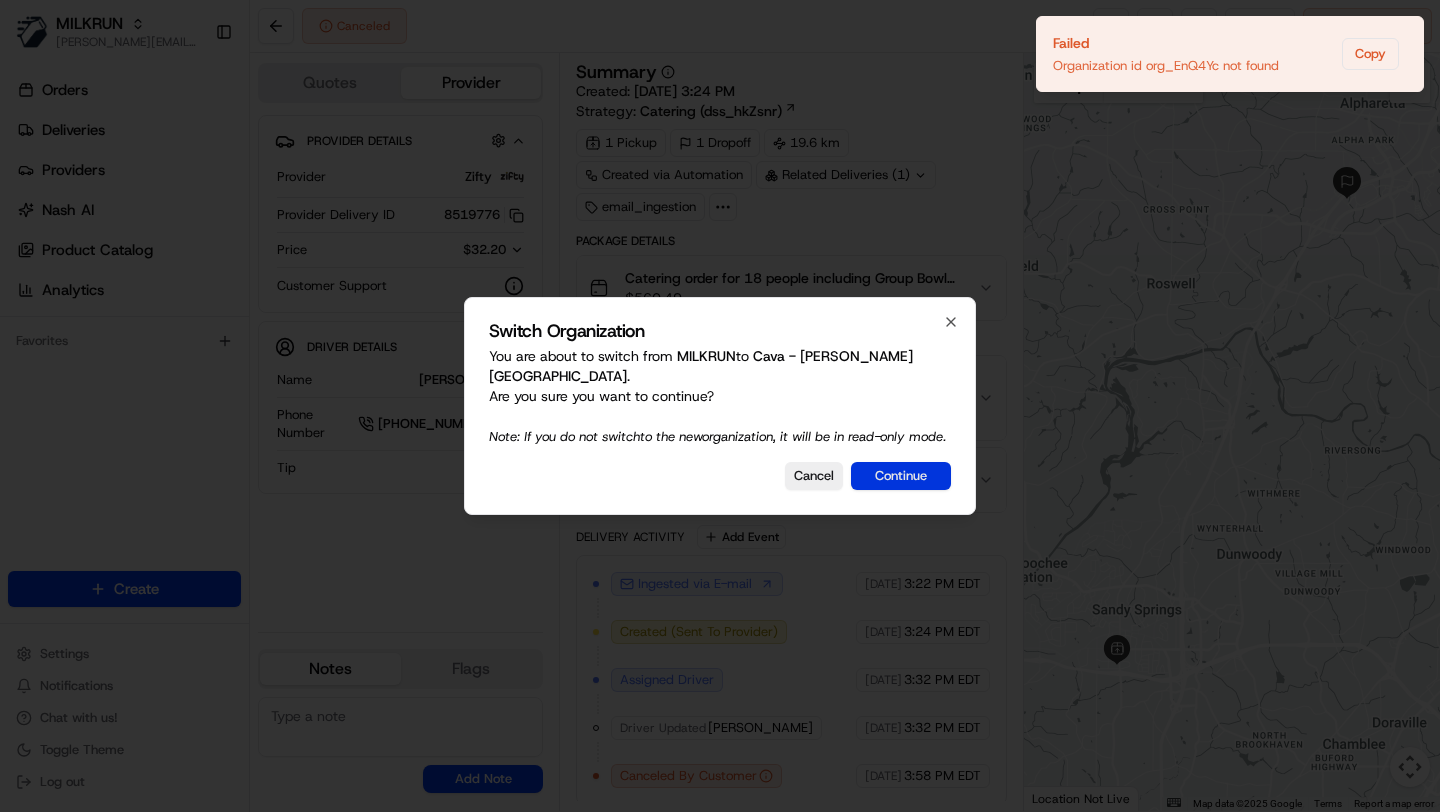 click on "Continue" at bounding box center [901, 476] 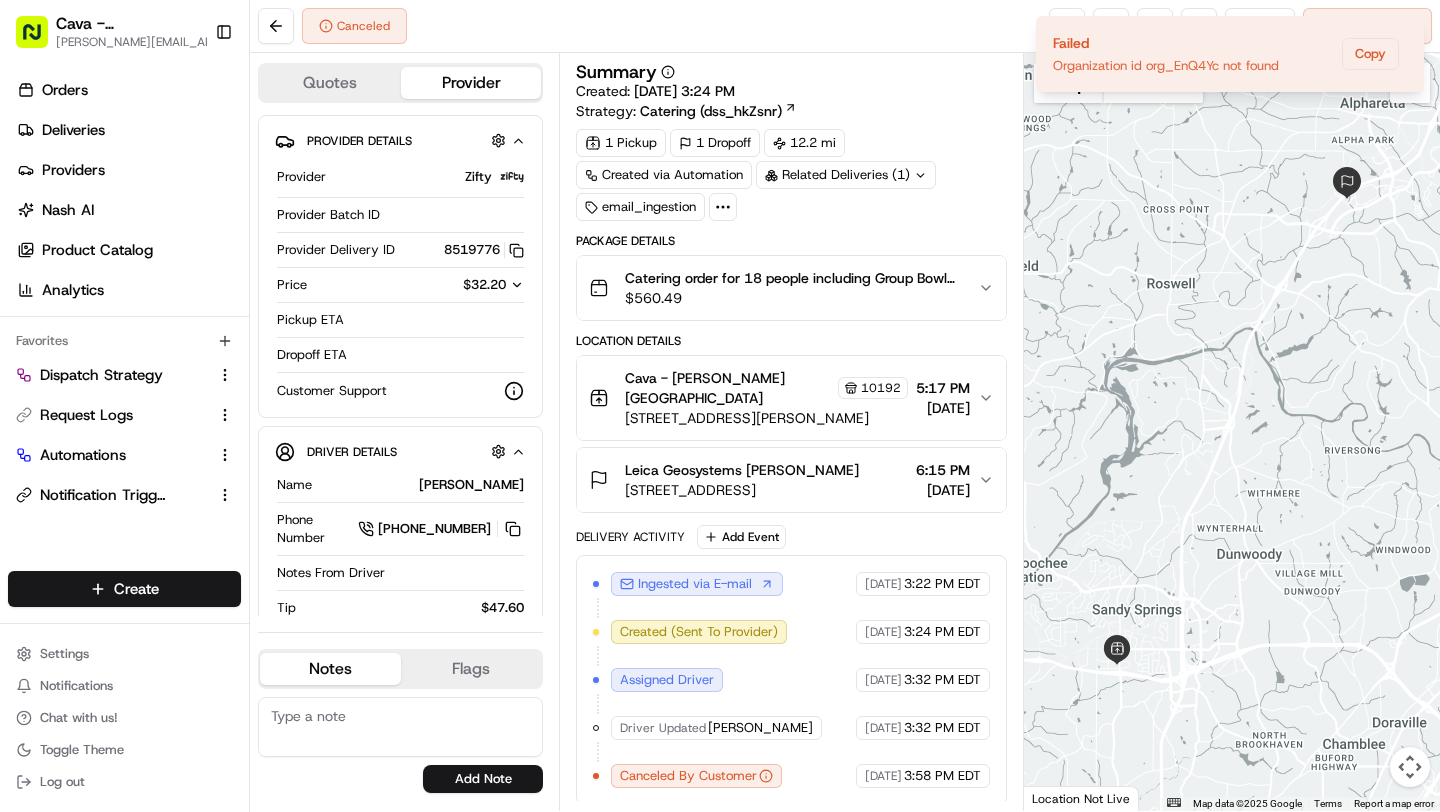 click on "Ingested via E-mail" at bounding box center (695, 584) 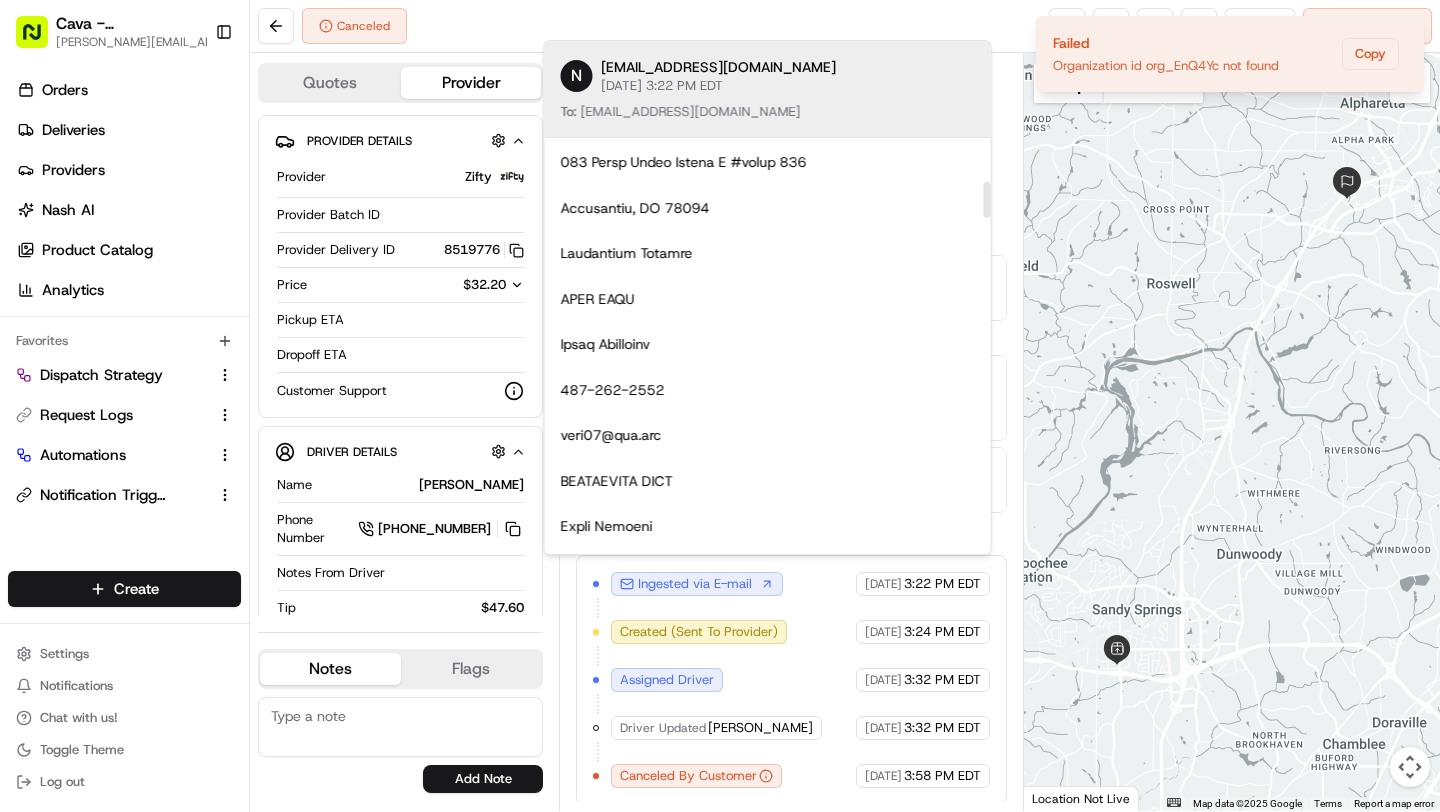 scroll, scrollTop: 462, scrollLeft: 0, axis: vertical 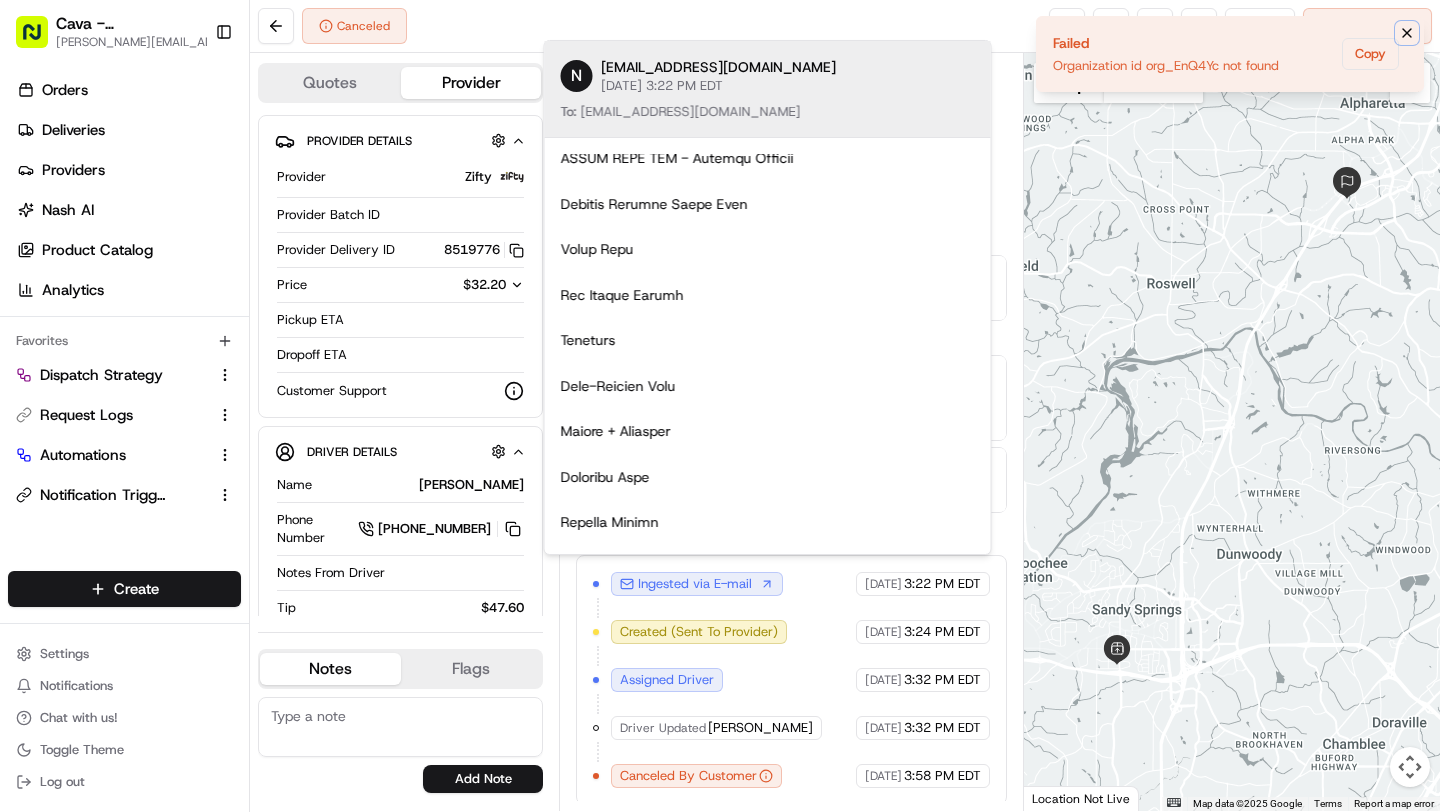 click 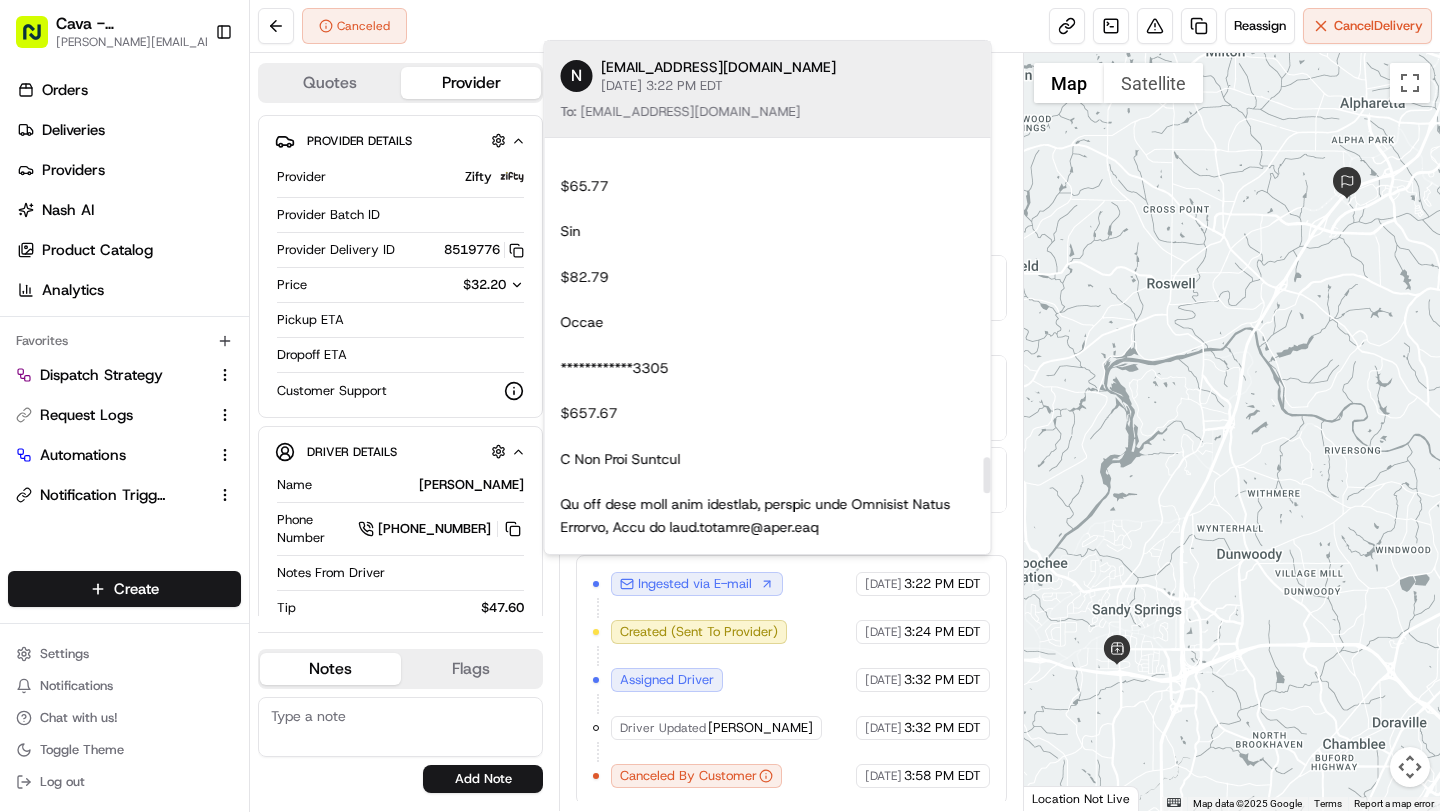scroll, scrollTop: 4007, scrollLeft: 0, axis: vertical 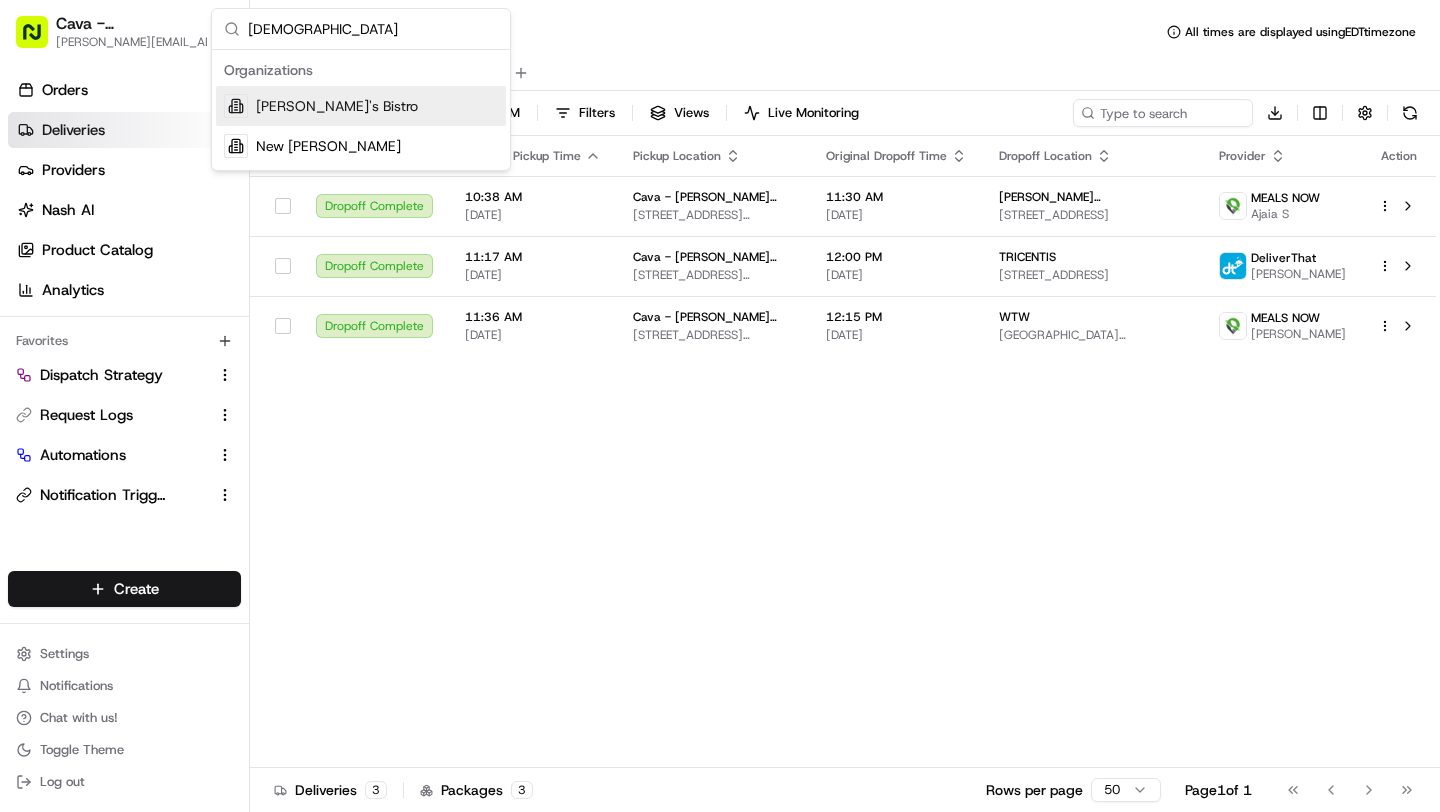 type on "[DEMOGRAPHIC_DATA]" 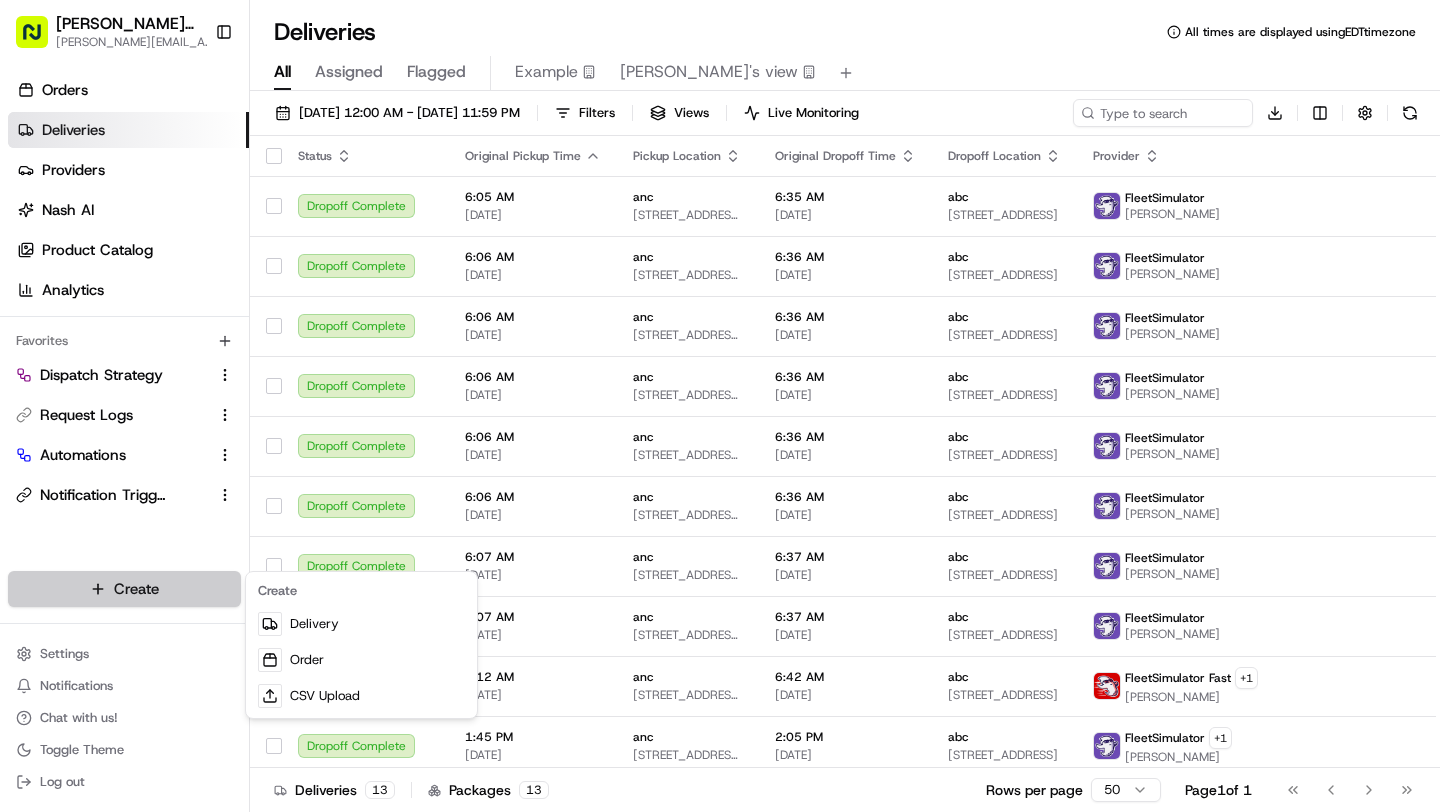 click on "Kisha's Bistro brittany@usenash.com Toggle Sidebar Orders Deliveries Providers Nash AI Product Catalog Analytics Favorites Dispatch Strategy Request Logs Automations Notification Triggers Main Menu Members & Organization Organization Users Roles Preferences Customization Portal Tracking Orchestration Automations Dispatch Strategy Optimization Strategy Shipping Labels Manifest Locations Pickup Locations Dropoff Locations Zones Shifts Delivery Windows Billing Billing Refund Requests Integrations Notification Triggers Webhooks API Keys Request Logs Other Feature Flags Create Settings Notifications Chat with us! Toggle Theme Log out Deliveries All times are displayed using  EDT  timezone All Assigned Flagged Example Masood's view 07/11/2025 12:00 AM - 07/11/2025 11:59 PM Filters Views Live Monitoring Download Status Original Pickup Time Pickup Location Original Dropoff Time Dropoff Location Provider Action Dropoff Complete 6:05 AM 07/11/2025 anc 2121 Woodall Rodgers Fwy, Dallas, TX 75201, USA abc" at bounding box center (720, 406) 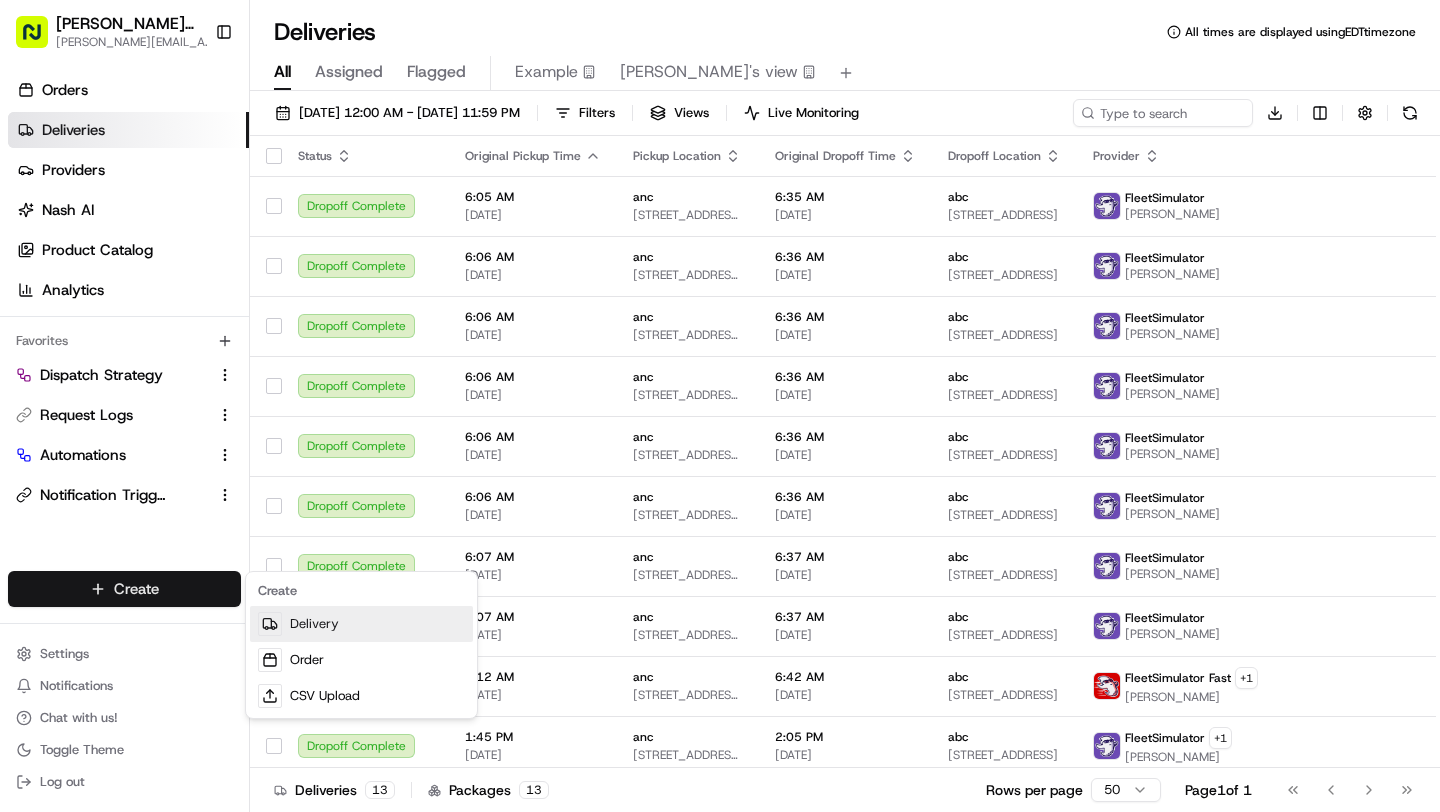 click on "Delivery" at bounding box center (361, 624) 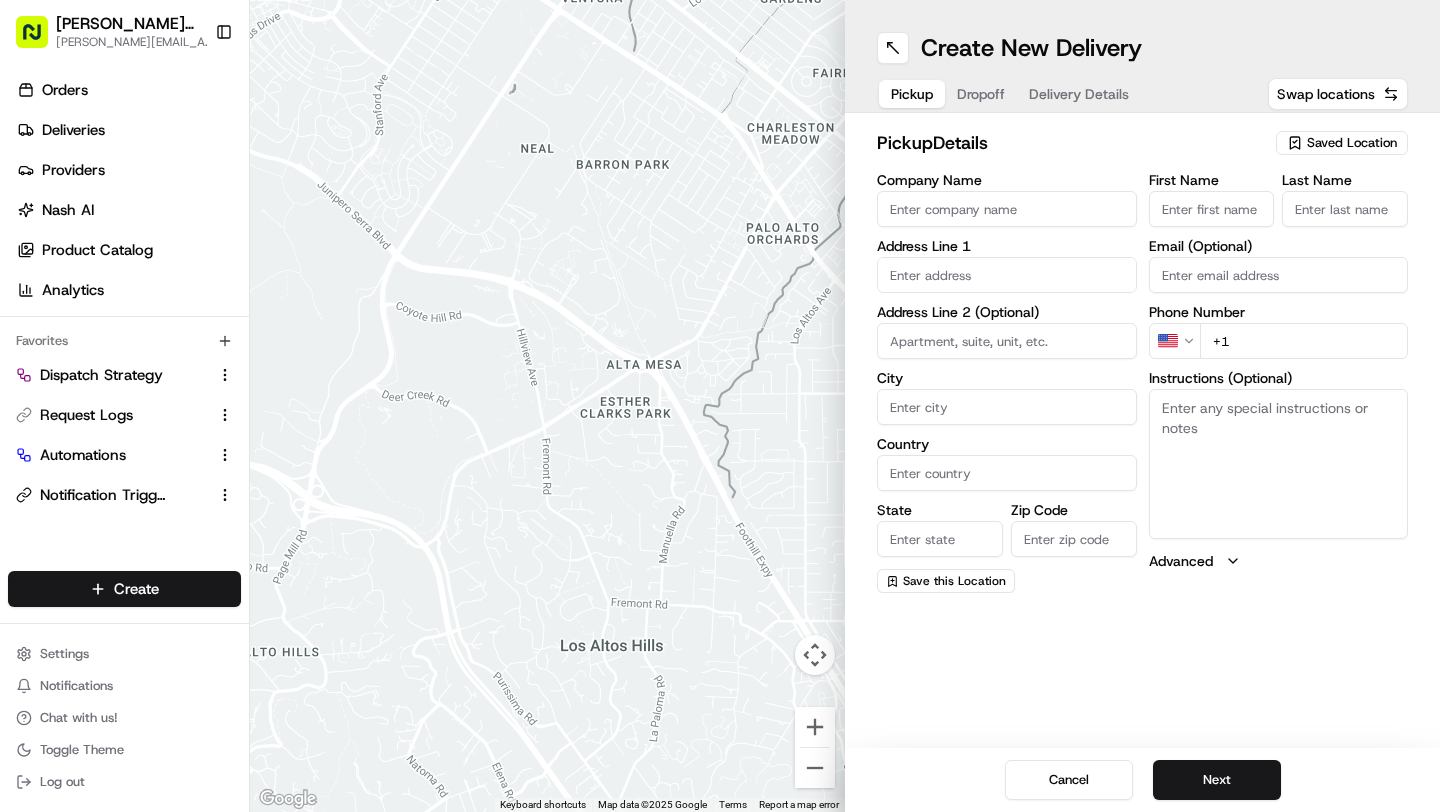 click at bounding box center [1007, 275] 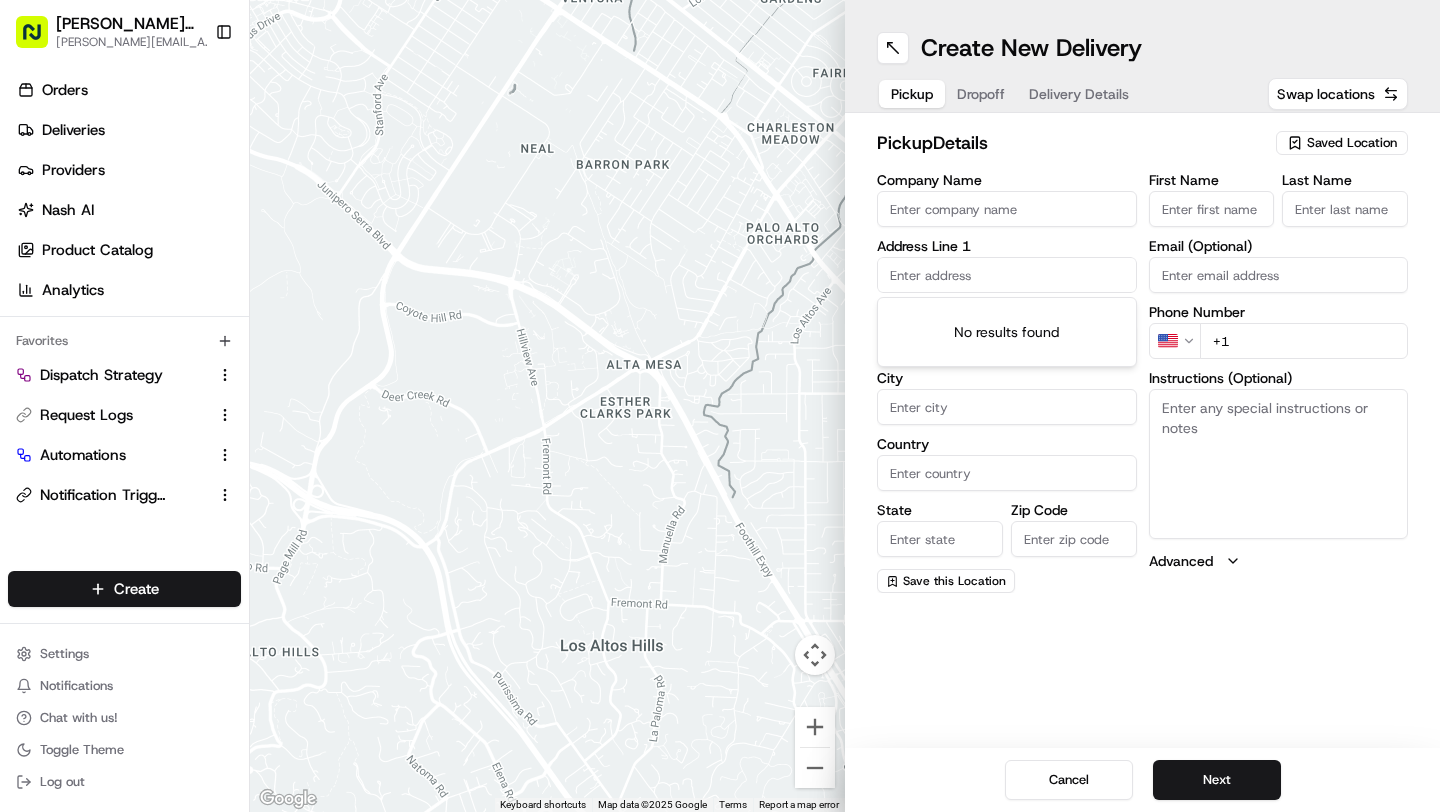 paste on "Imp. de la Fidélité 4, 1000 Bruxelles, Belgium" 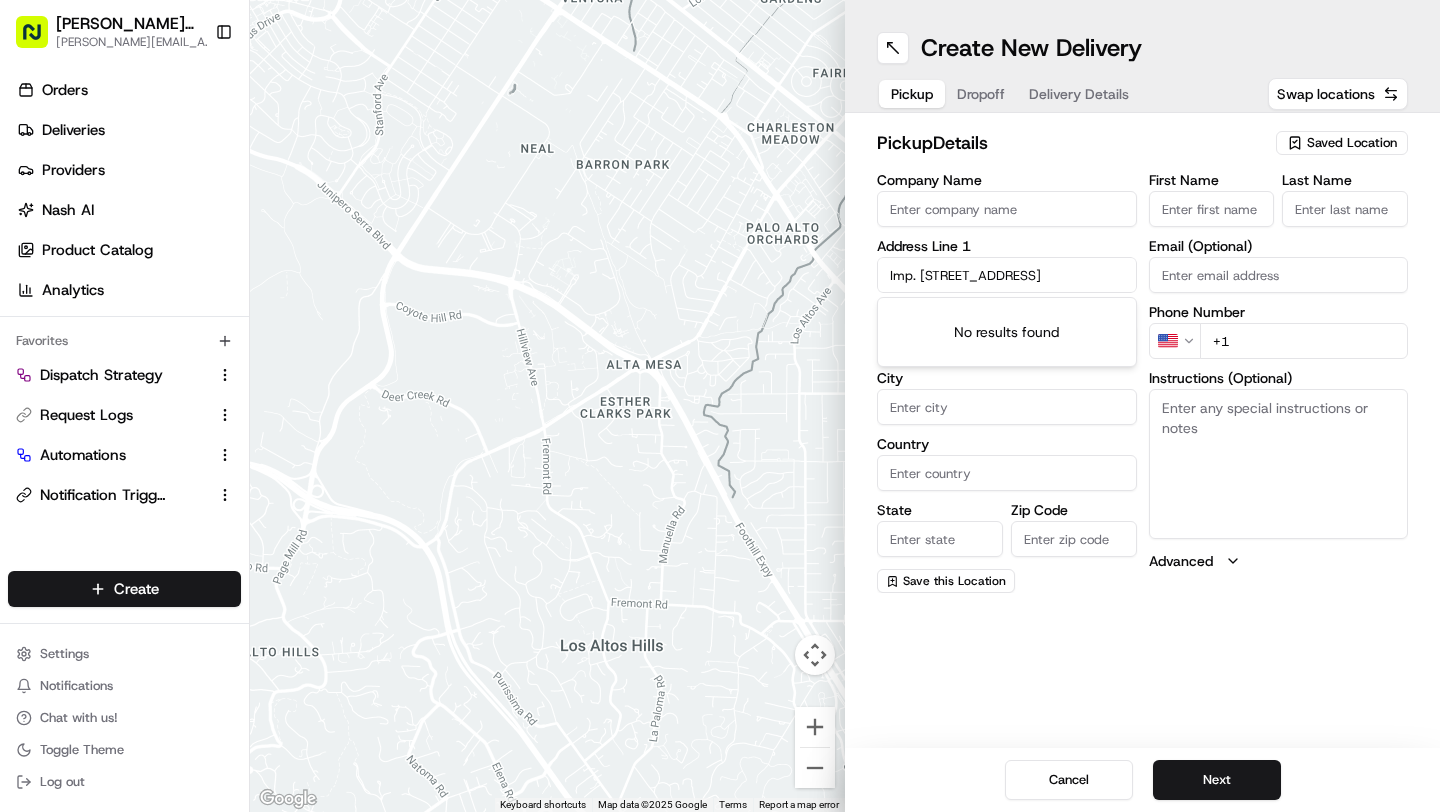 scroll, scrollTop: 0, scrollLeft: 34, axis: horizontal 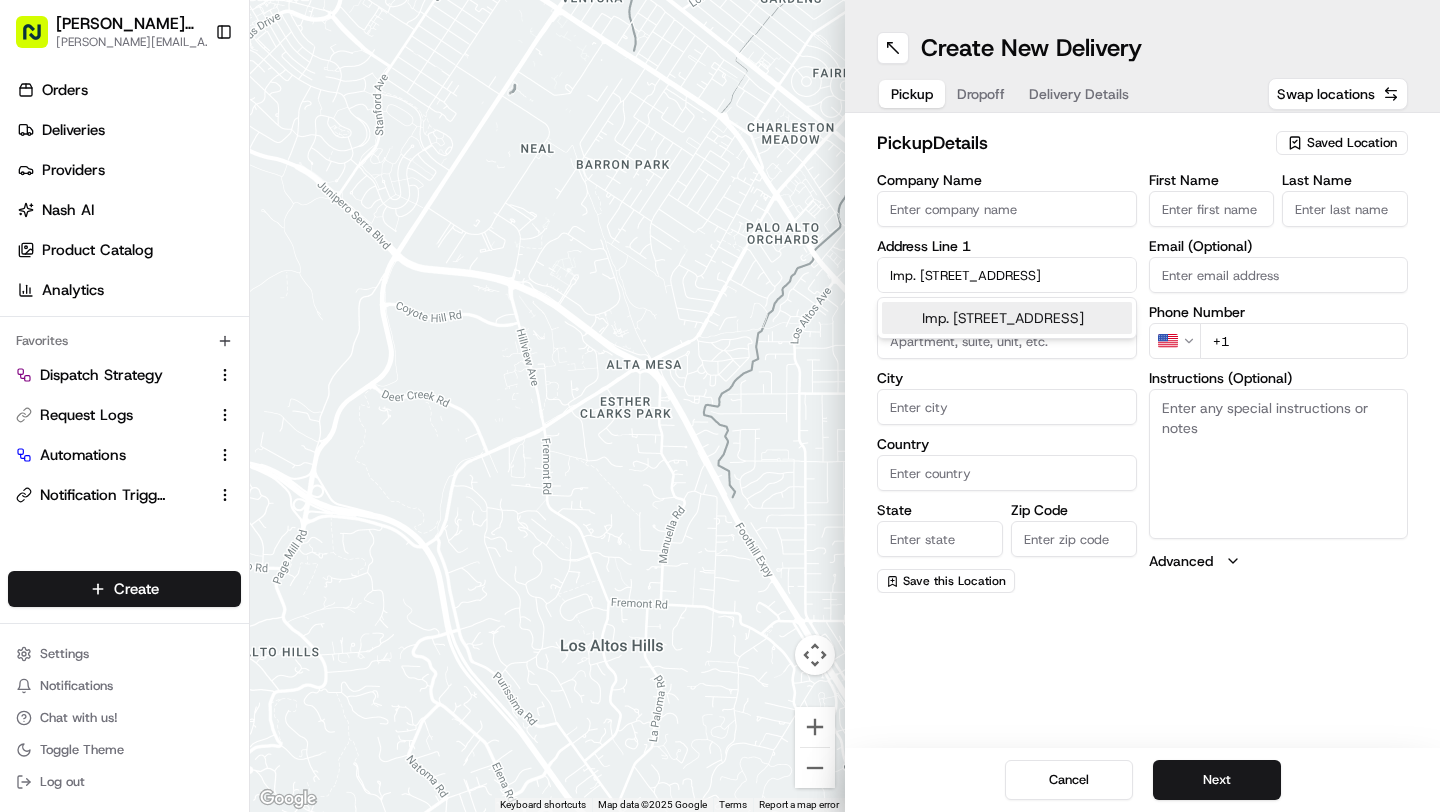 click on "Imp. de la Fidélité 4, 1000 Bruxelles, Belgium" at bounding box center [1007, 318] 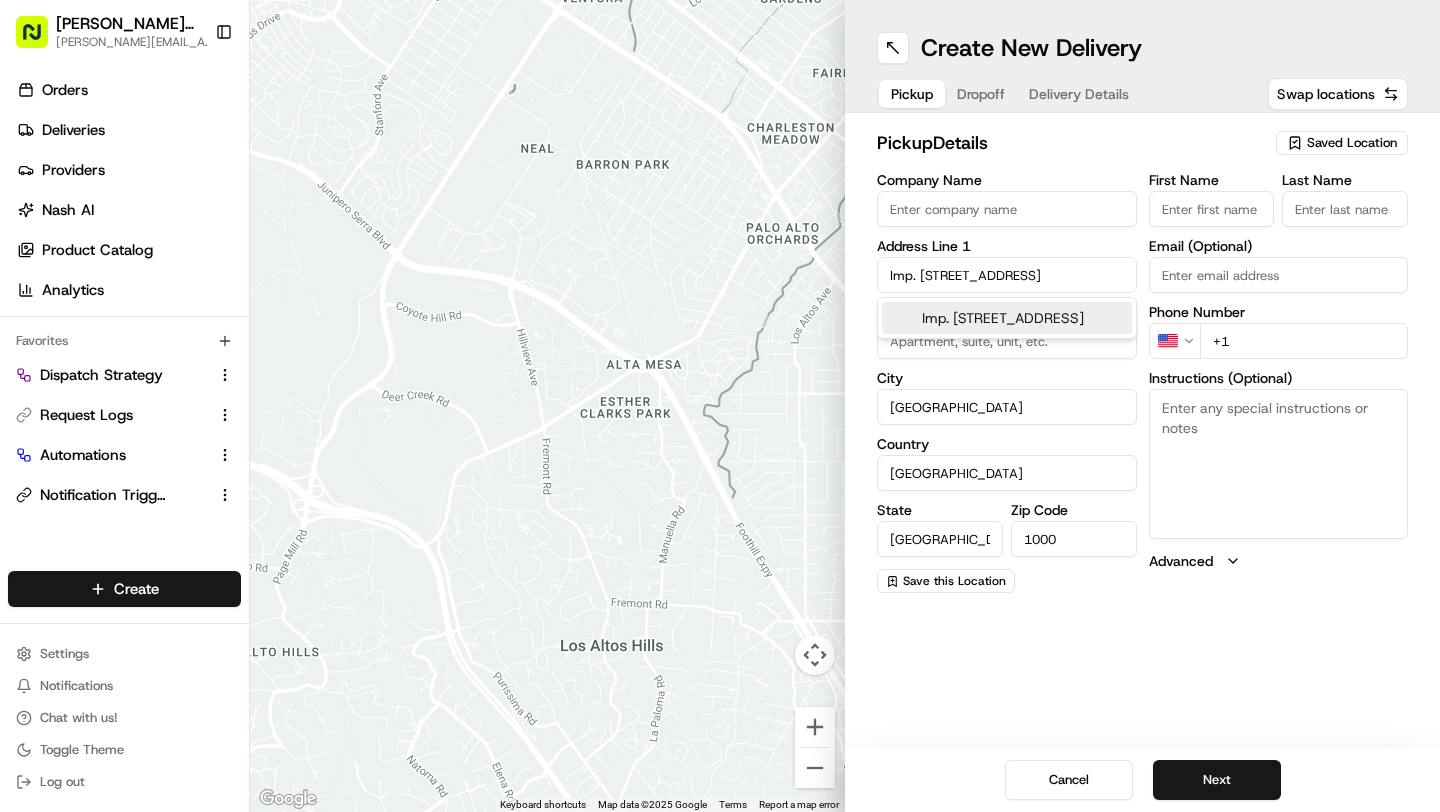 type on "4 Impasse de la Fidélité" 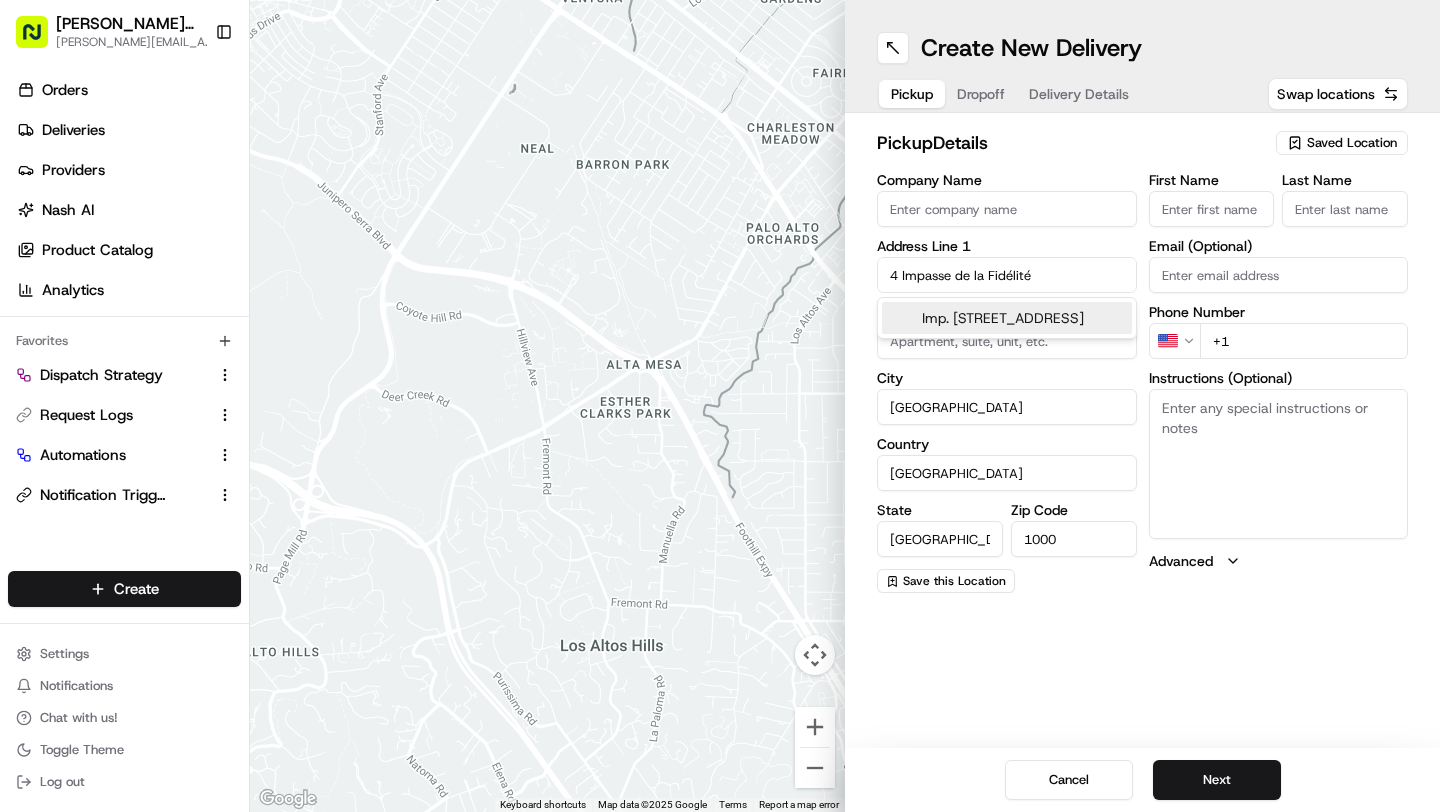 scroll, scrollTop: 0, scrollLeft: 0, axis: both 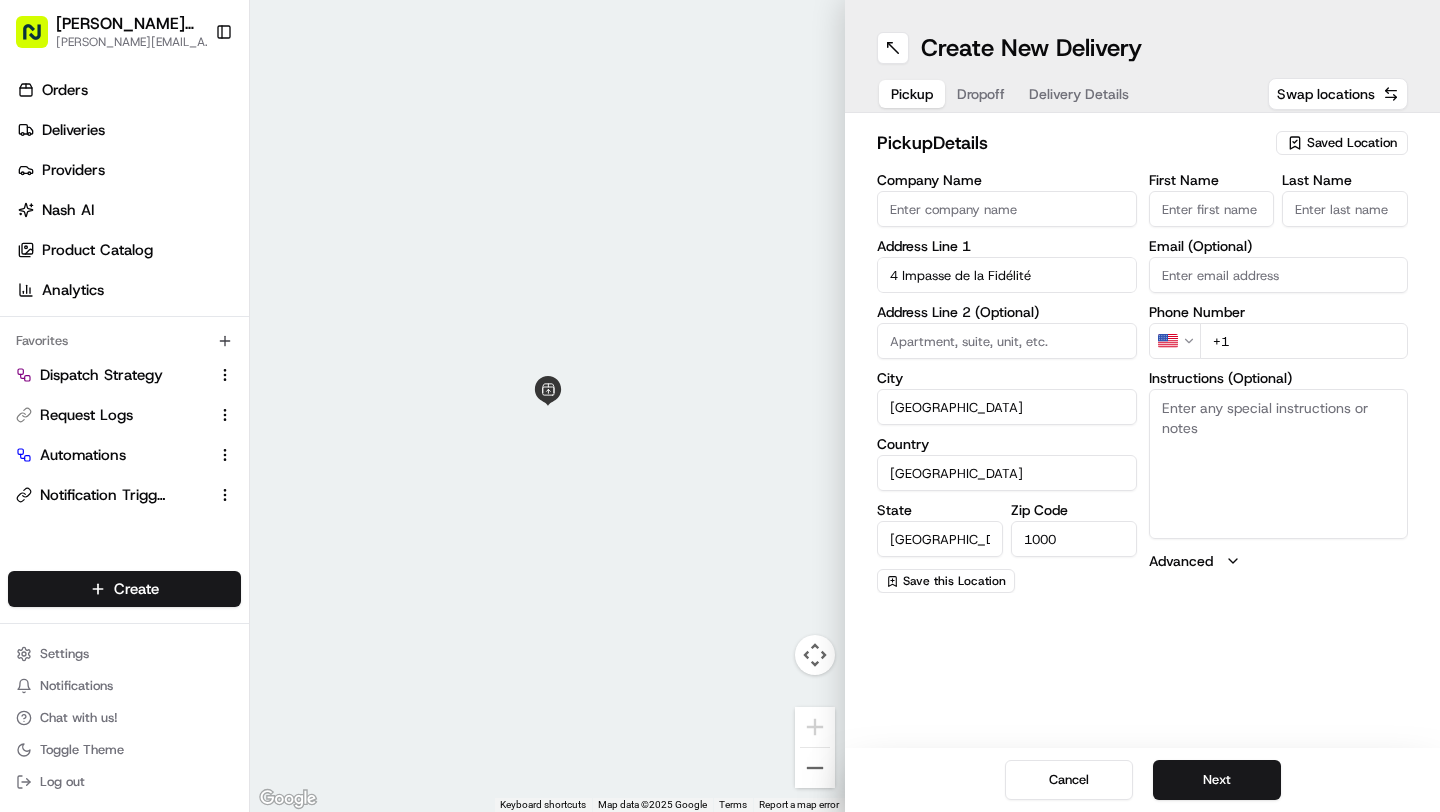 click on "Dropoff" at bounding box center [981, 94] 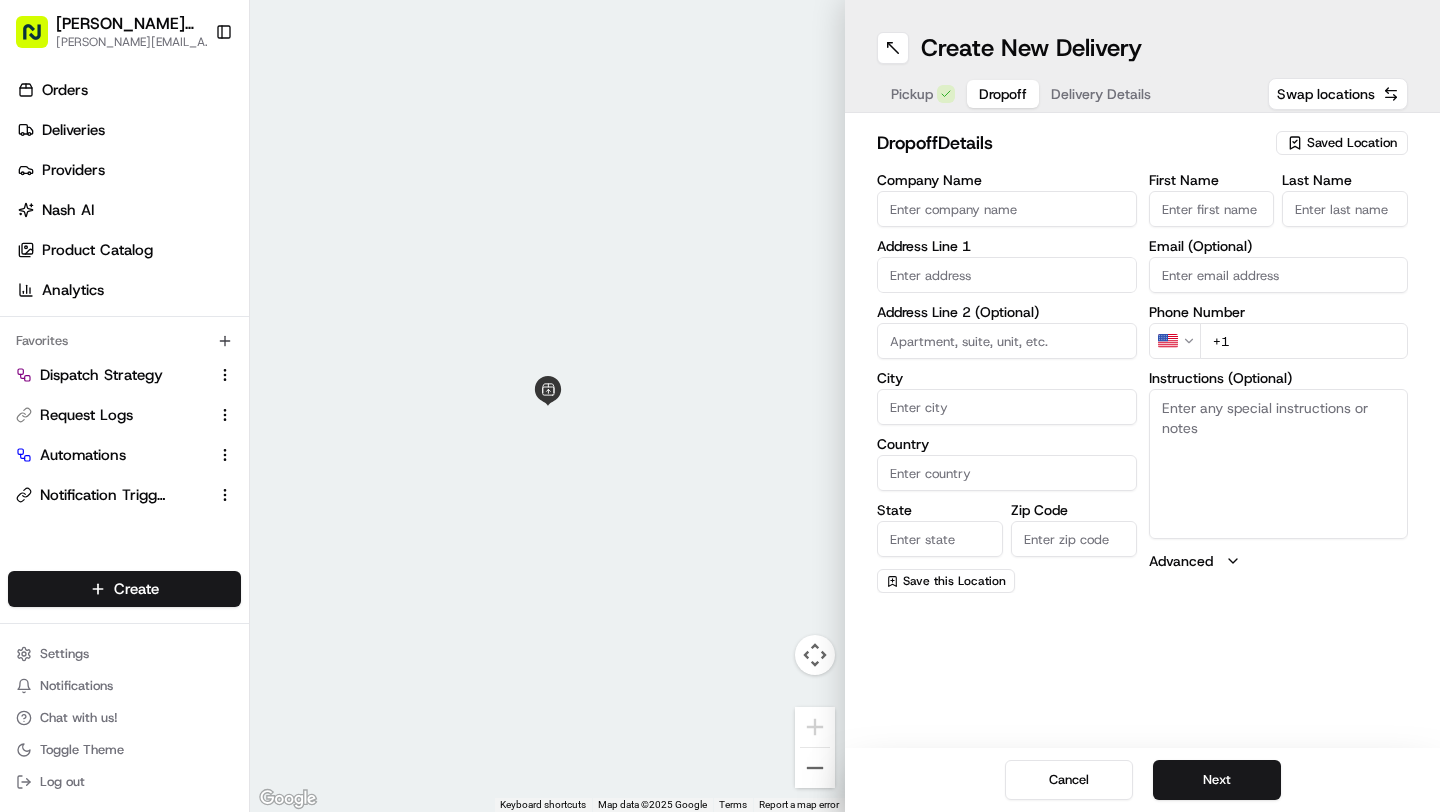 click at bounding box center [1007, 275] 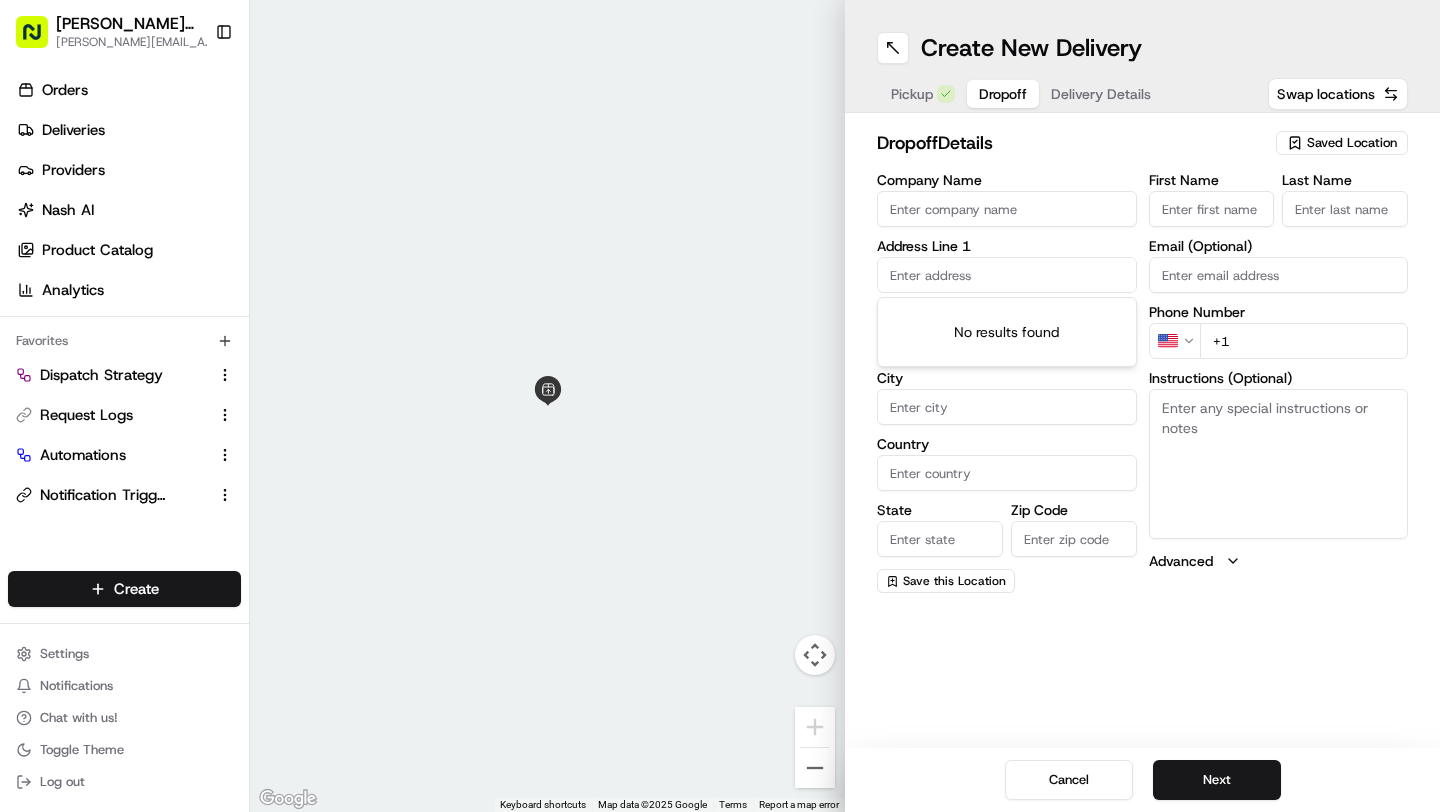 paste on "1000 Brussels, Belgium" 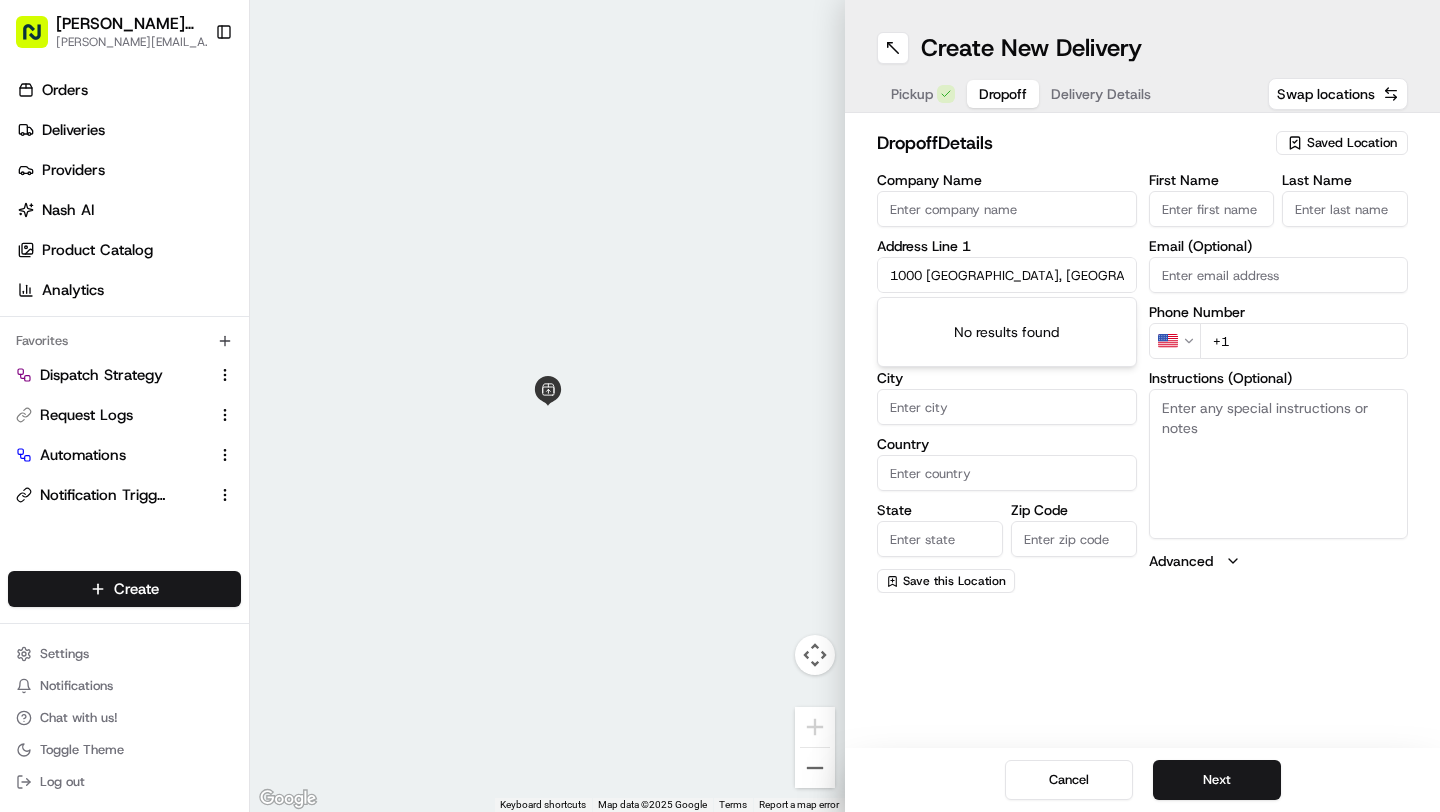 drag, startPoint x: 1049, startPoint y: 276, endPoint x: 866, endPoint y: 276, distance: 183 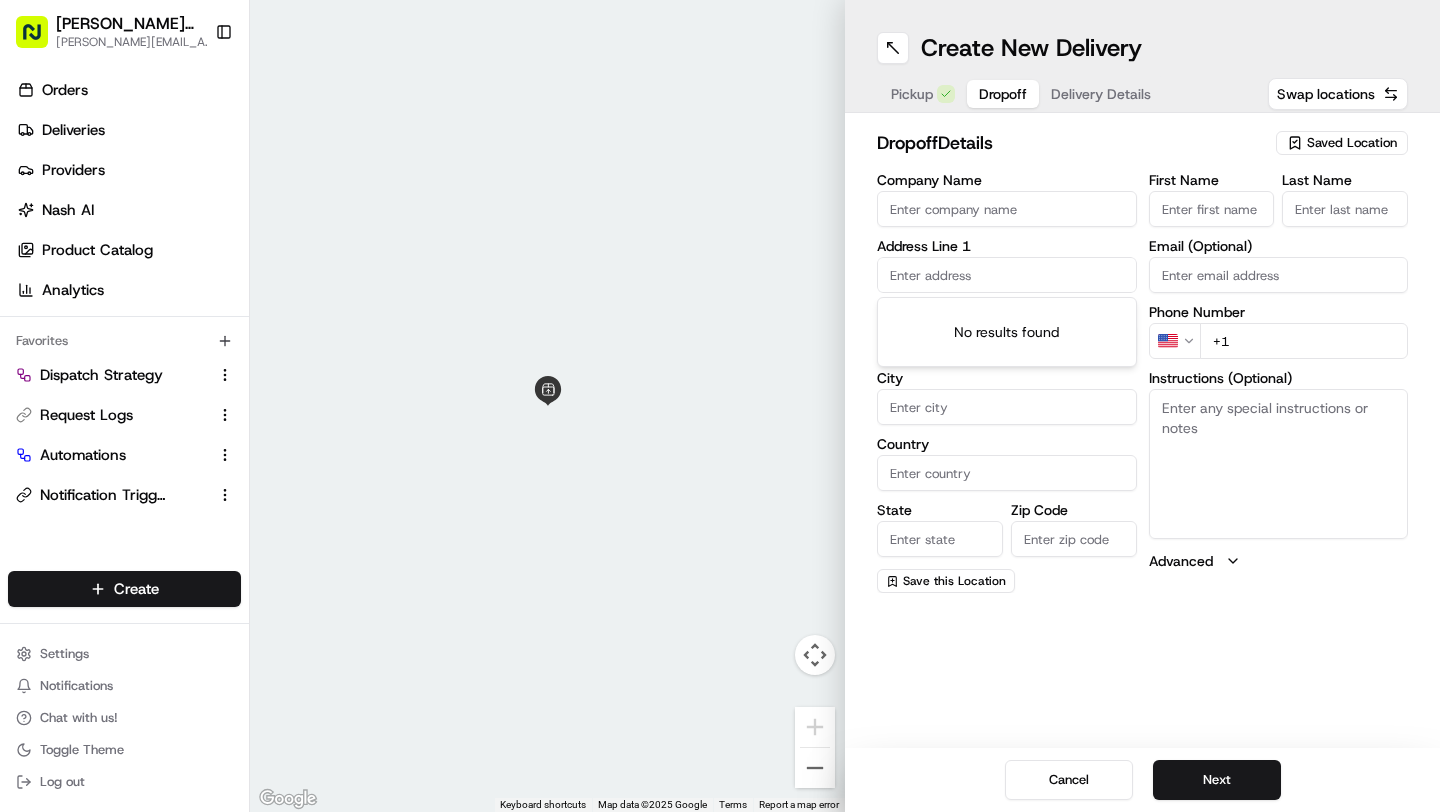 paste on "Grote Markt, 1000 Brussel, Belgium" 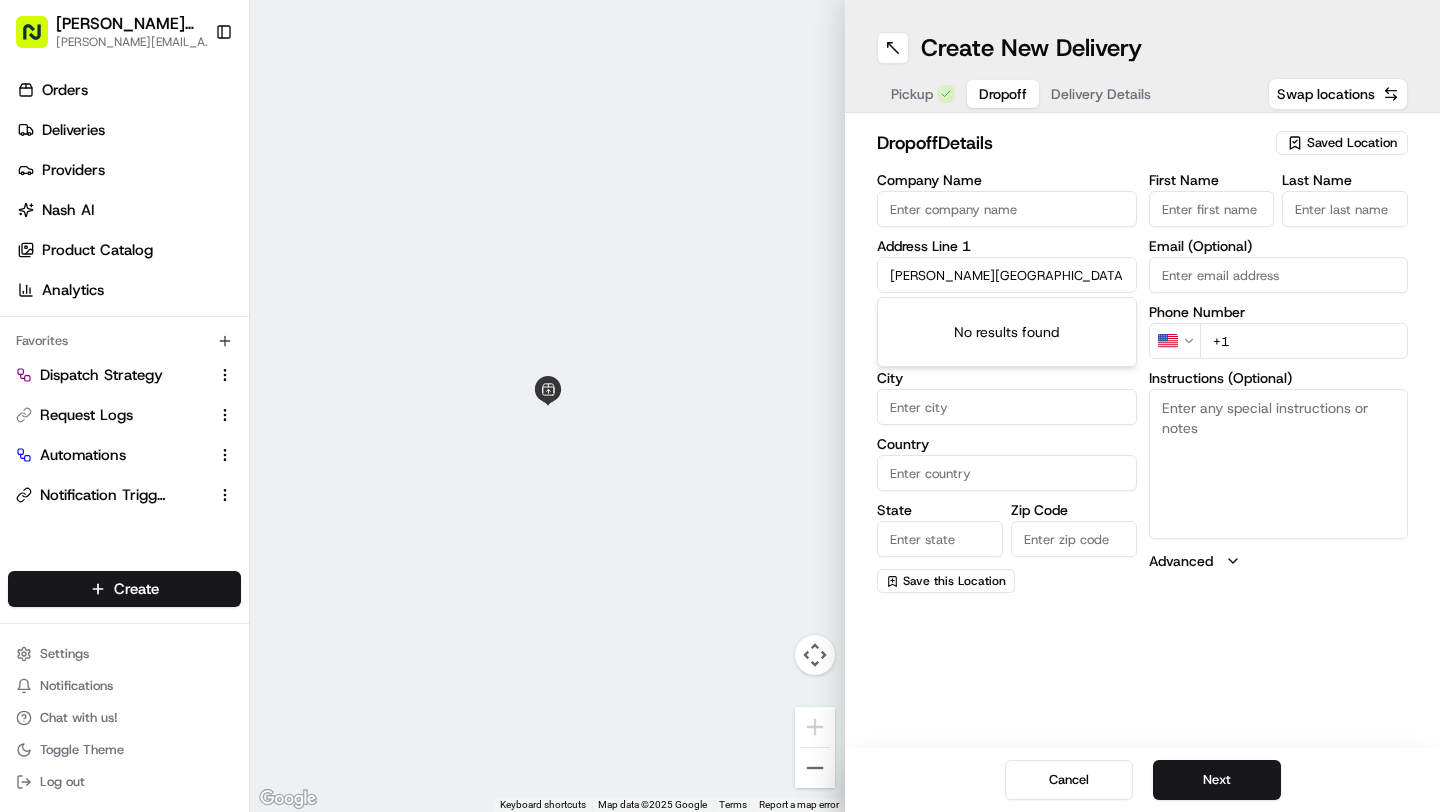 type on "Grote Markt, 1000 Brussel, Belgium" 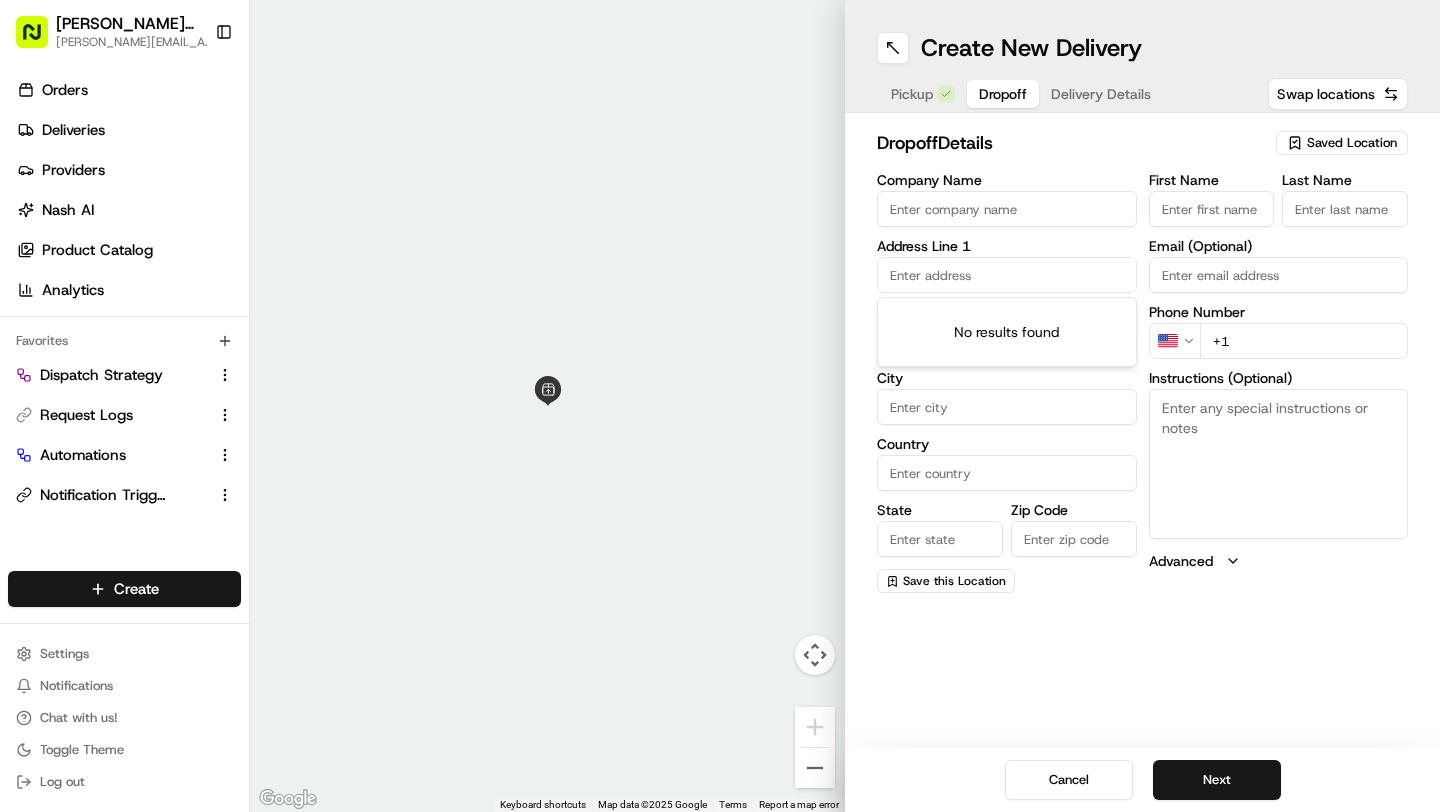 paste on "Carr de l'Europe, 1000 Bruxelles, Belgium" 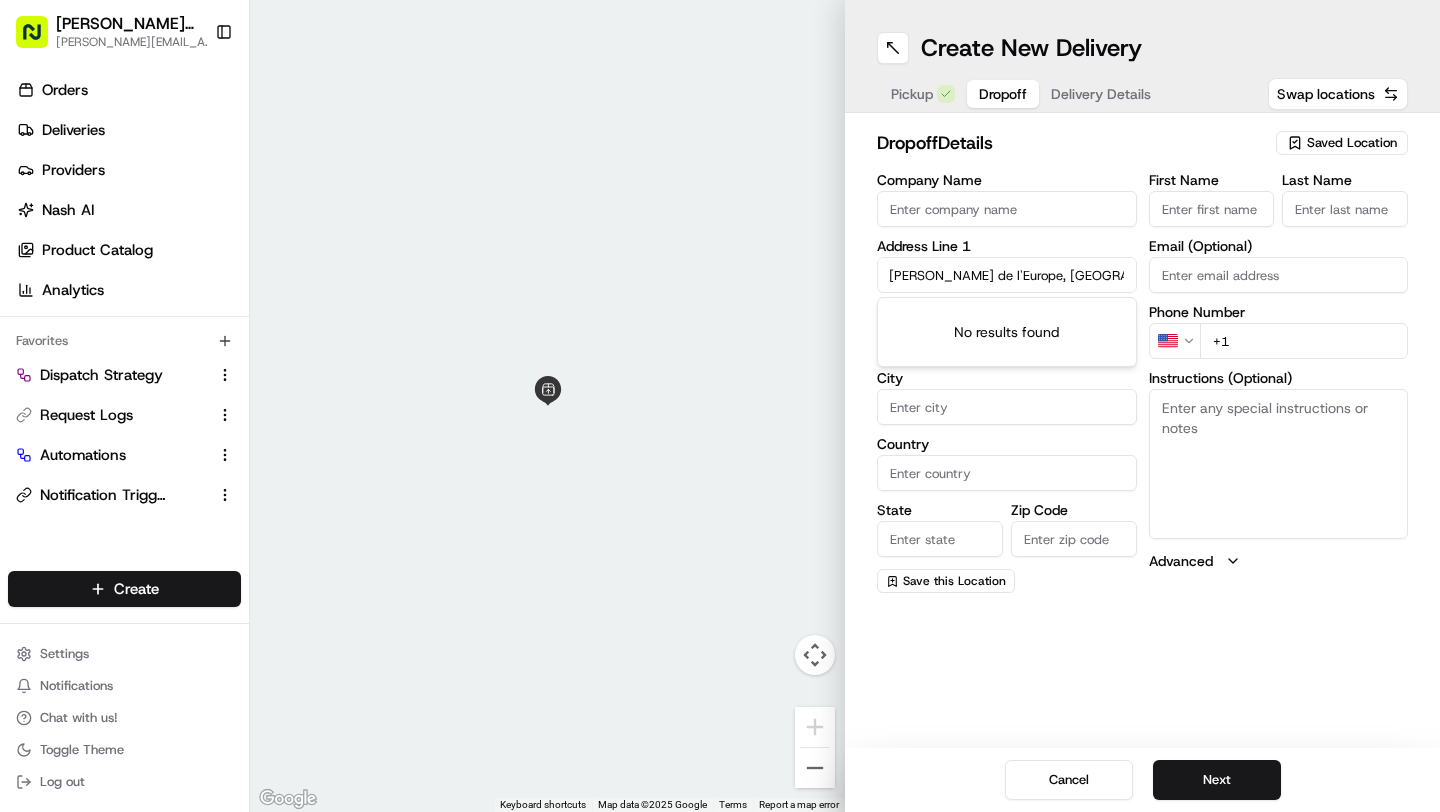 scroll, scrollTop: 0, scrollLeft: 0, axis: both 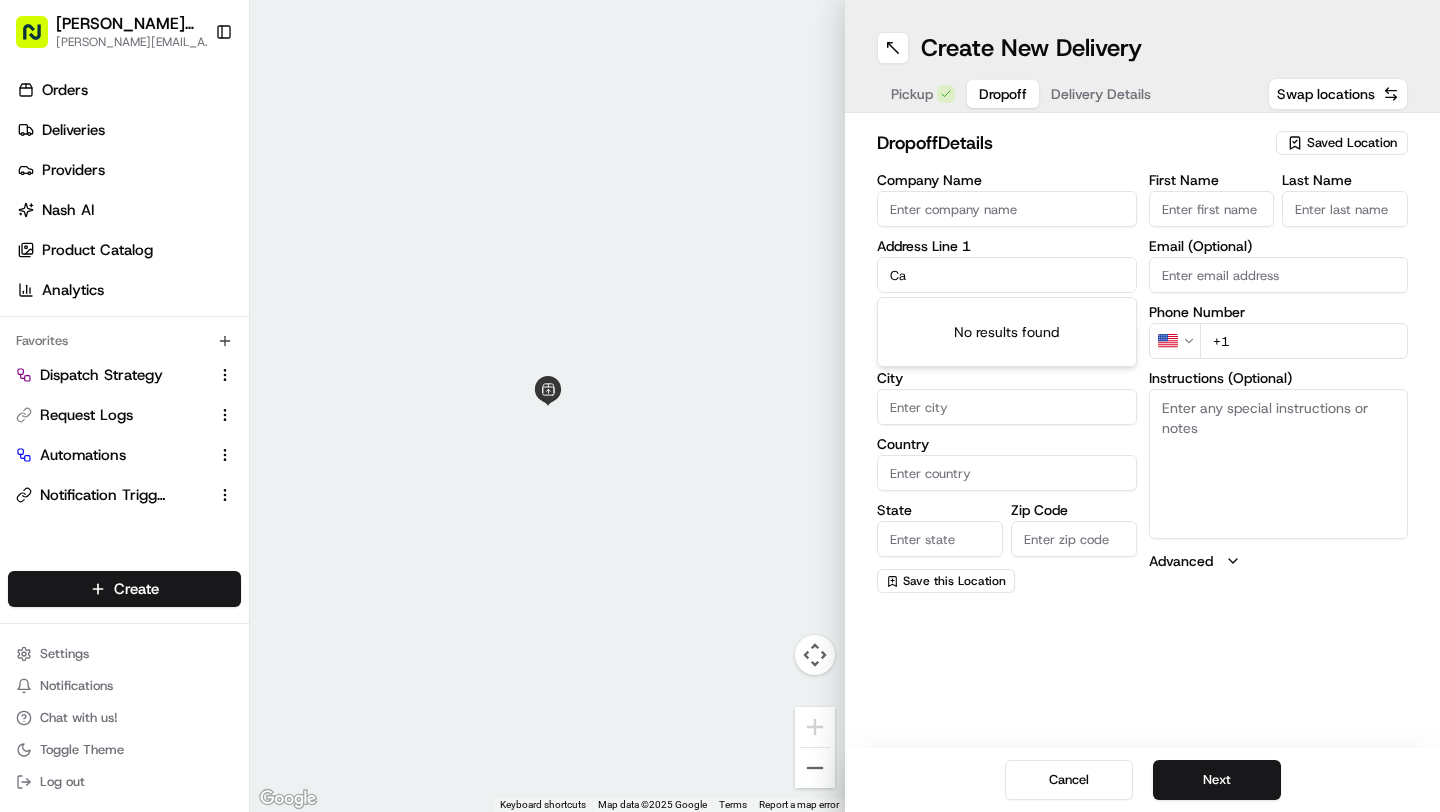 type on "C" 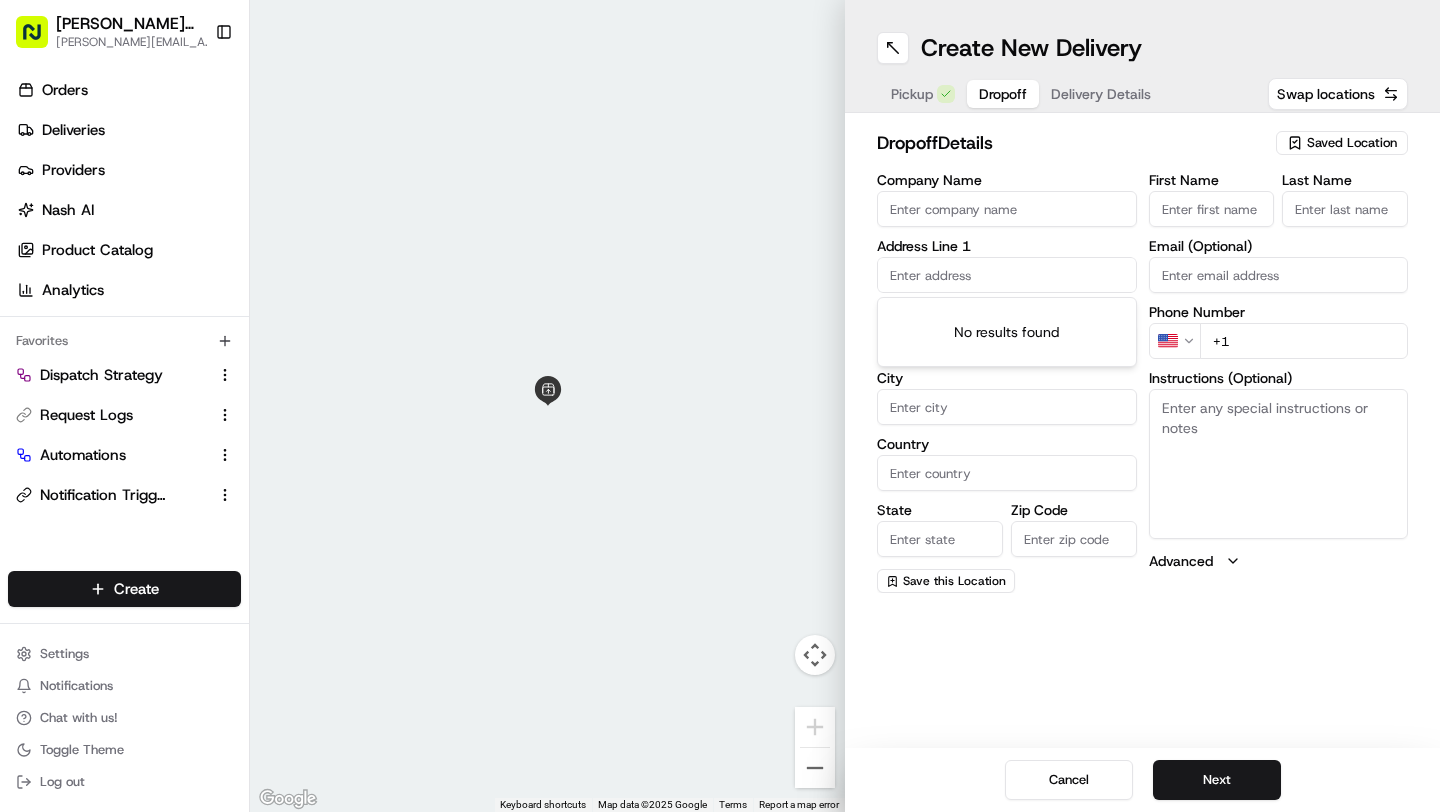 paste on "Putterie 20, 1000 Bruxelles, Belgium" 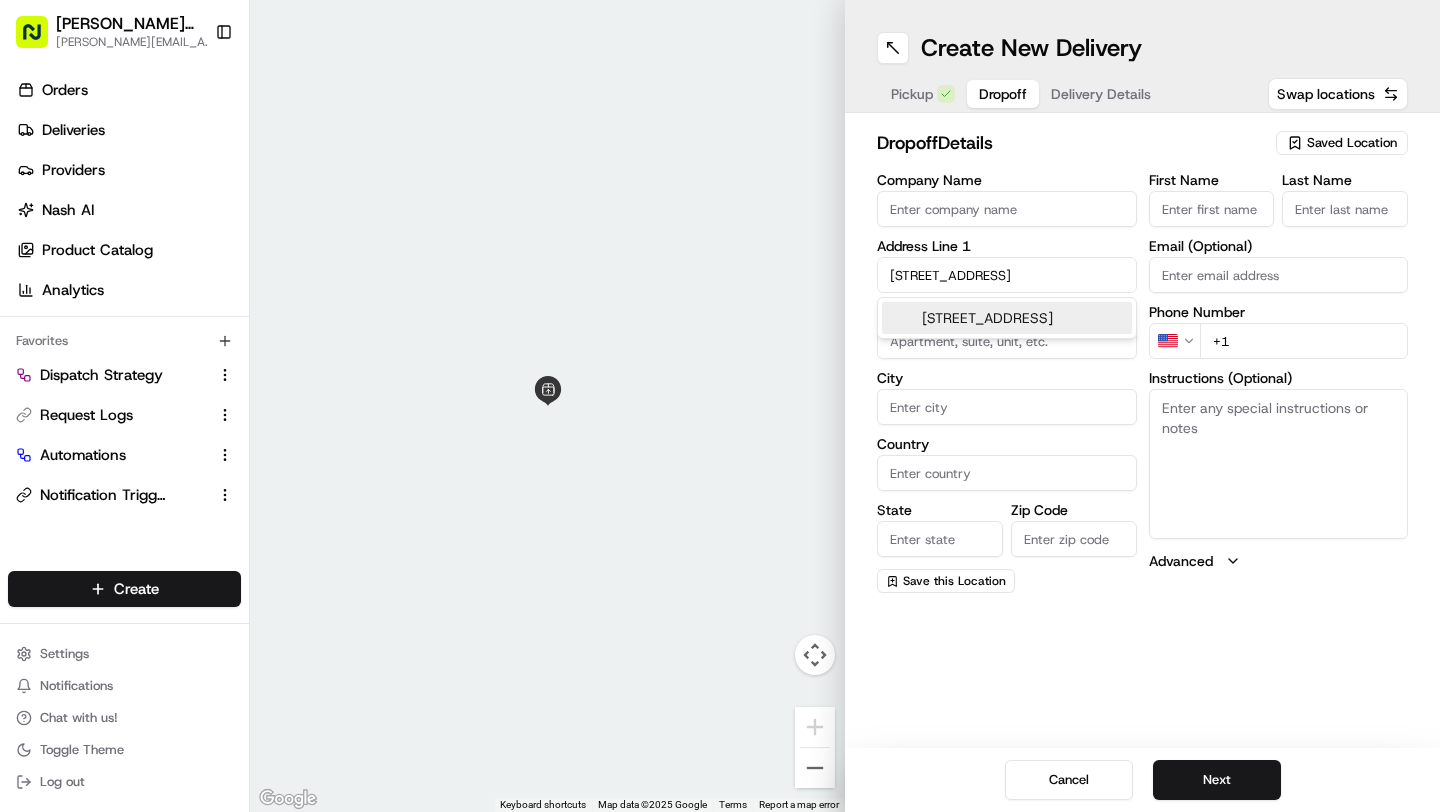 click on "Putterie 20, 1000 Bruxelles, Belgium" at bounding box center (1007, 318) 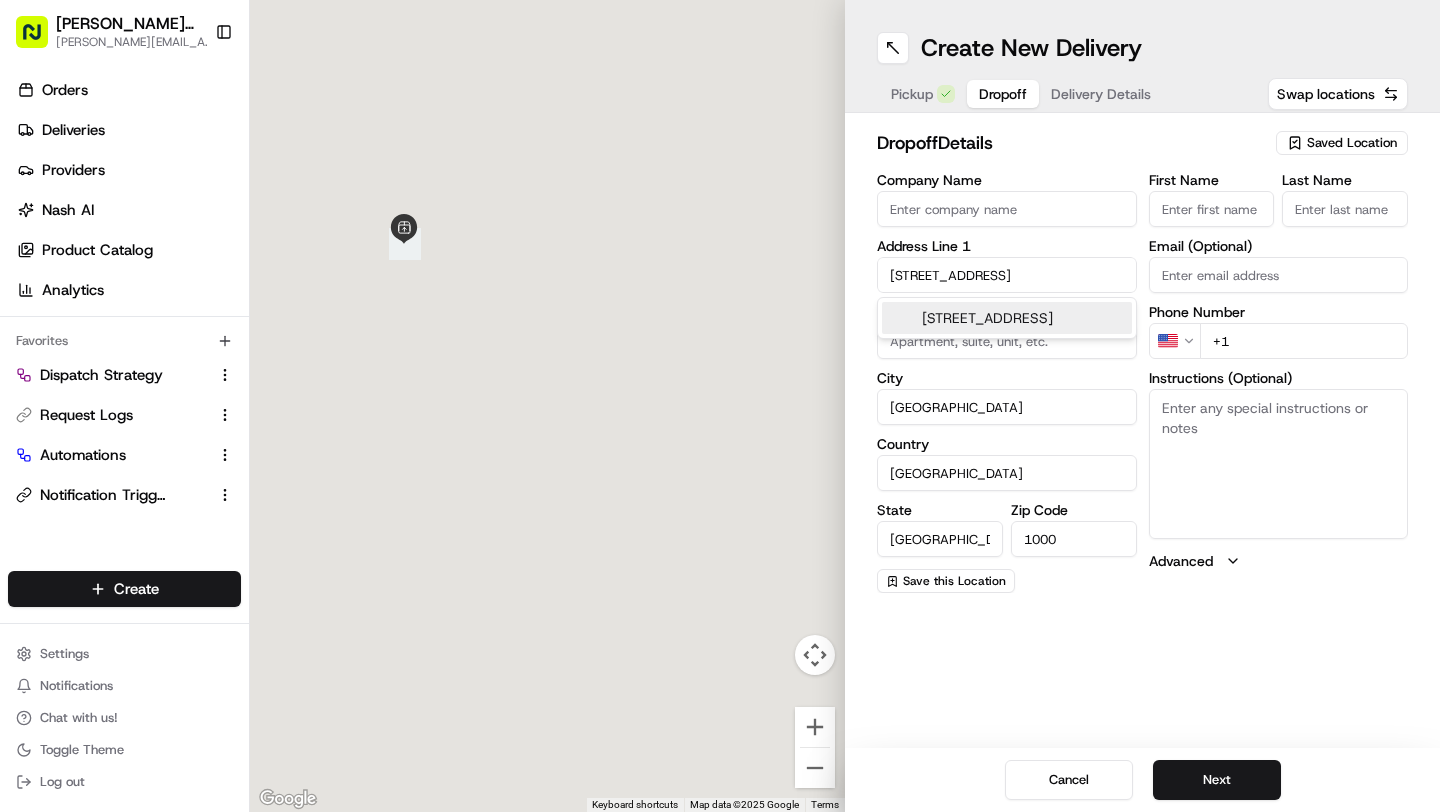 type on "20 Putterie" 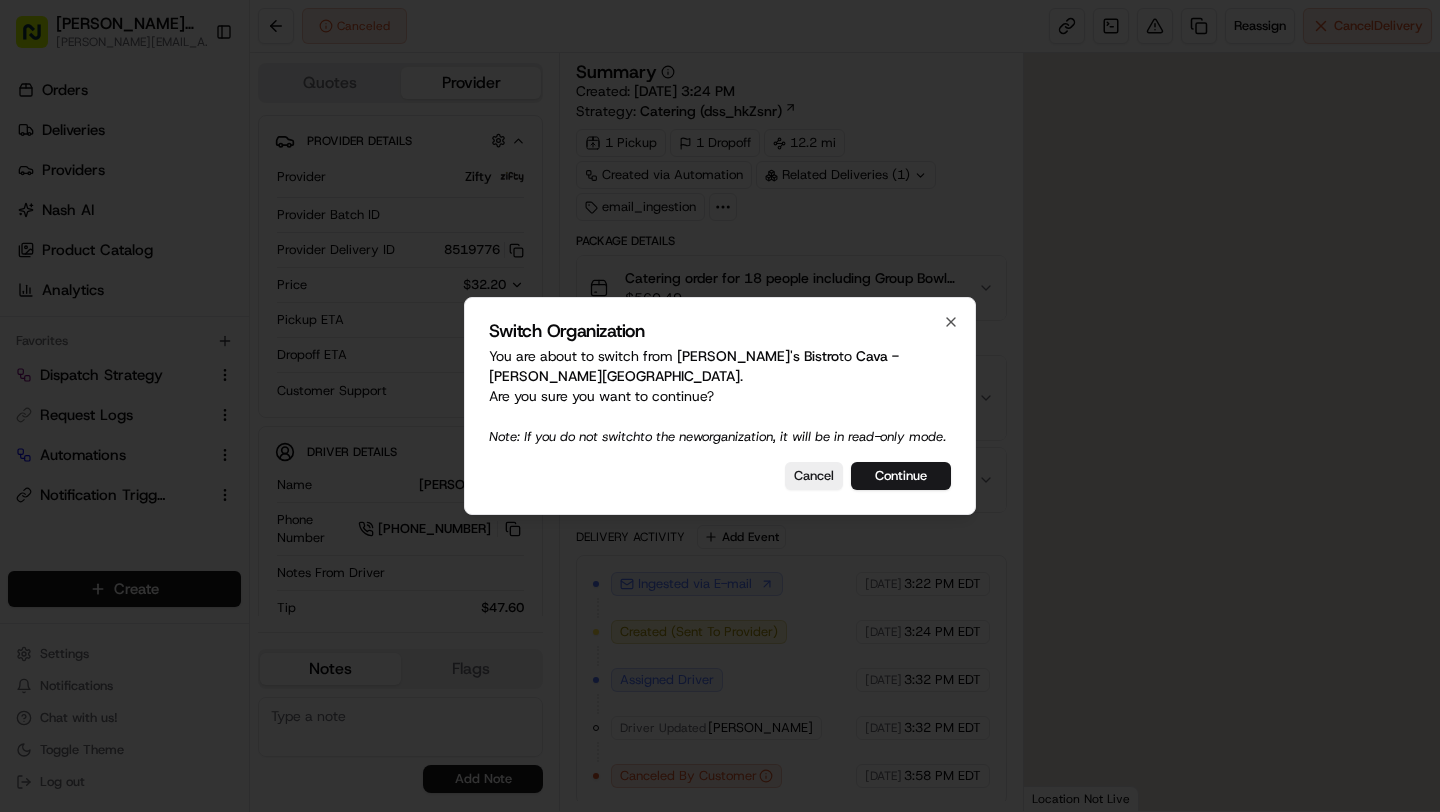 scroll, scrollTop: 0, scrollLeft: 0, axis: both 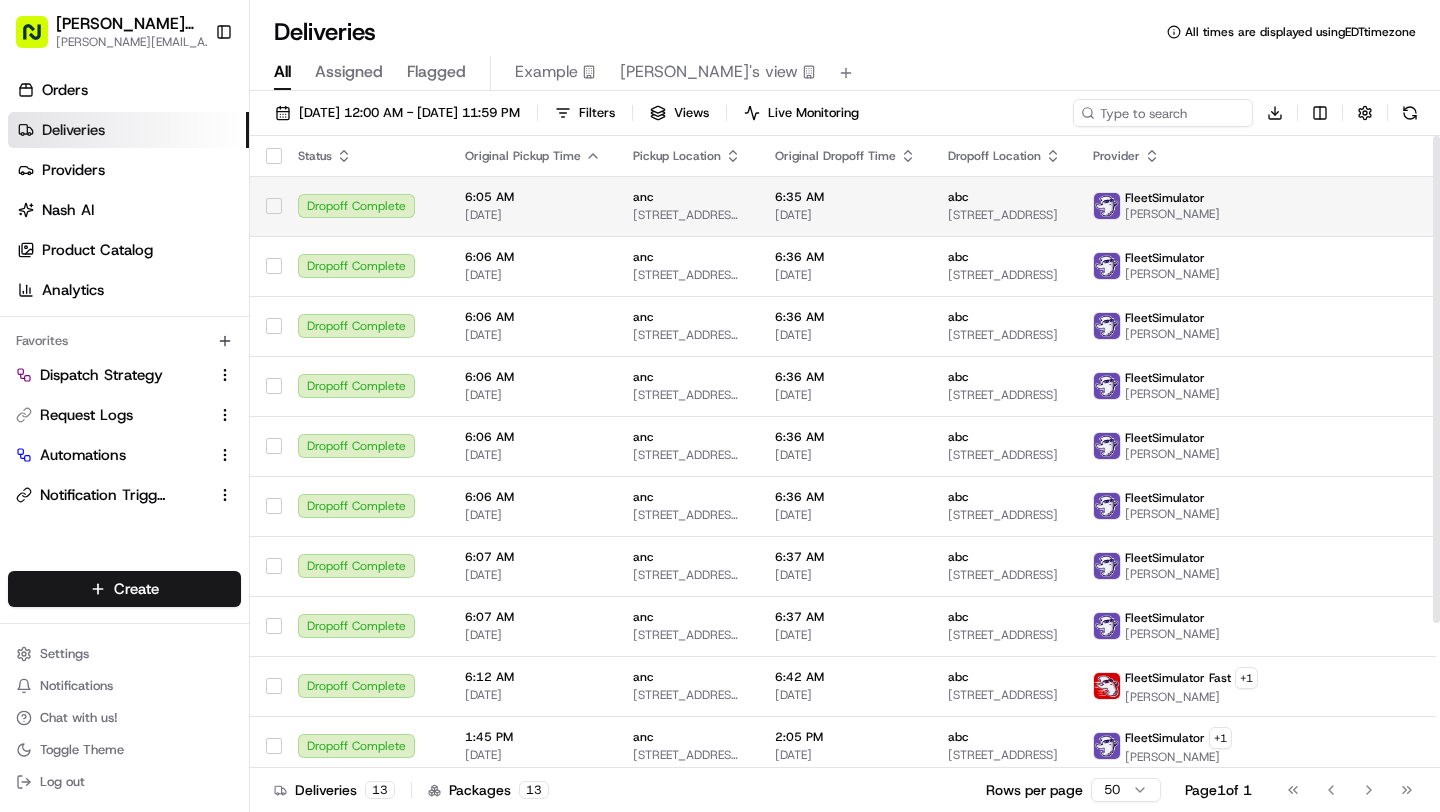 click on "anc [STREET_ADDRESS][PERSON_NAME][PERSON_NAME]" at bounding box center (688, 206) 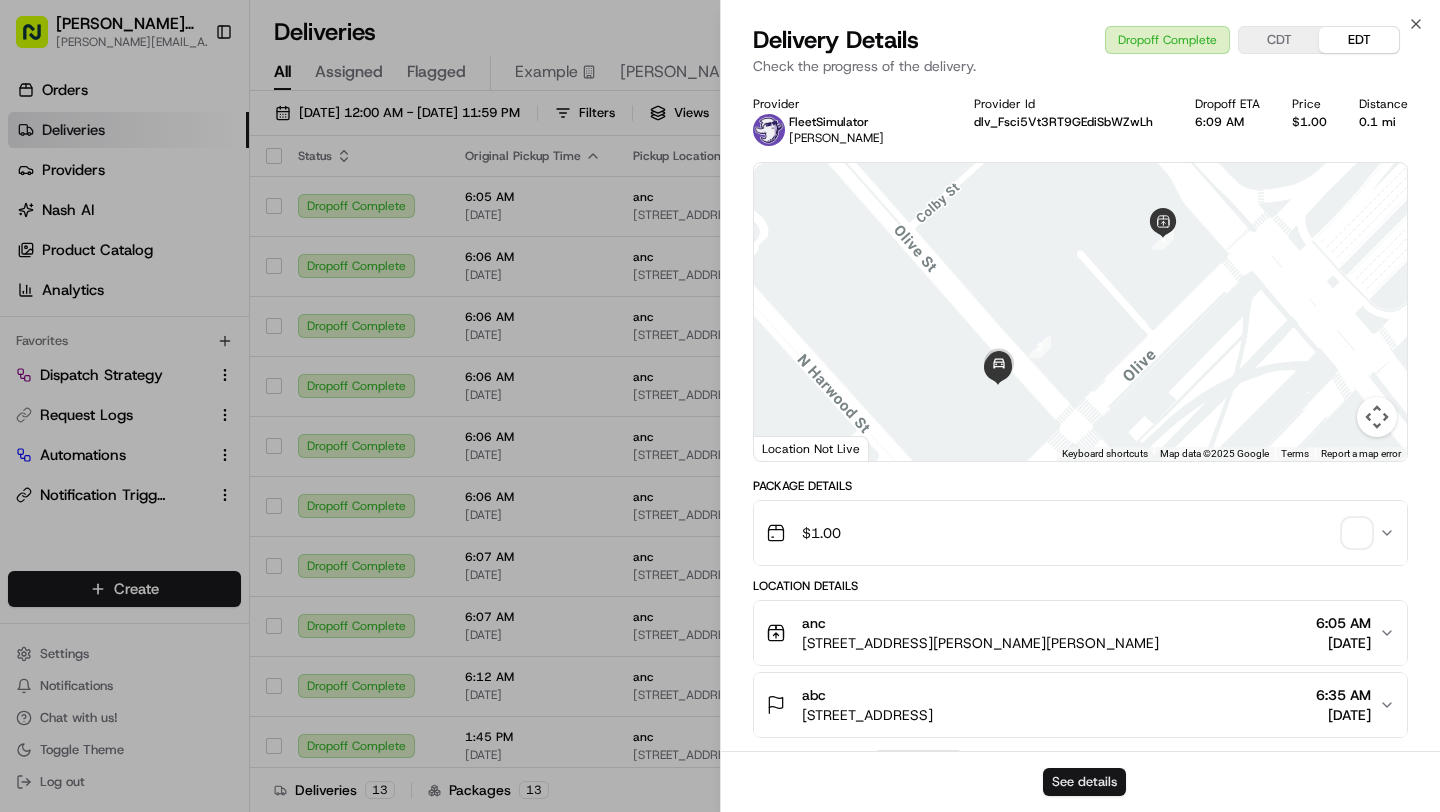 click on "See details" at bounding box center [1084, 782] 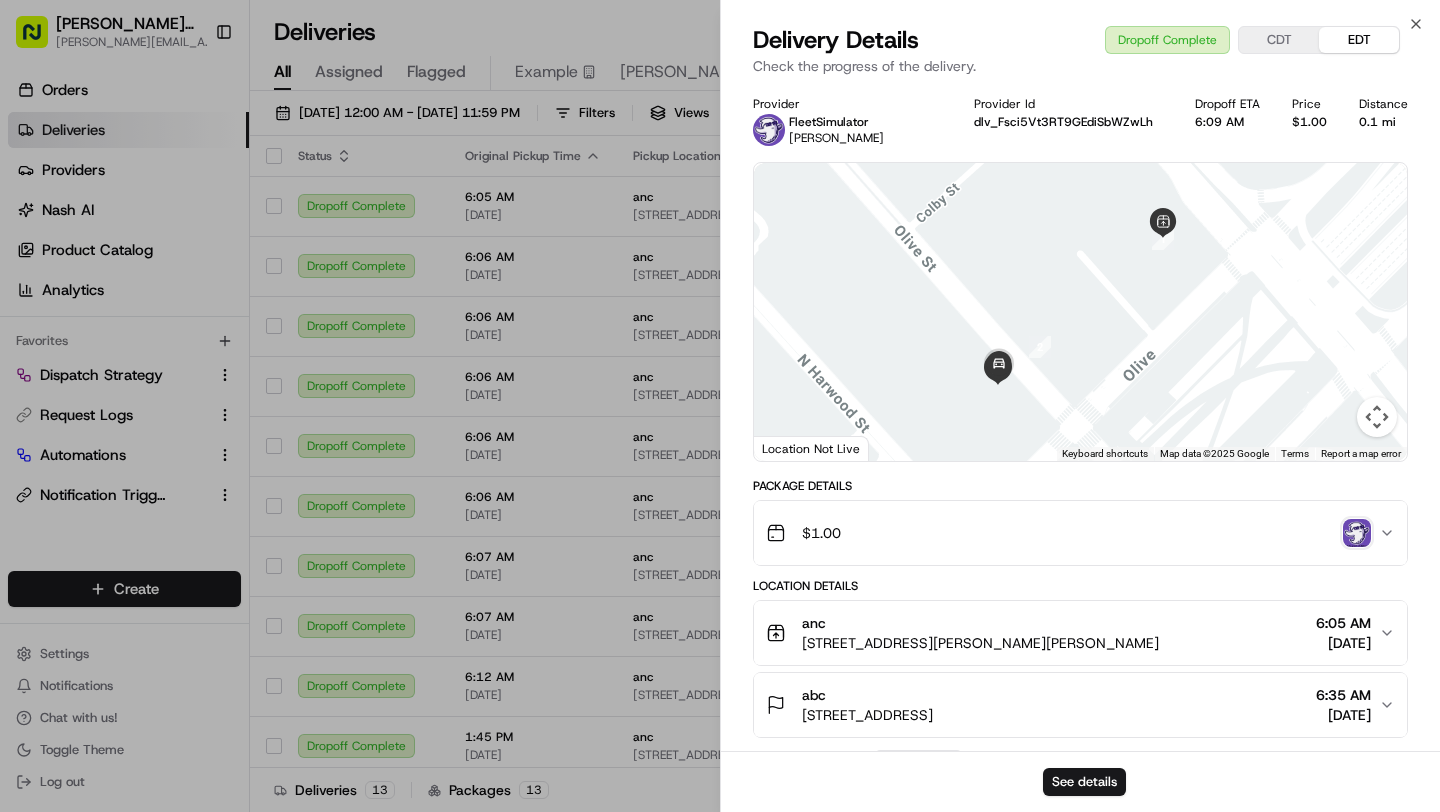 drag, startPoint x: 694, startPoint y: 336, endPoint x: 905, endPoint y: 336, distance: 211 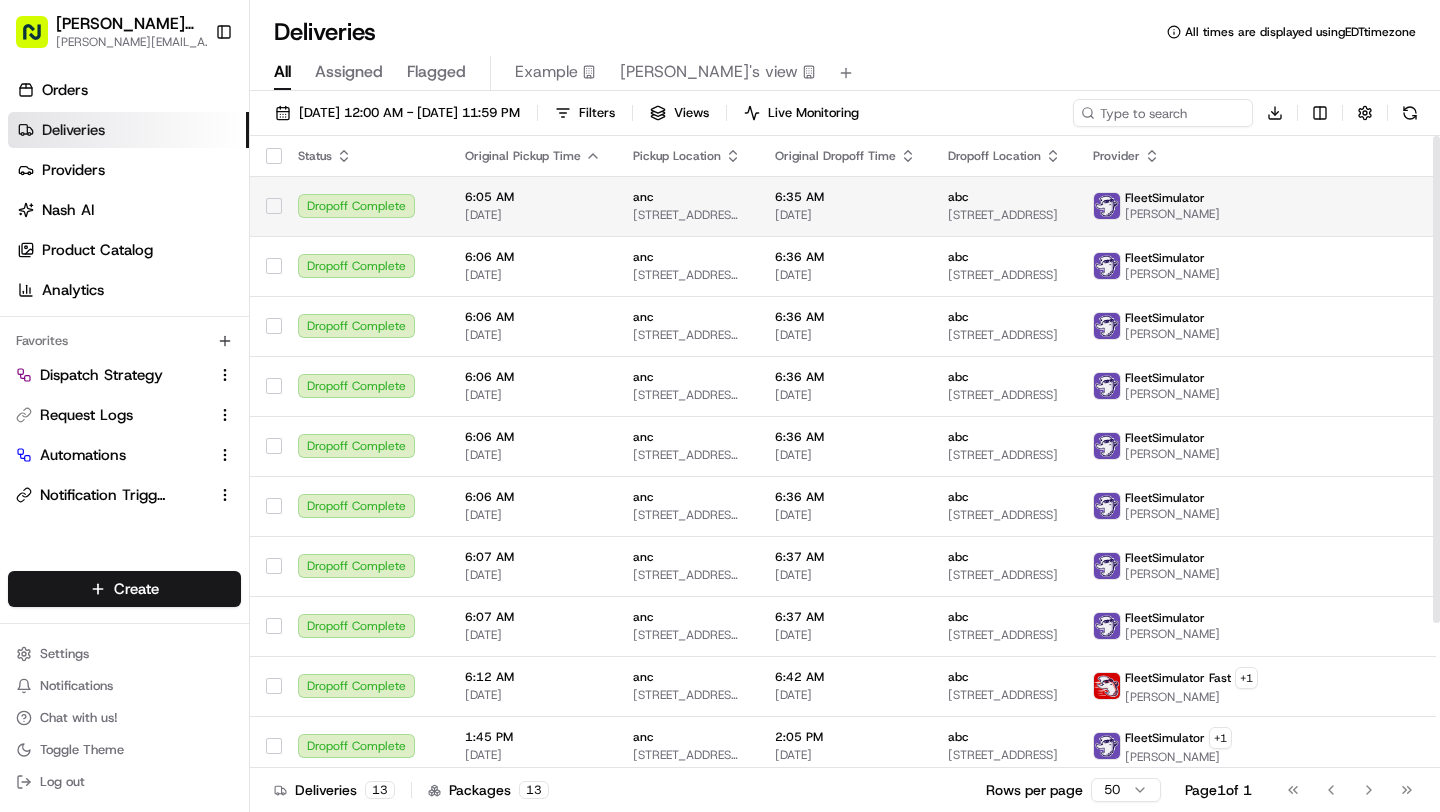 click on "Kisha's Bistro brittany@usenash.com Toggle Sidebar Orders Deliveries Providers Nash AI Product Catalog Analytics Favorites Dispatch Strategy Request Logs Automations Notification Triggers Main Menu Members & Organization Organization Users Roles Preferences Customization Portal Tracking Orchestration Automations Dispatch Strategy Optimization Strategy Shipping Labels Manifest Locations Pickup Locations Dropoff Locations Zones Shifts Delivery Windows Billing Billing Refund Requests Integrations Notification Triggers Webhooks API Keys Request Logs Other Feature Flags Create Settings Notifications Chat with us! Toggle Theme Log out Deliveries All times are displayed using  EDT  timezone All Assigned Flagged Example Masood's view 07/11/2025 12:00 AM - 07/11/2025 11:59 PM Filters Views Live Monitoring Download Status Original Pickup Time Pickup Location Original Dropoff Time Dropoff Location Provider Action Dropoff Complete 6:05 AM 07/11/2025 anc 2121 Woodall Rodgers Fwy, Dallas, TX 75201, USA abc" at bounding box center (720, 406) 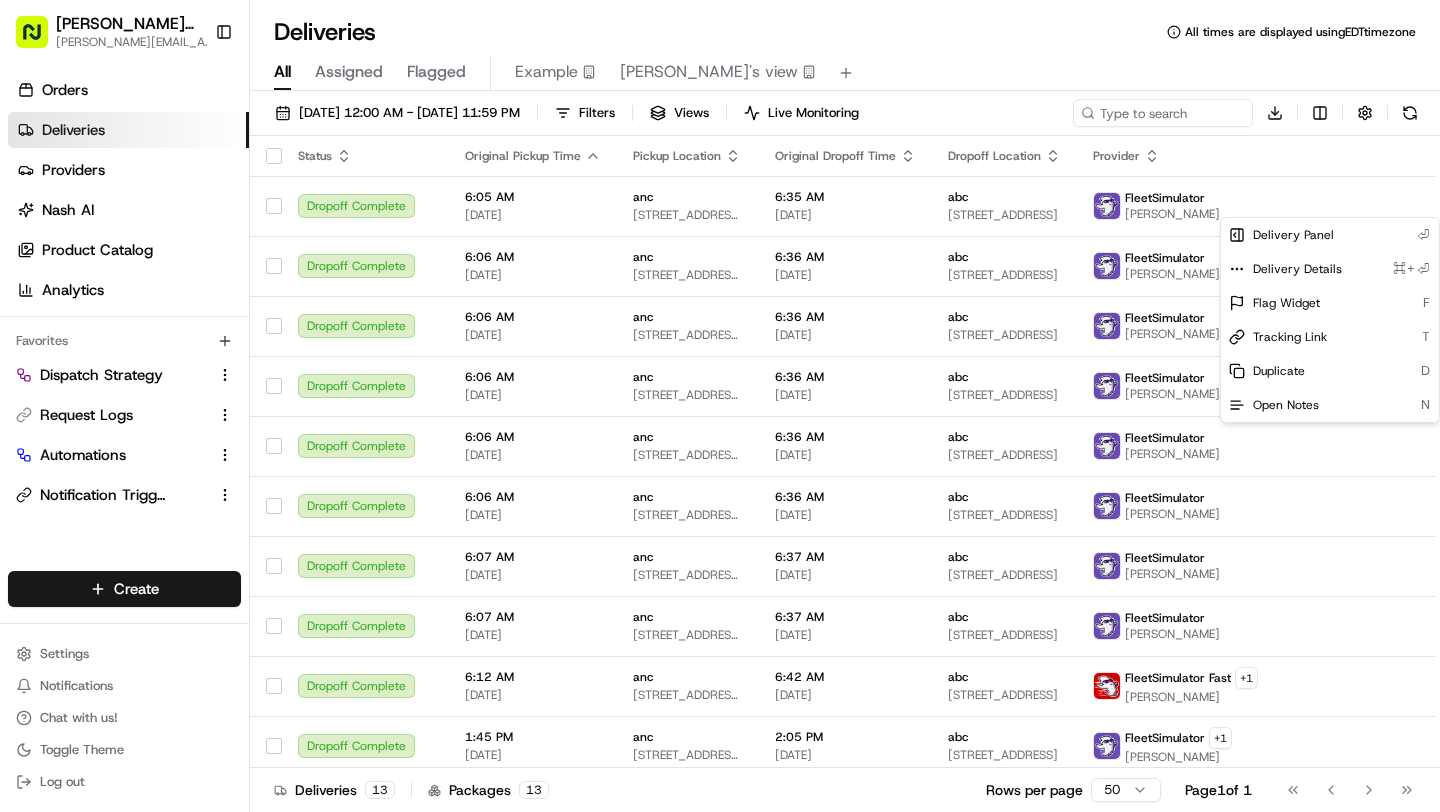 click on "Kisha's Bistro brittany@usenash.com Toggle Sidebar Orders Deliveries Providers Nash AI Product Catalog Analytics Favorites Dispatch Strategy Request Logs Automations Notification Triggers Main Menu Members & Organization Organization Users Roles Preferences Customization Portal Tracking Orchestration Automations Dispatch Strategy Optimization Strategy Shipping Labels Manifest Locations Pickup Locations Dropoff Locations Zones Shifts Delivery Windows Billing Billing Refund Requests Integrations Notification Triggers Webhooks API Keys Request Logs Other Feature Flags Create Settings Notifications Chat with us! Toggle Theme Log out Deliveries All times are displayed using  EDT  timezone All Assigned Flagged Example Masood's view 07/11/2025 12:00 AM - 07/11/2025 11:59 PM Filters Views Live Monitoring Download Status Original Pickup Time Pickup Location Original Dropoff Time Dropoff Location Provider Action Dropoff Complete 6:05 AM 07/11/2025 anc 2121 Woodall Rodgers Fwy, Dallas, TX 75201, USA abc" at bounding box center (720, 406) 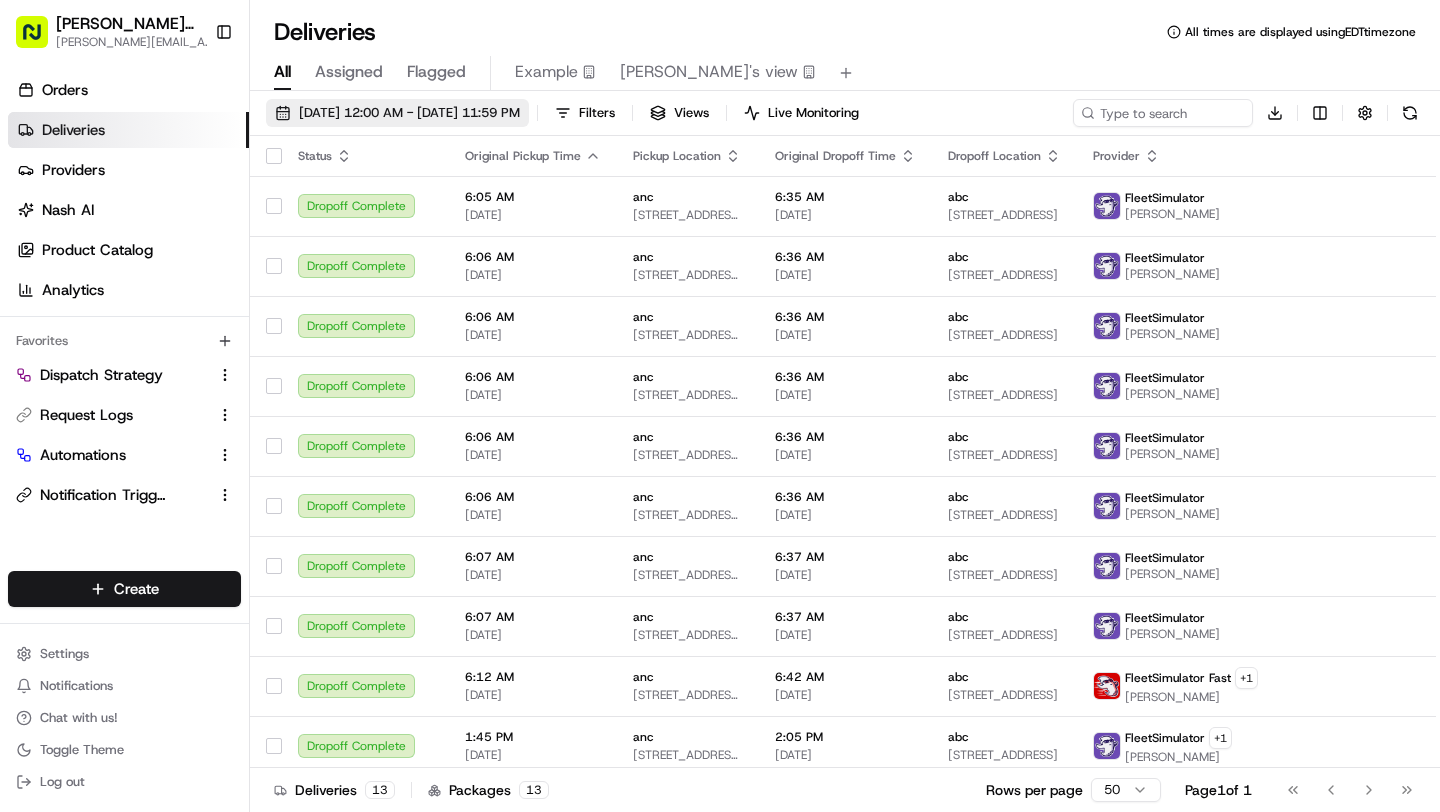 click on "07/11/2025 12:00 AM - 07/11/2025 11:59 PM" at bounding box center [409, 113] 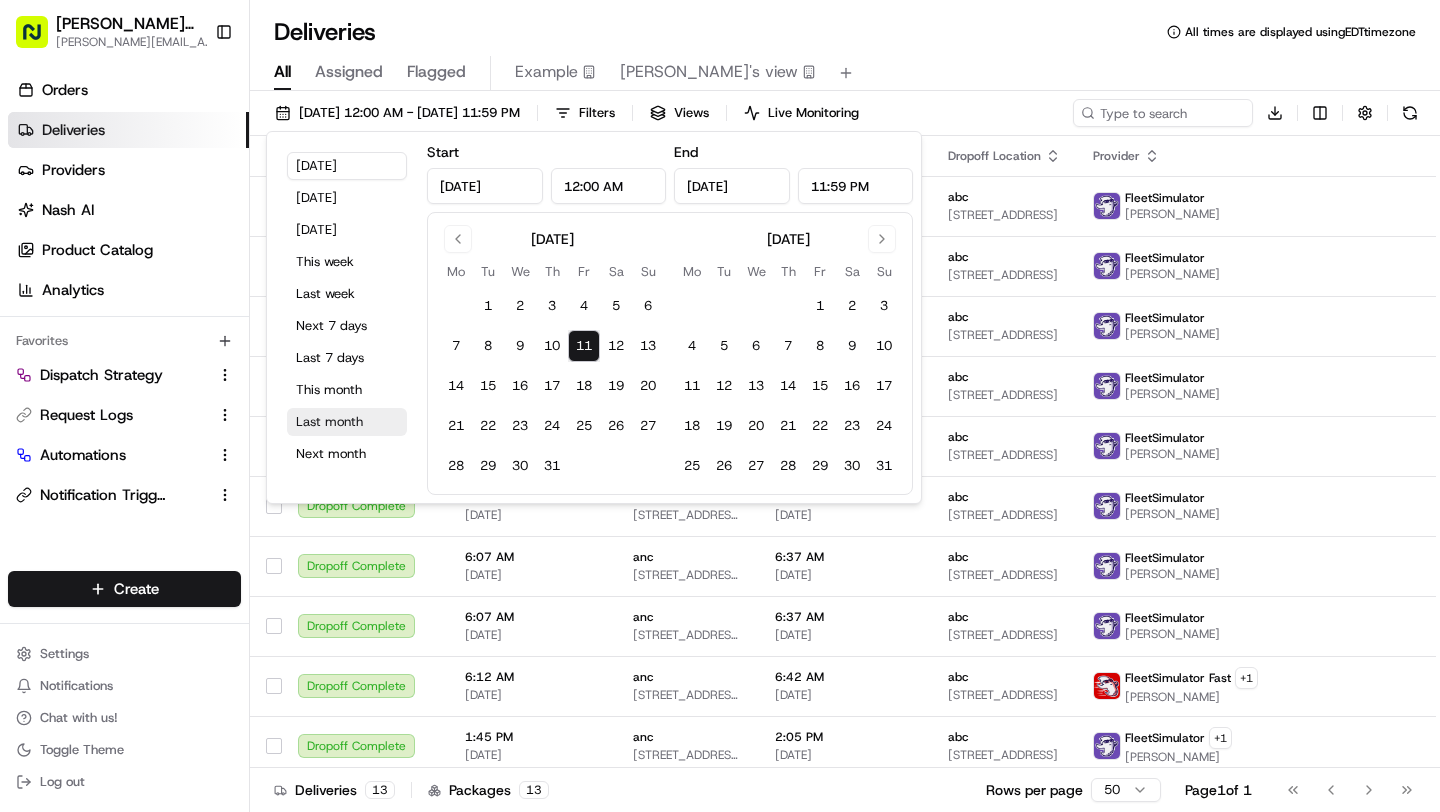 click on "Last month" at bounding box center [347, 422] 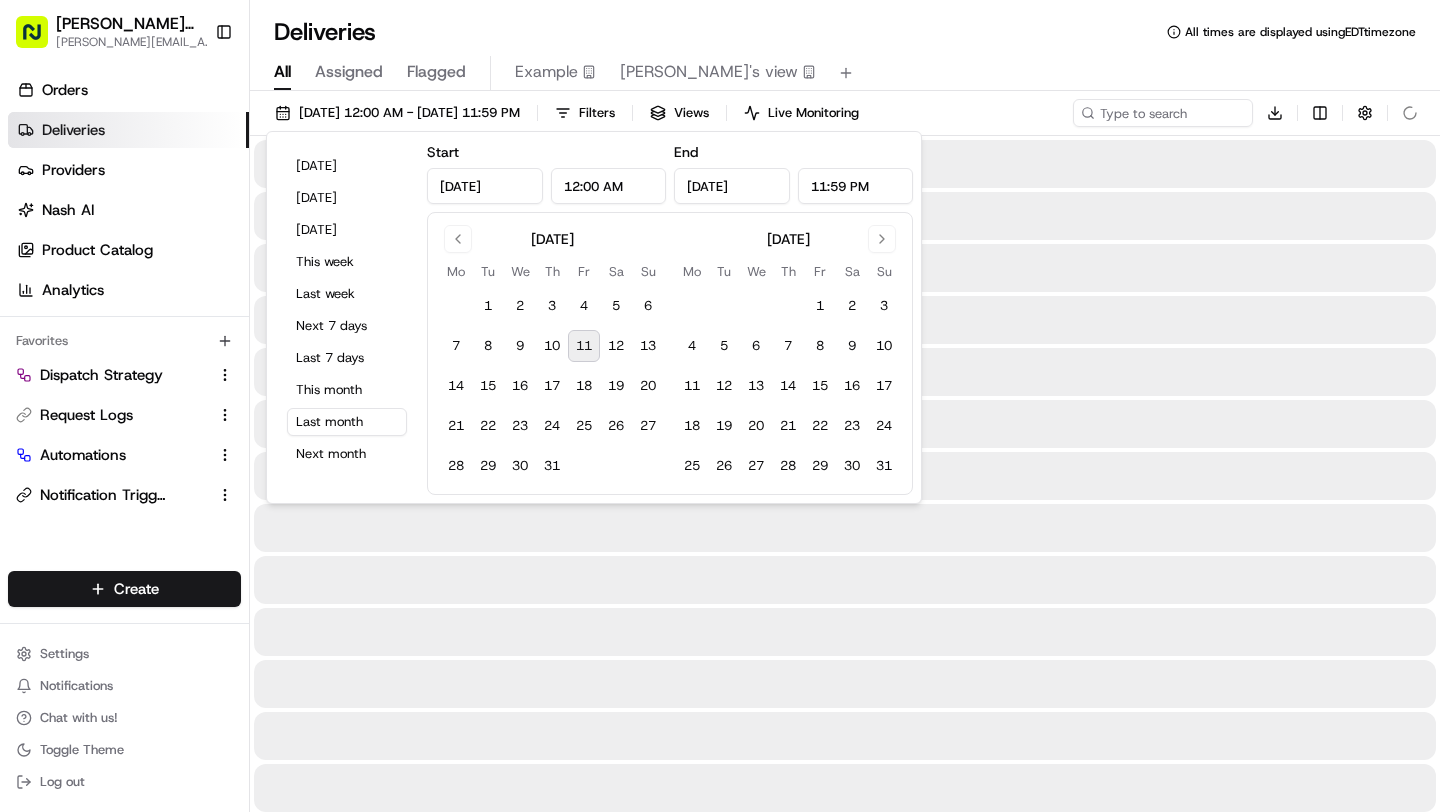 click on "Deliveries All times are displayed using  EDT  timezone" at bounding box center (845, 32) 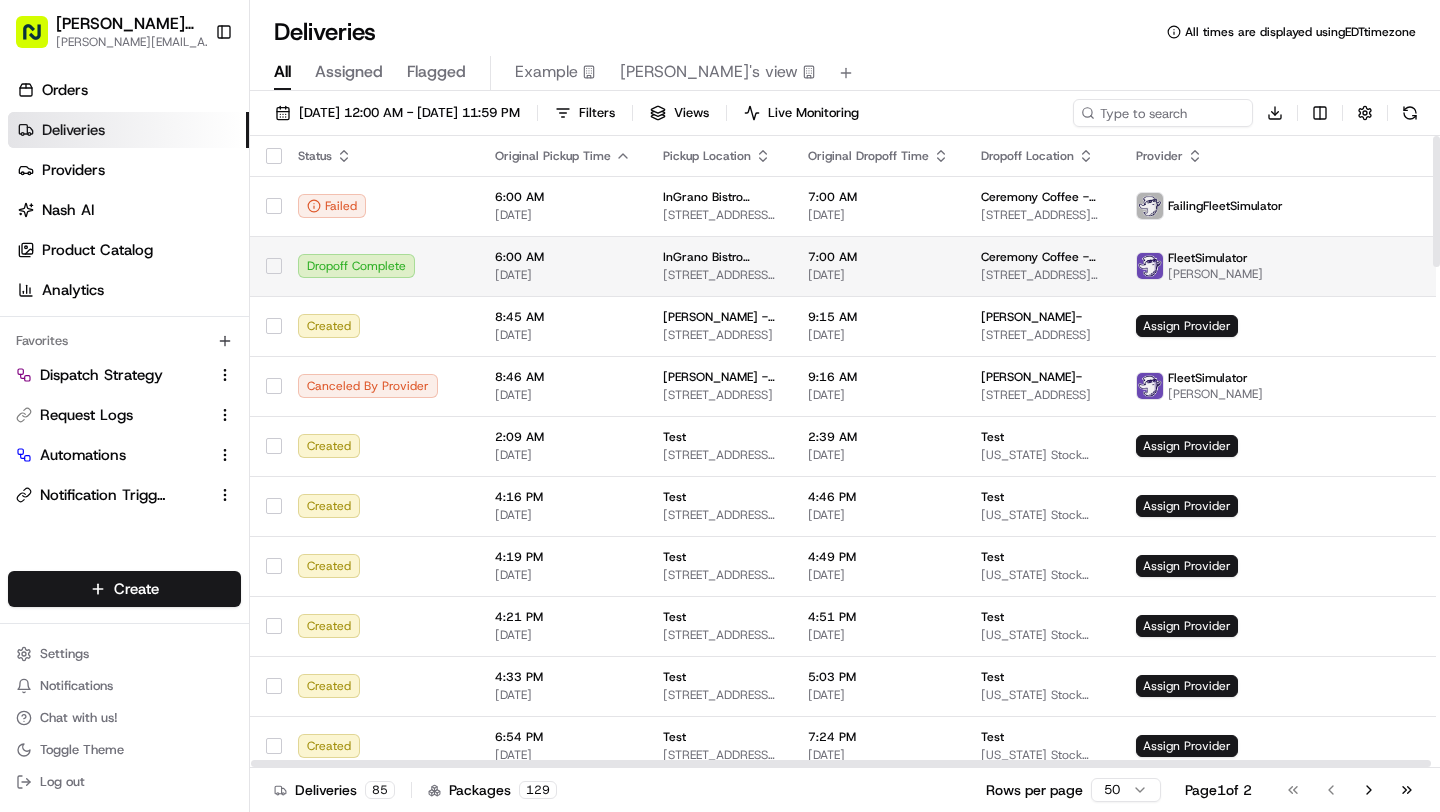 click on "[STREET_ADDRESS][PERSON_NAME]" at bounding box center (719, 275) 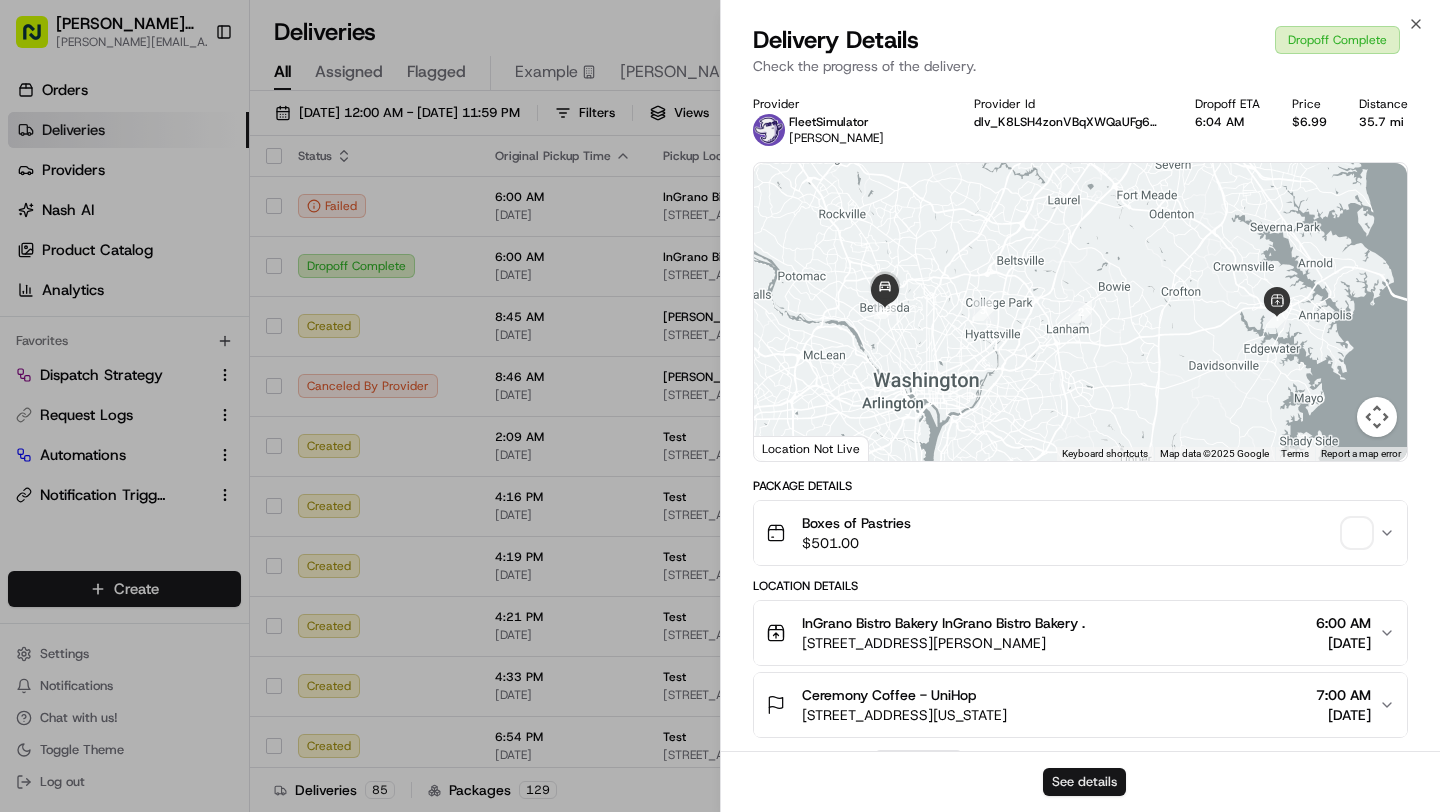 click on "See details" at bounding box center [1084, 782] 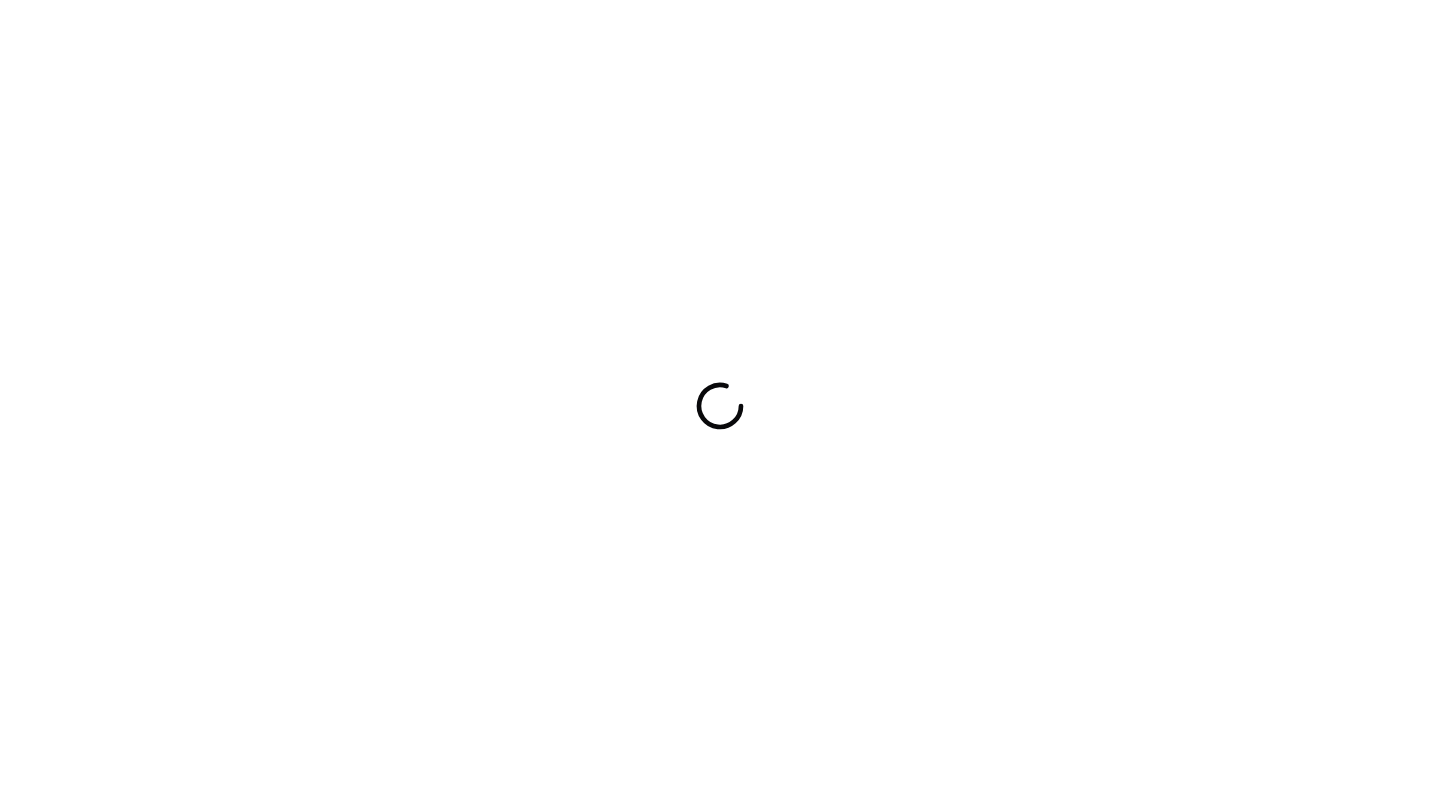 scroll, scrollTop: 0, scrollLeft: 0, axis: both 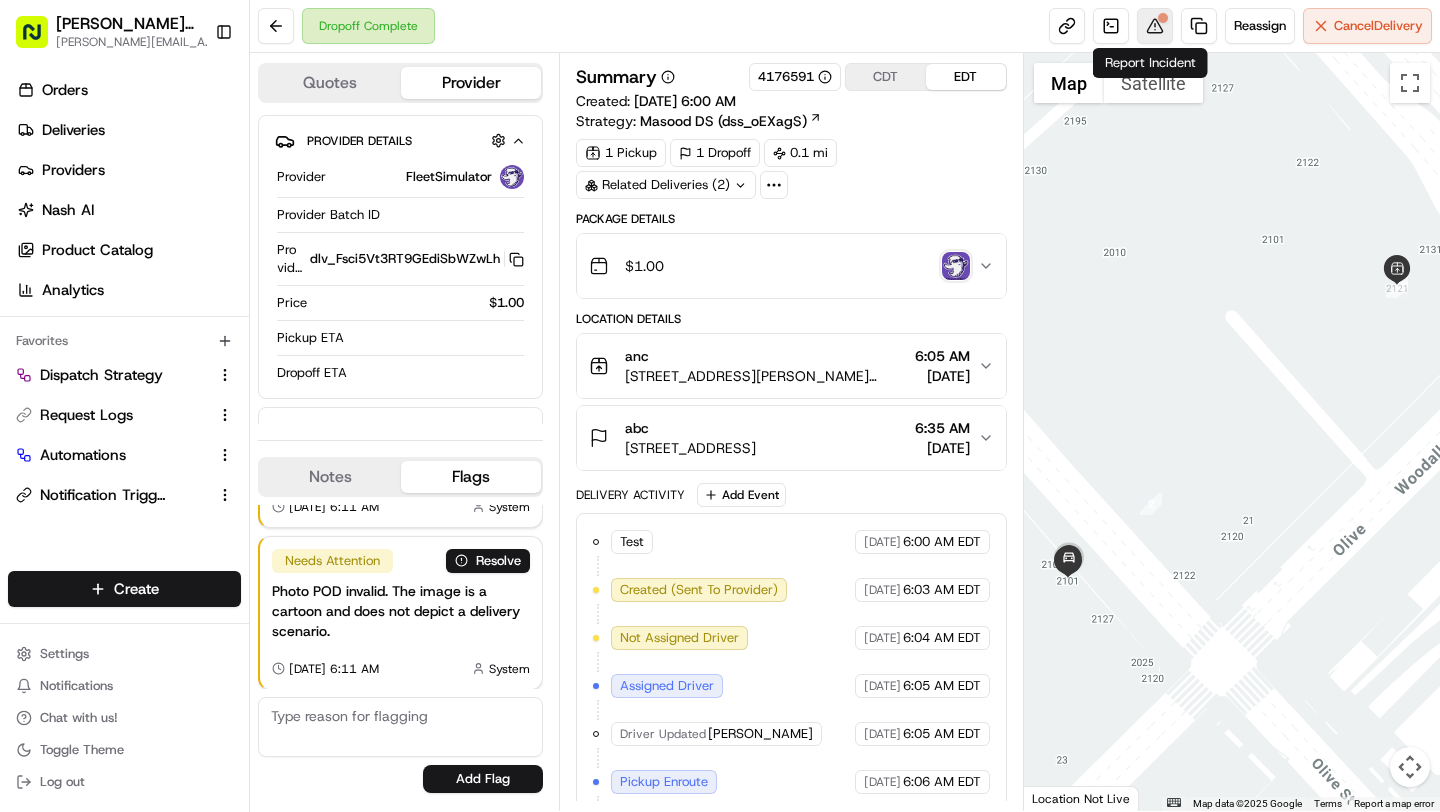 click at bounding box center (1163, 18) 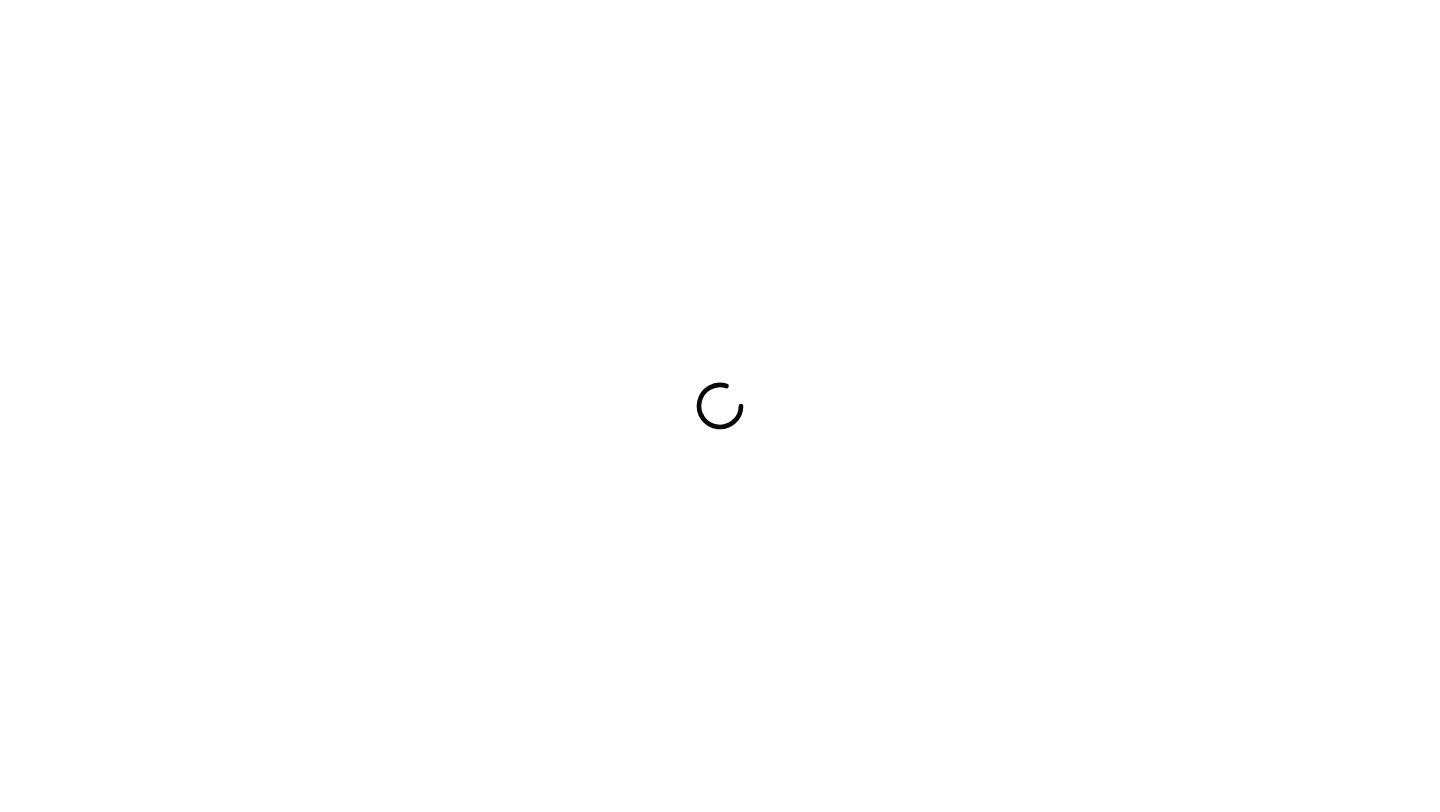 scroll, scrollTop: 0, scrollLeft: 0, axis: both 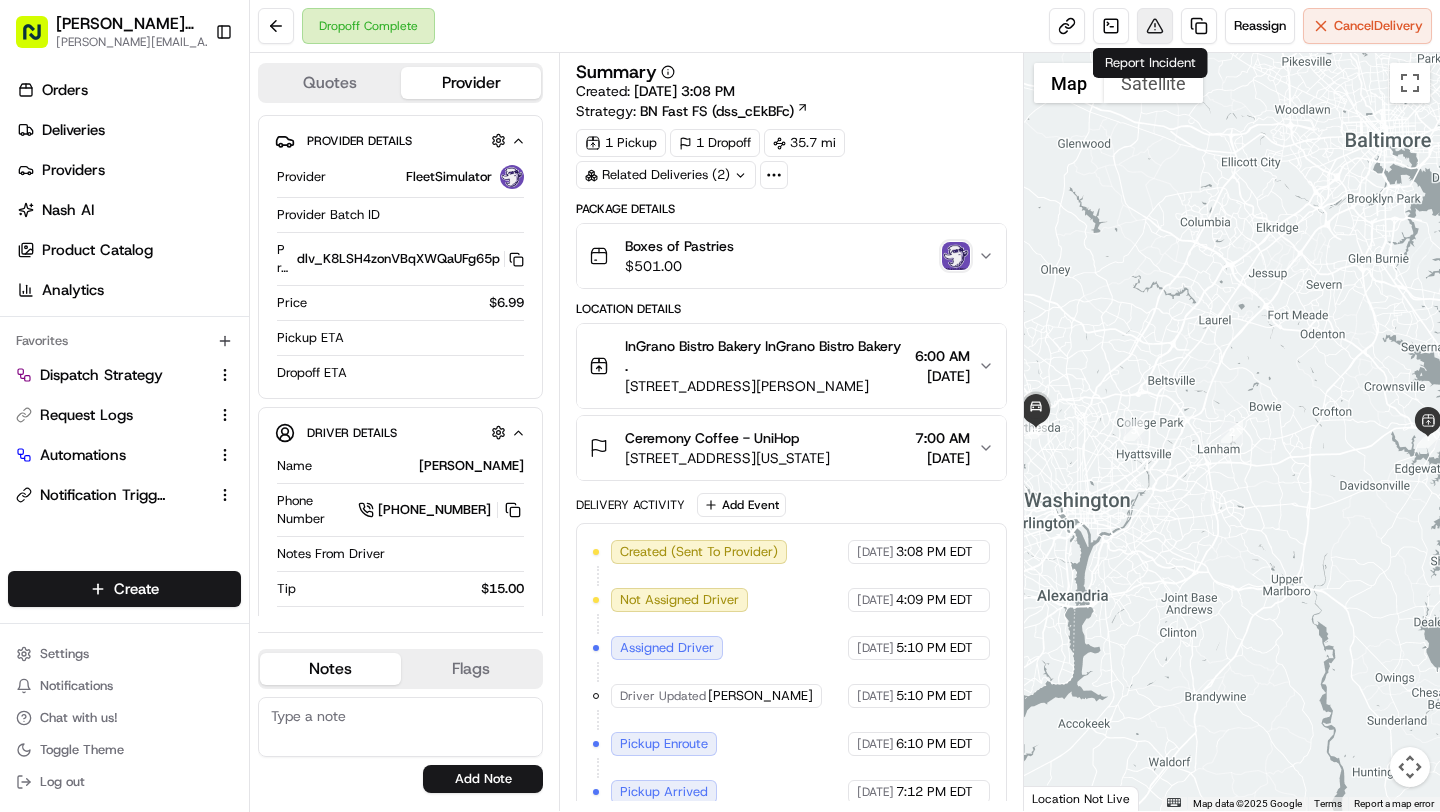 click at bounding box center (1155, 26) 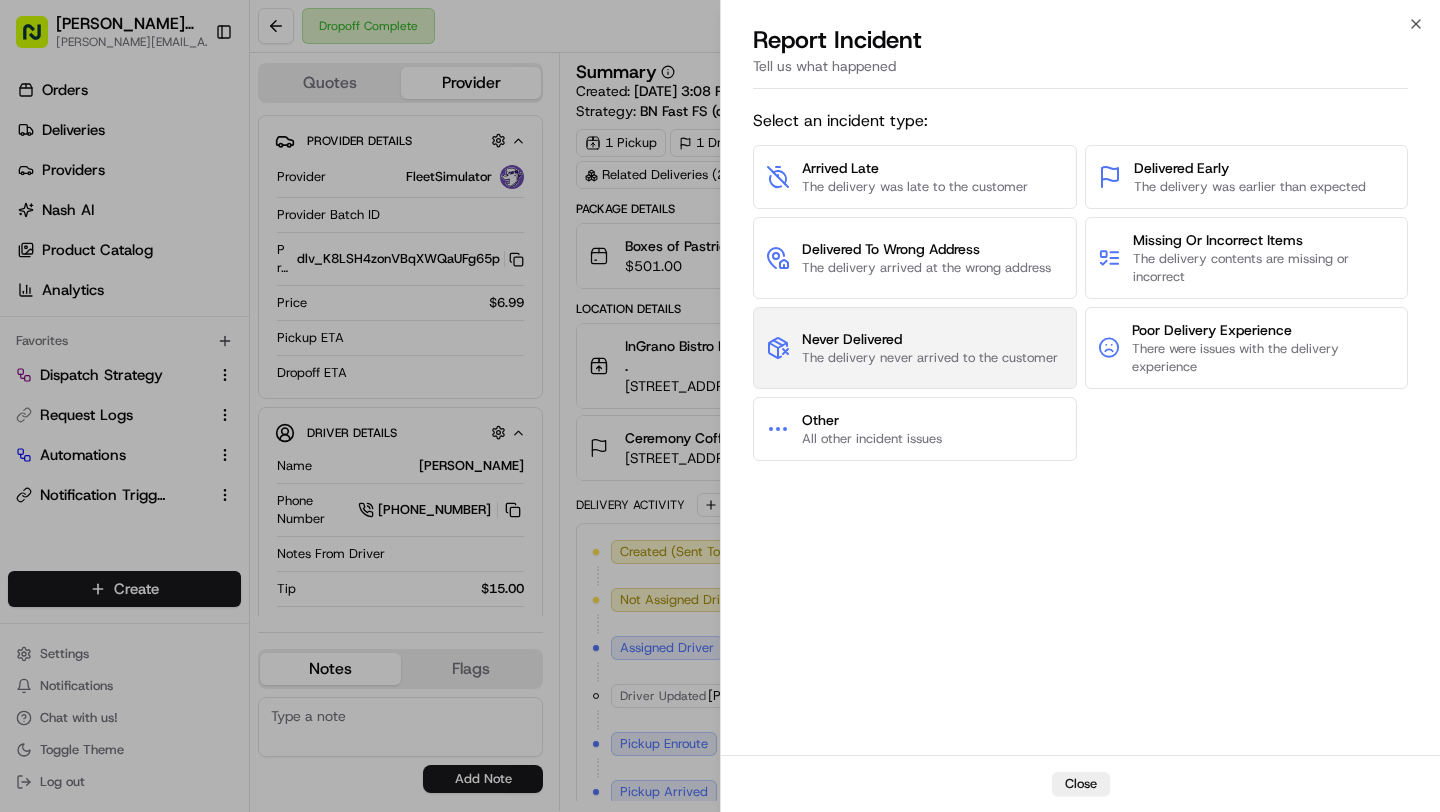 click on "Never Delivered The delivery never arrived to the customer" at bounding box center [915, 348] 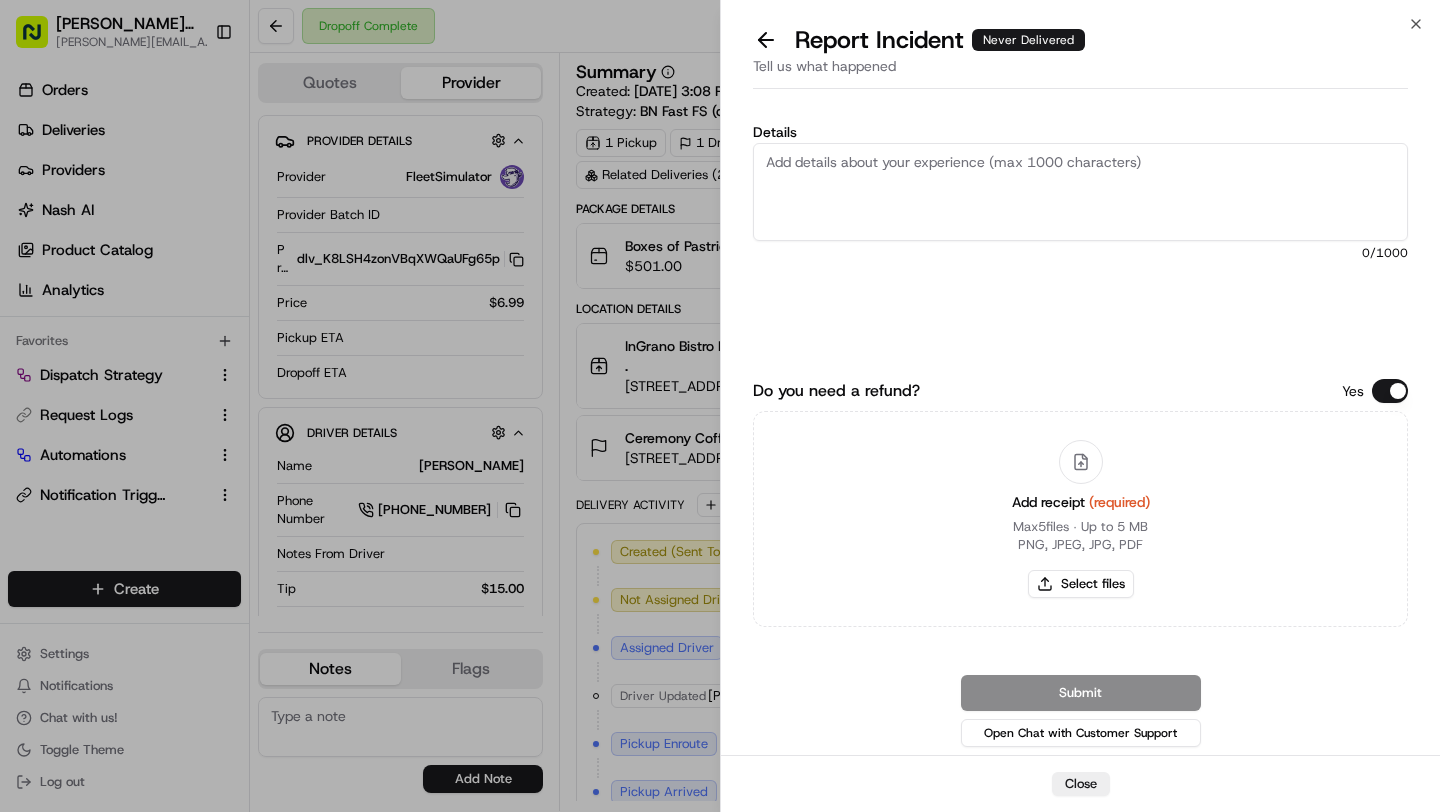 click on "Details" at bounding box center [1080, 192] 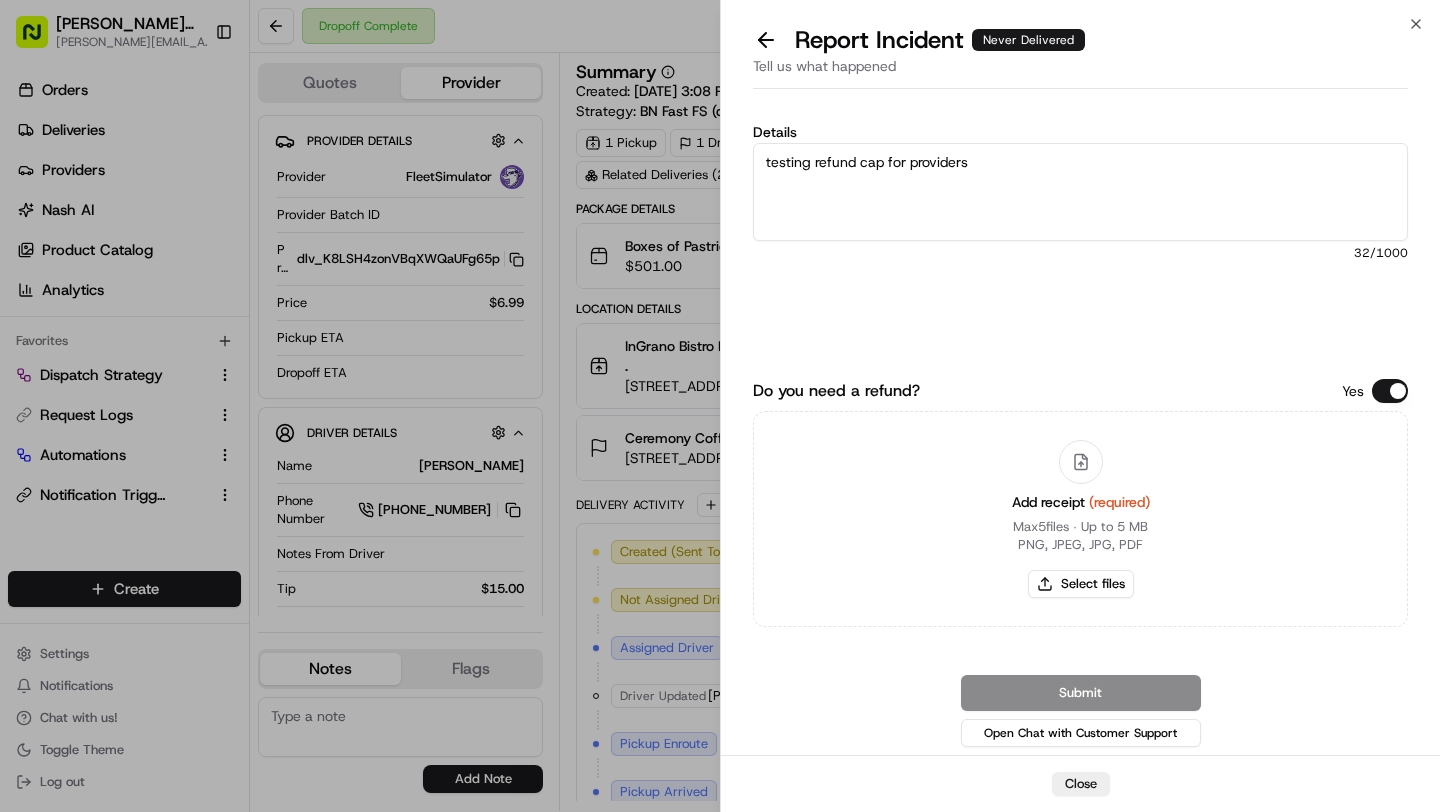 type on "testing refund cap for providers" 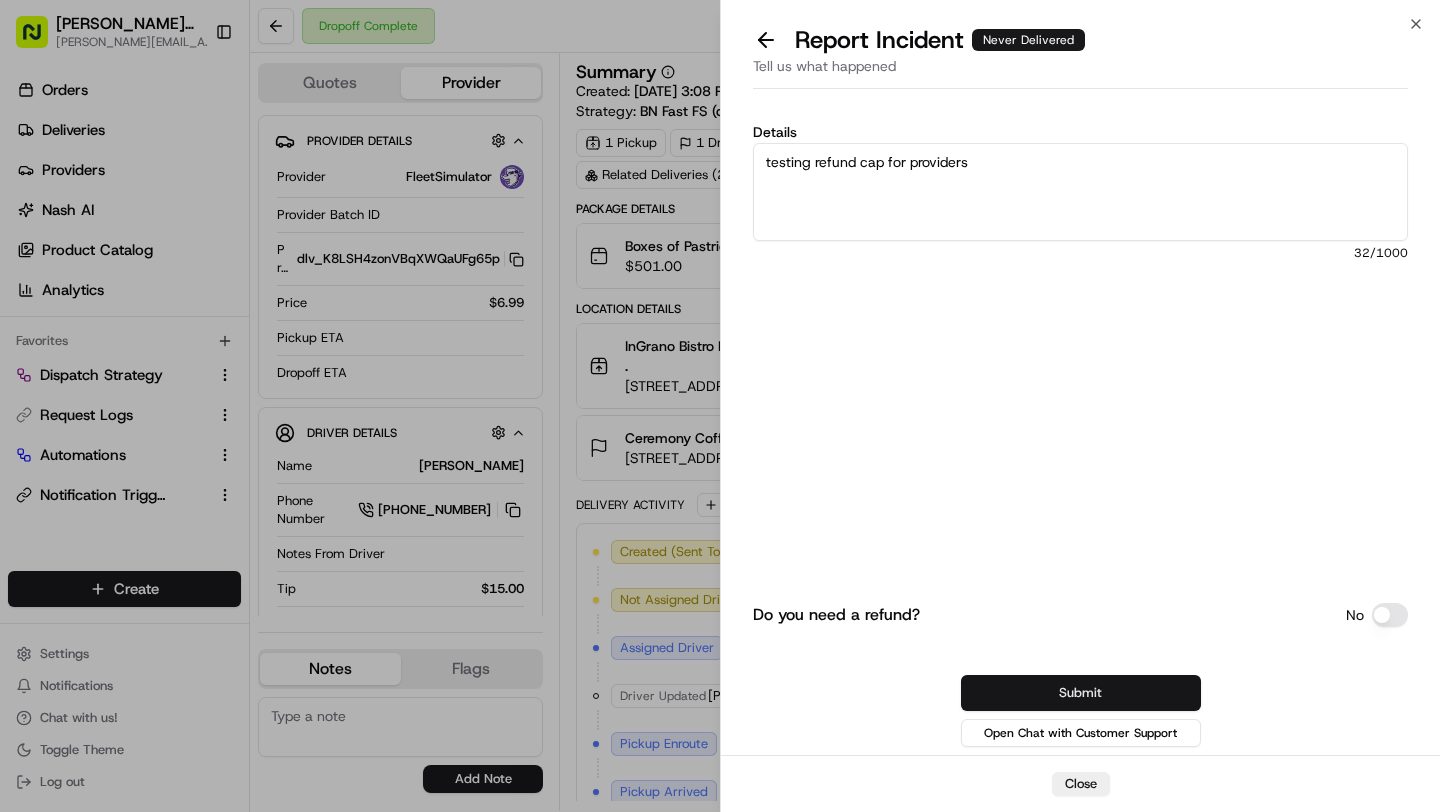 click on "Submit" at bounding box center (1081, 693) 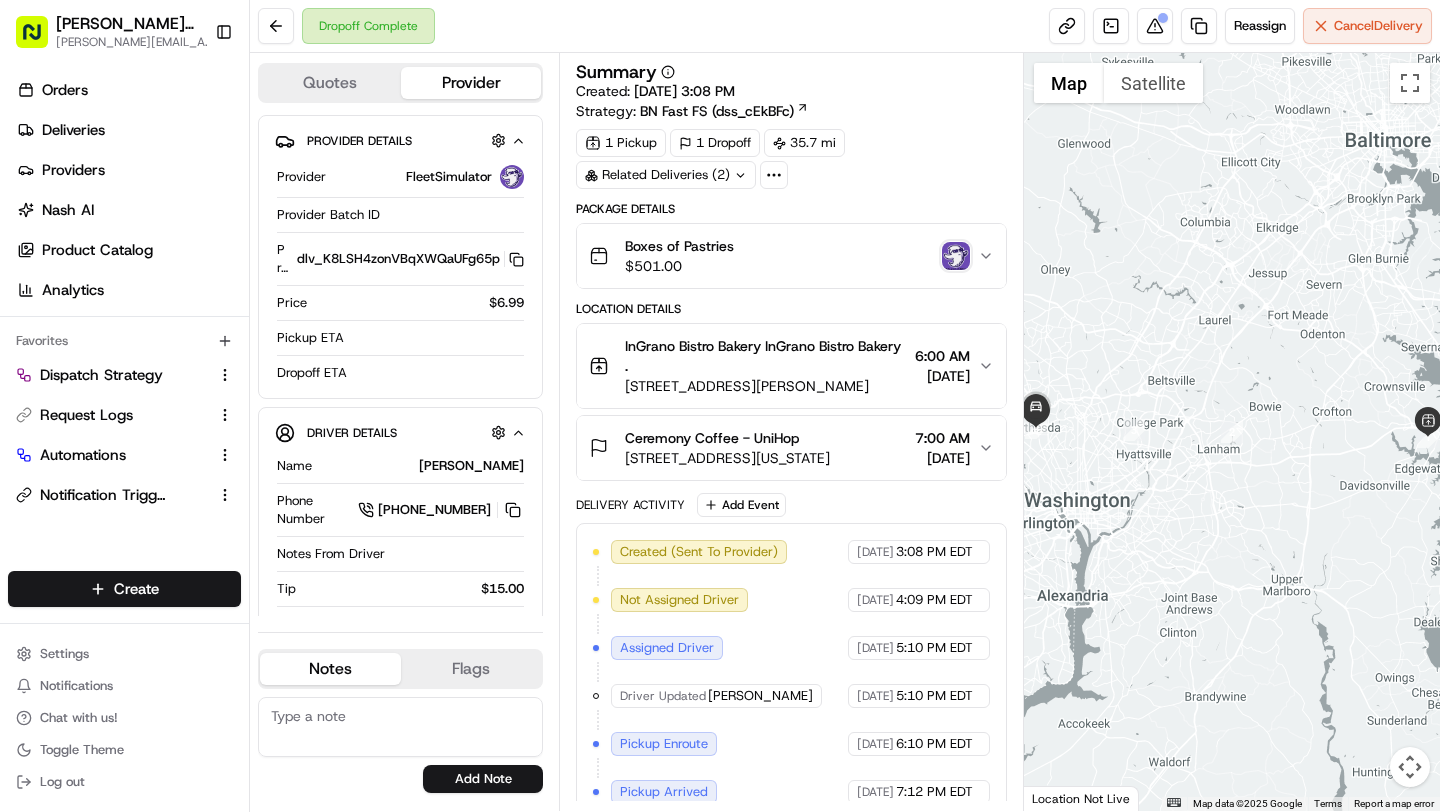 scroll, scrollTop: 0, scrollLeft: 0, axis: both 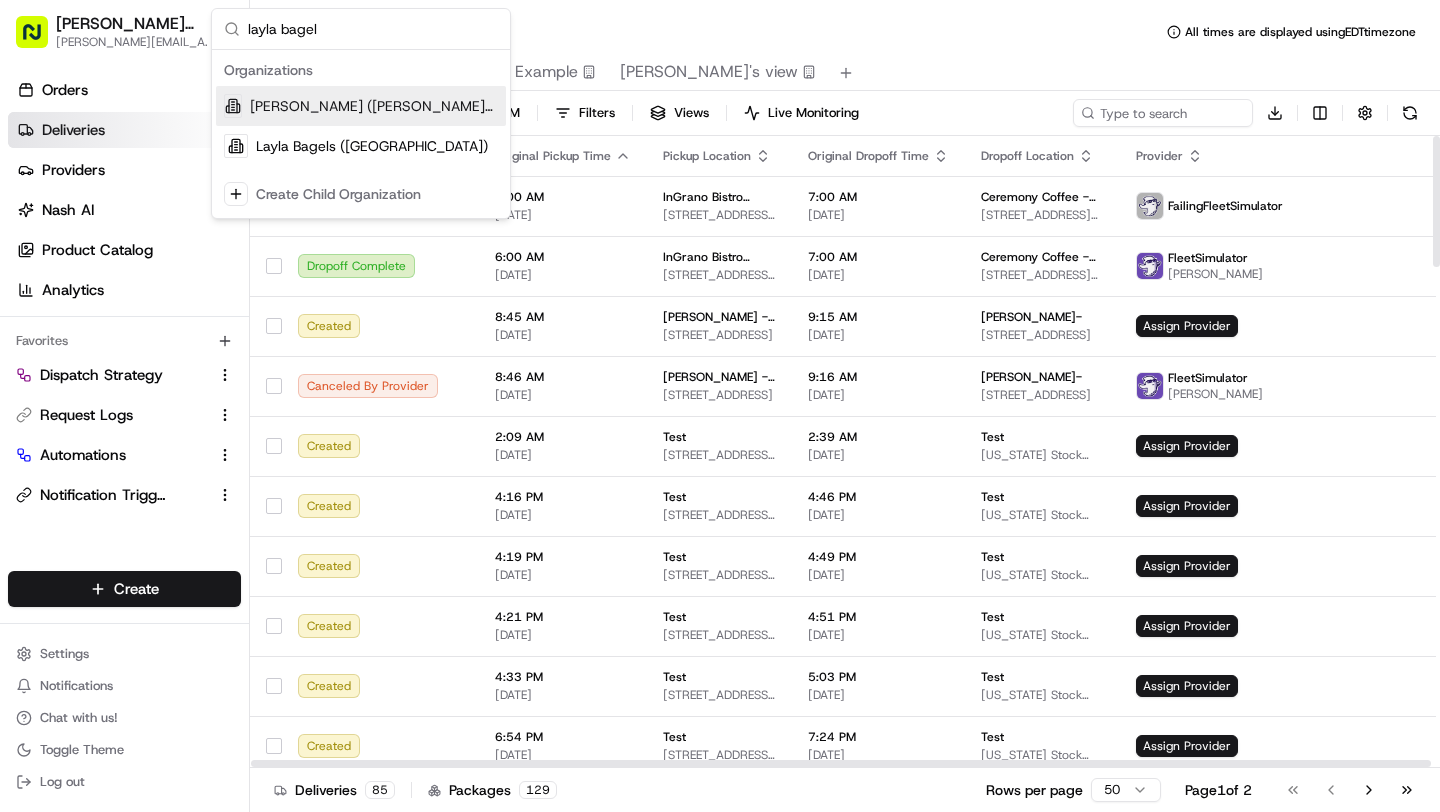 type on "layla bagel" 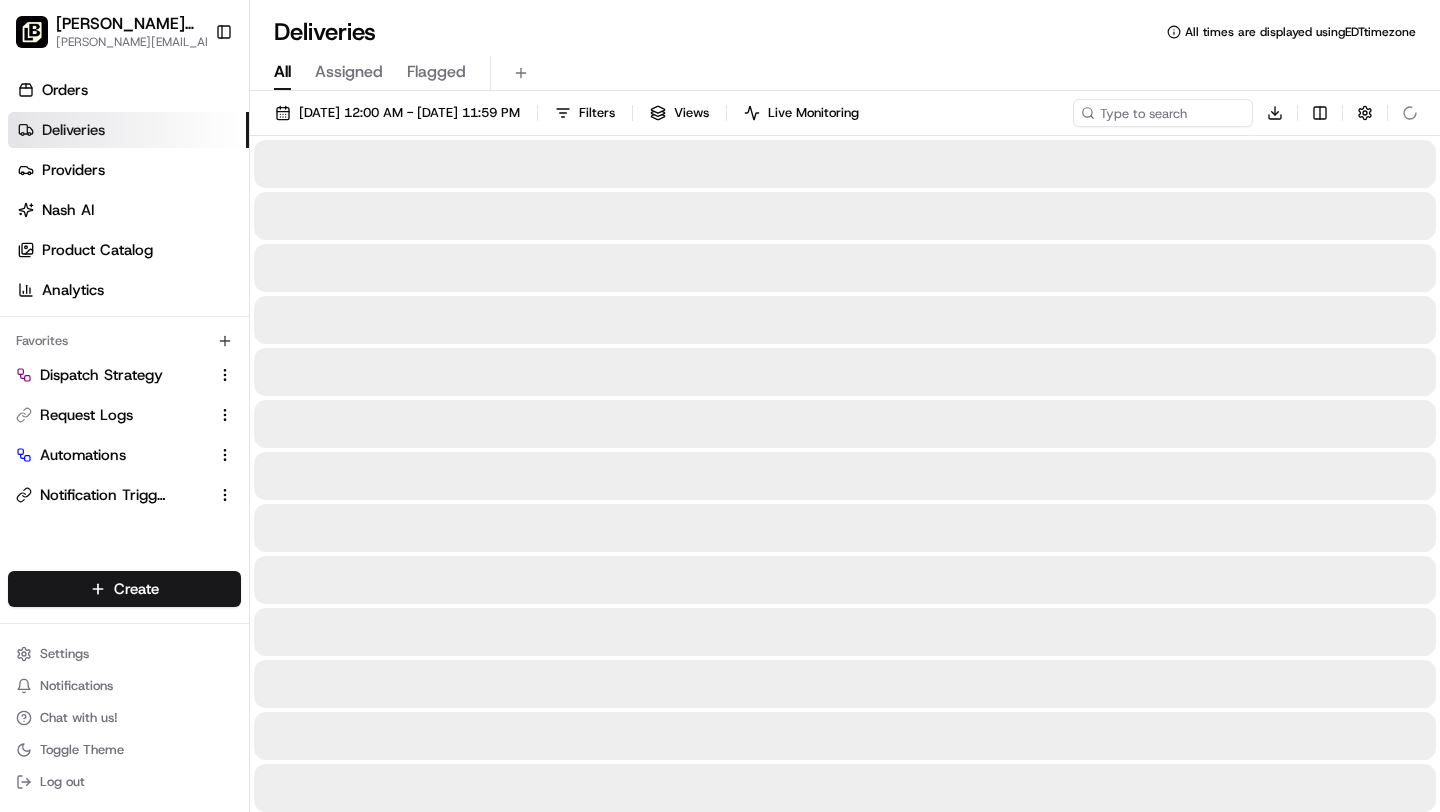 click on "All" at bounding box center [282, 72] 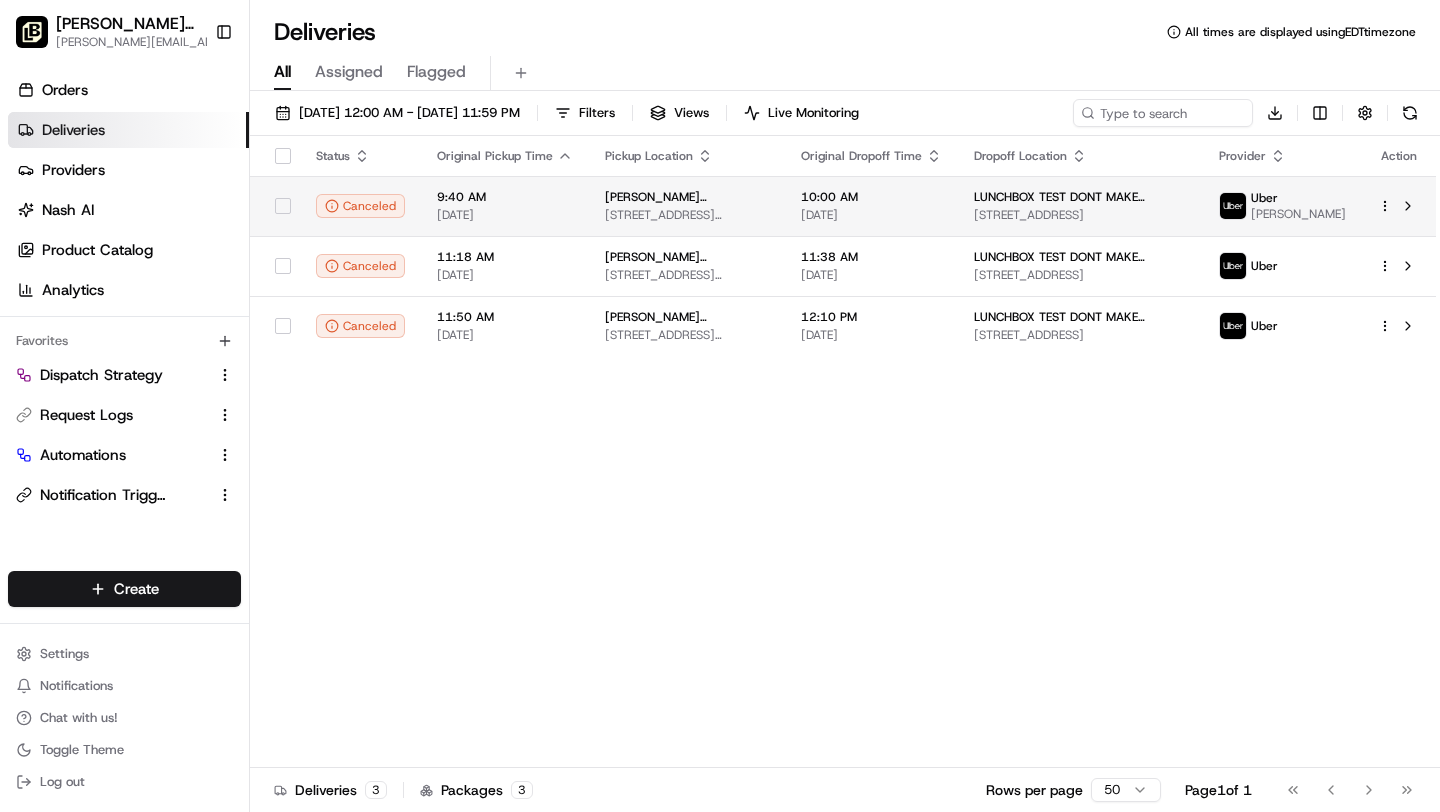 click on "233 S Beverly Dr, Beverly Hills, CA 90212, USA" at bounding box center (687, 215) 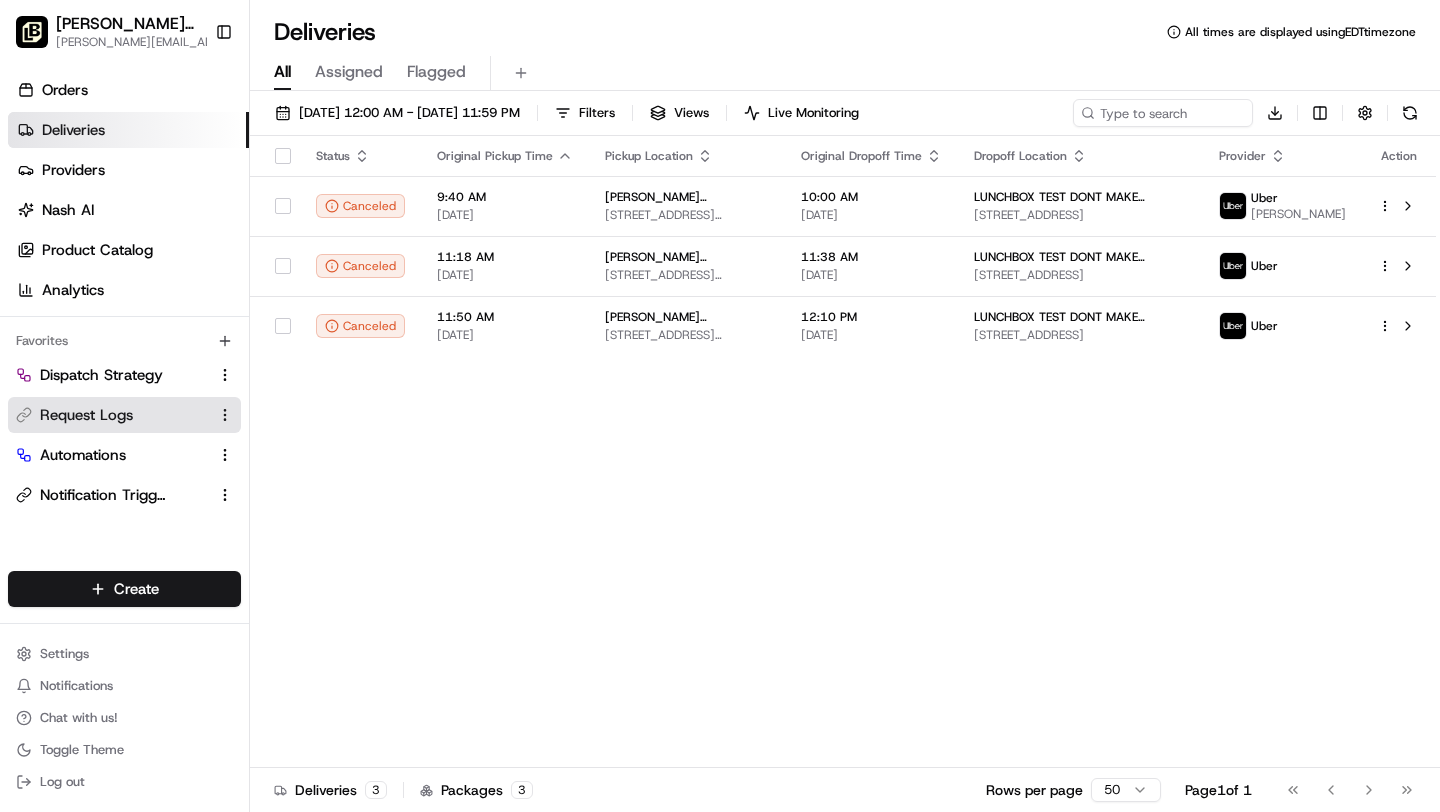 click on "Request Logs" at bounding box center (86, 415) 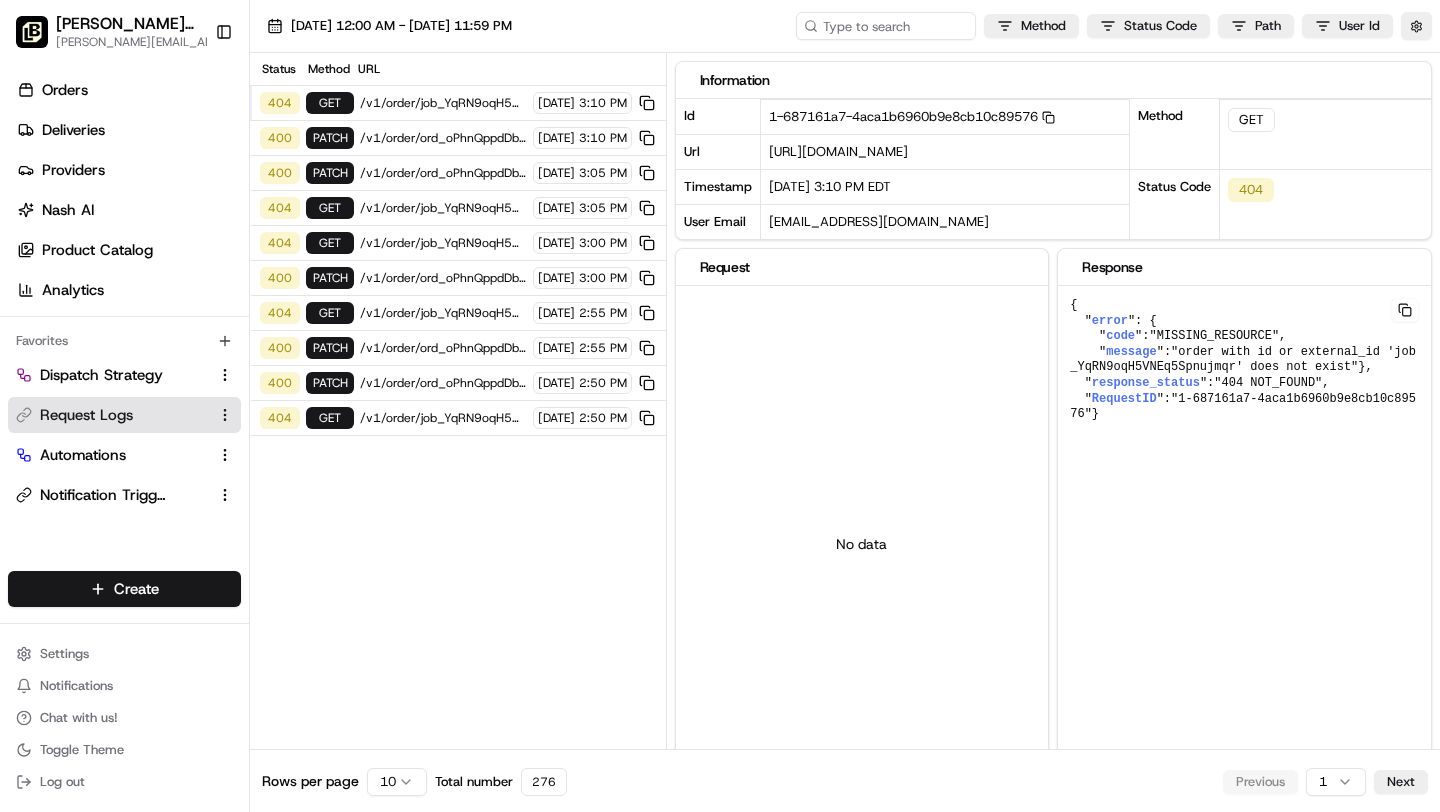 click on "/v1/order/job_YqRN9oqH5VNEq5Spnujmqr?orgId=org_nYCrs2" at bounding box center (443, 313) 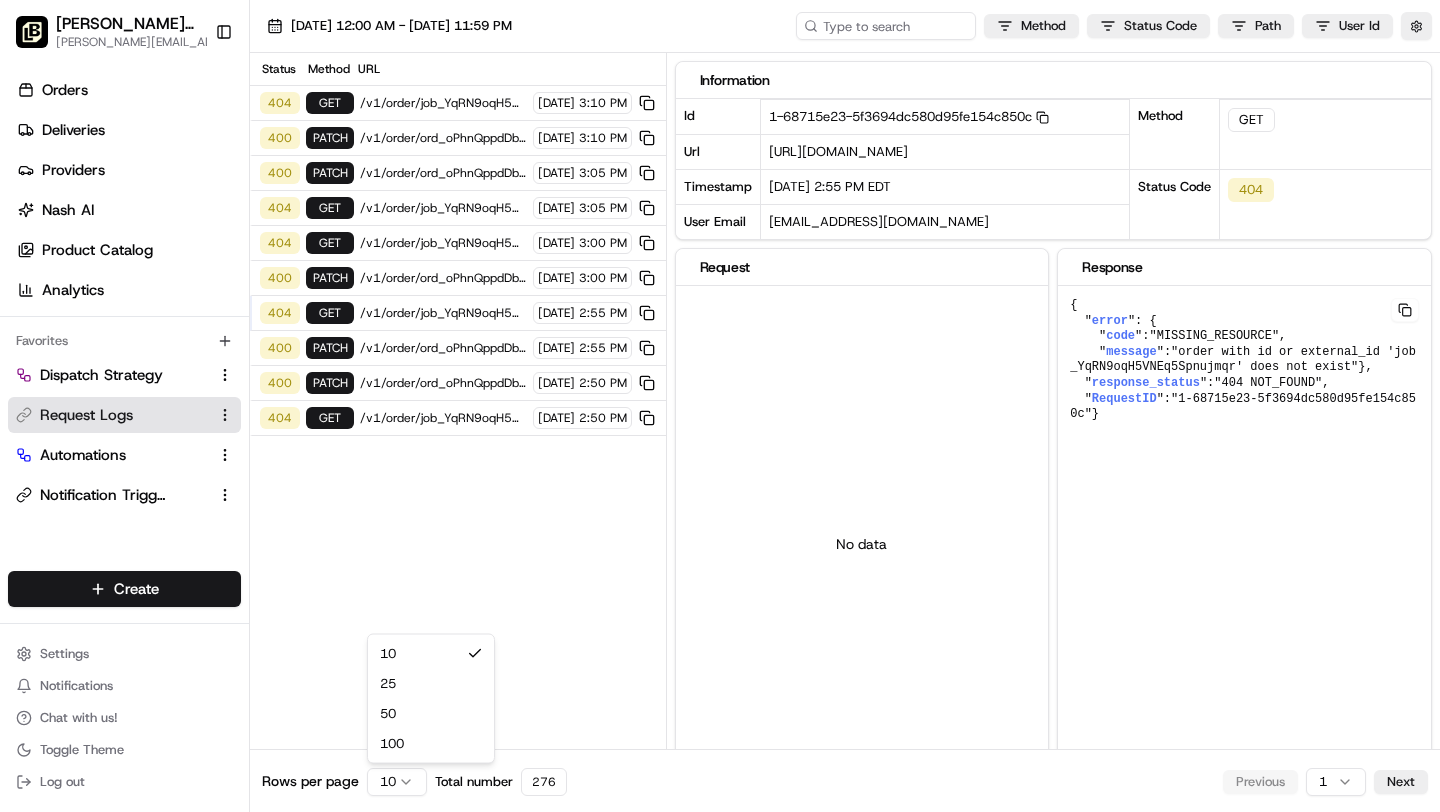 click on "Layla Bagels (Beverly Hills) brittany@usenash.com Toggle Sidebar Orders Deliveries Providers Nash AI Product Catalog Analytics Favorites Dispatch Strategy Request Logs Automations Notification Triggers Main Menu Members & Organization Organization Users Roles Preferences Customization Portal Tracking Orchestration Automations Dispatch Strategy Optimization Strategy Shipping Labels Manifest Locations Pickup Locations Dropoff Locations Billing Billing Refund Requests Integrations Notification Triggers Webhooks API Keys Request Logs Other Feature Flags Create Settings Notifications Chat with us! Toggle Theme Log out 07/11/2025 12:00 AM - 07/11/2025 11:59 PM Method Status Code Path User Id Status Method URL 404 GET /v1/order/job_YqRN9oqH5VNEq5Spnujmqr?orgId=org_nYCrs2 07/11/2025 3:10 PM 400 PATCH /v1/order/ord_oPhnQppdDba97iDK2aYyGk?orgId=org_nYCrs2 07/11/2025 3:10 PM 400 PATCH /v1/order/ord_oPhnQppdDba97iDK2aYyGk?orgId=org_nYCrs2 07/11/2025 3:05 PM 404 GET 07/11/2025 3:05 PM 404 GET 07/11/2025 Id" at bounding box center (720, 406) 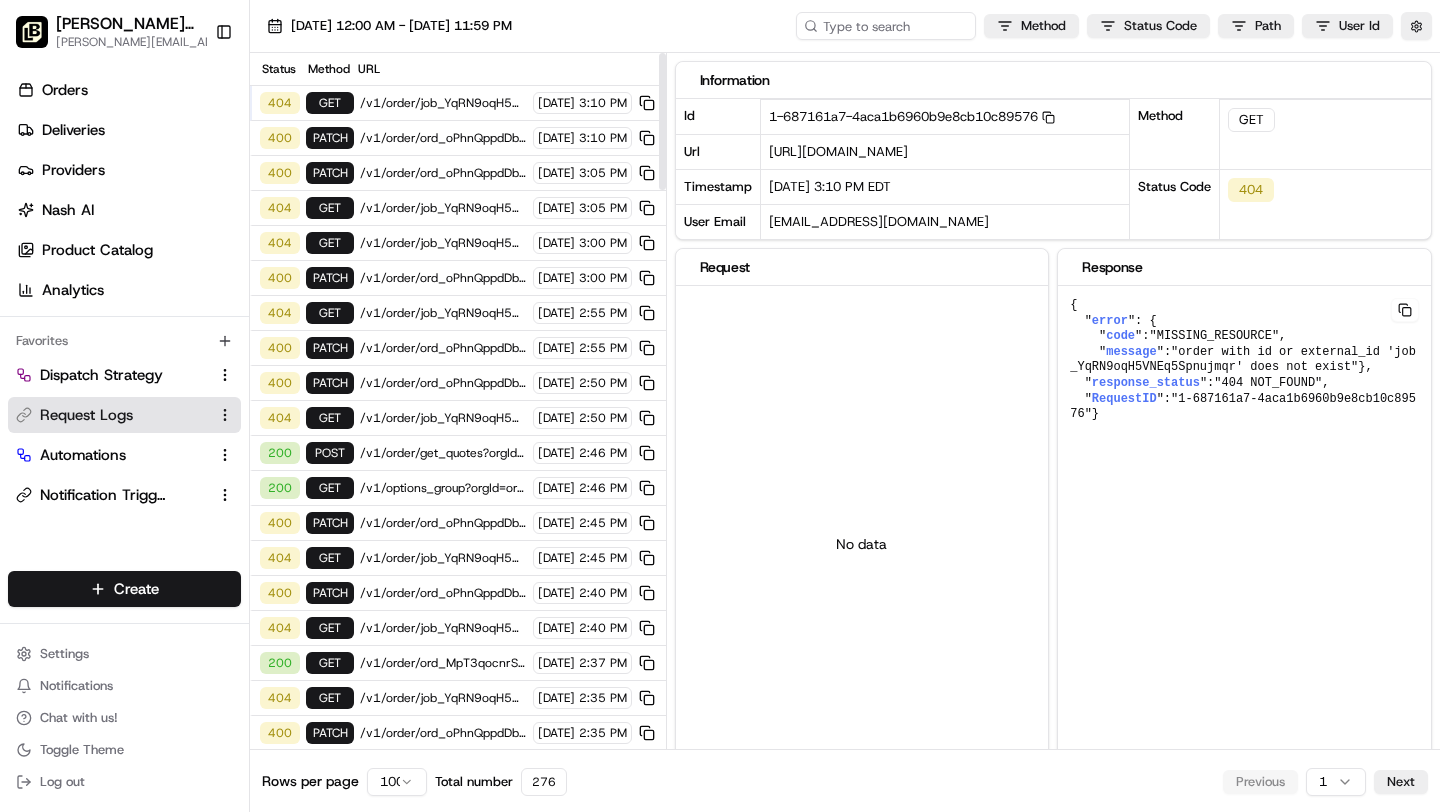 click on "/v1/order/ord_oPhnQppdDba97iDK2aYyGk?orgId=org_nYCrs2" at bounding box center [443, 593] 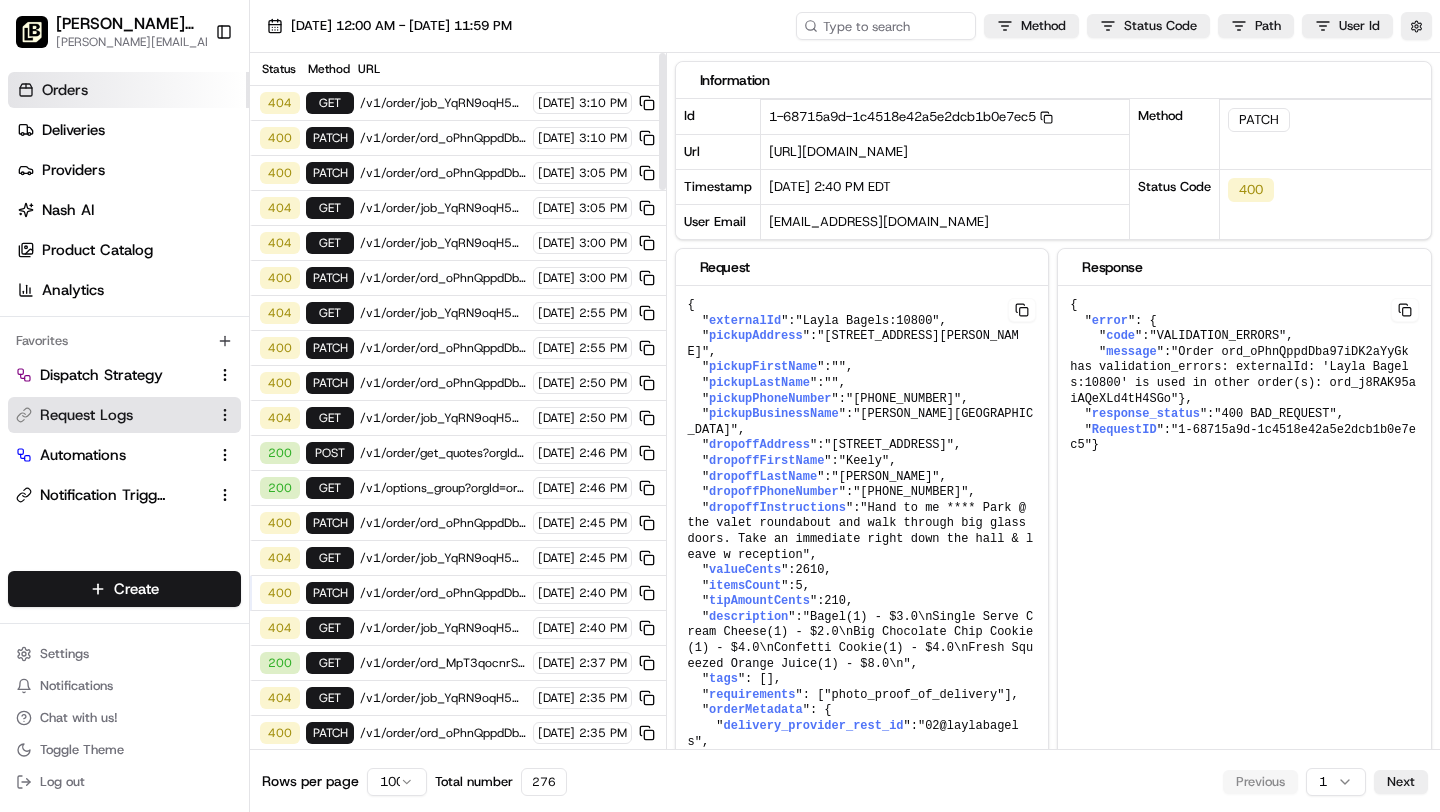 click on "Orders" at bounding box center [128, 90] 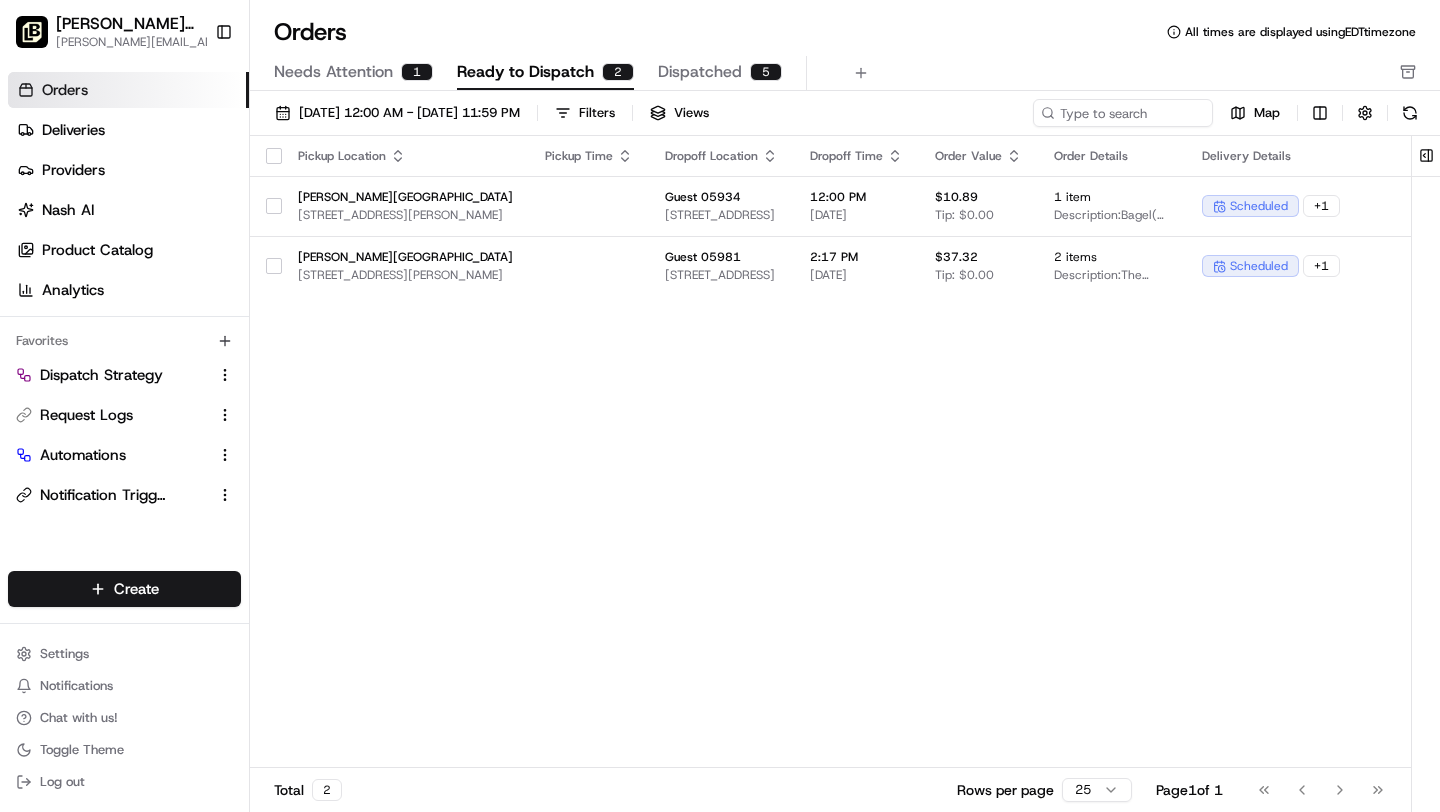 click on "Needs Attention" at bounding box center (333, 72) 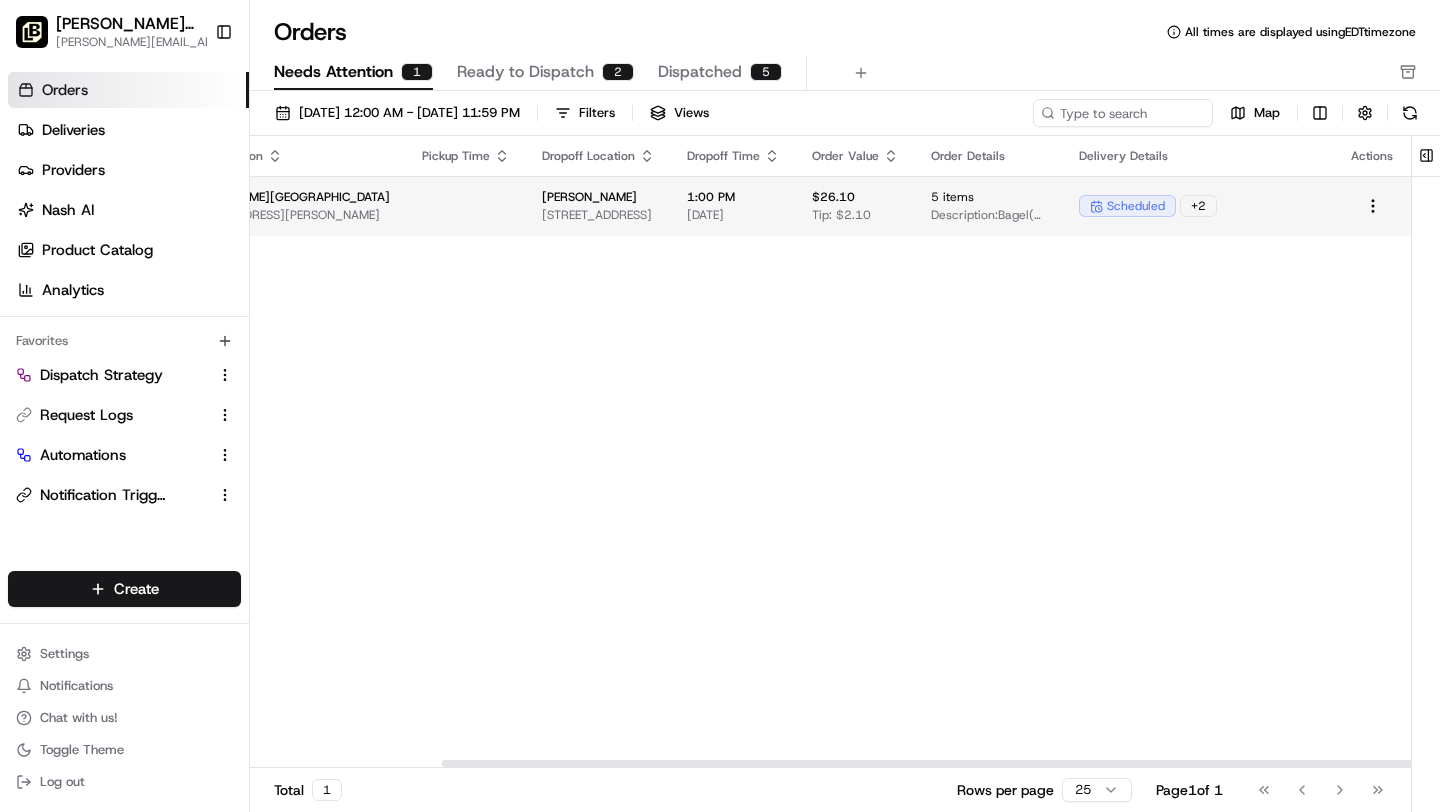 scroll, scrollTop: 0, scrollLeft: 240, axis: horizontal 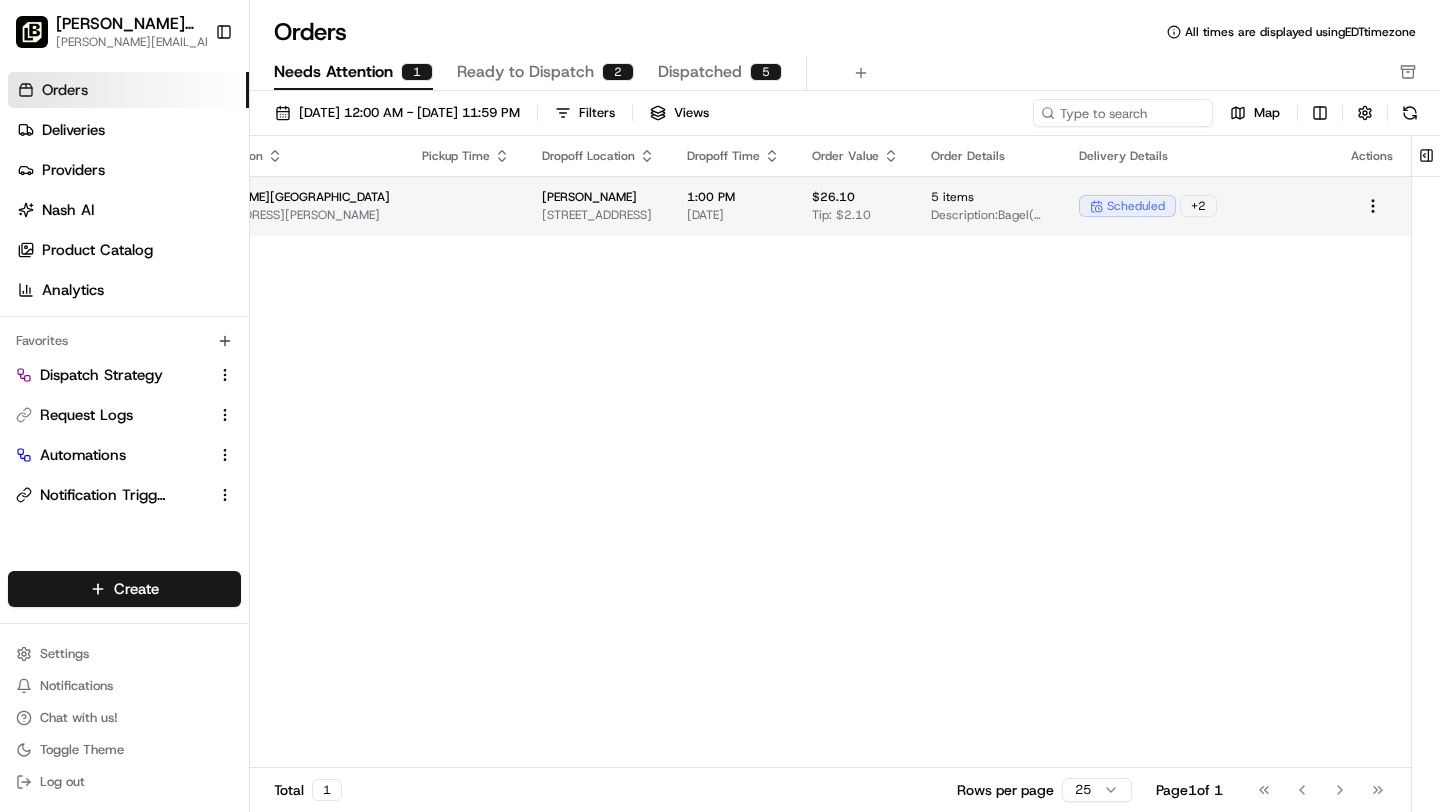 click on "2000 Avenue Of The Stars, Los Angeles, CA, 90067" at bounding box center [598, 215] 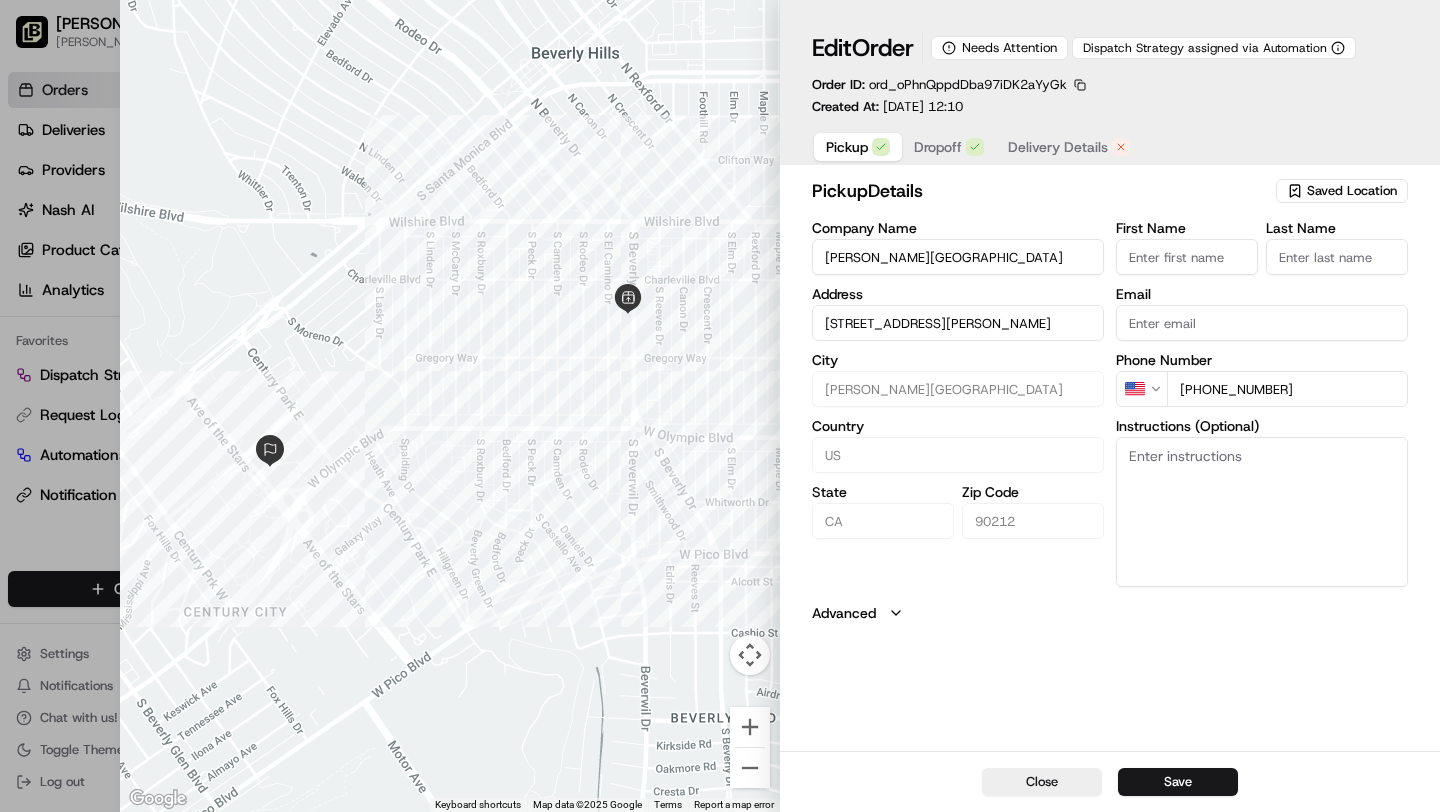 click on "Delivery Details" at bounding box center [1058, 147] 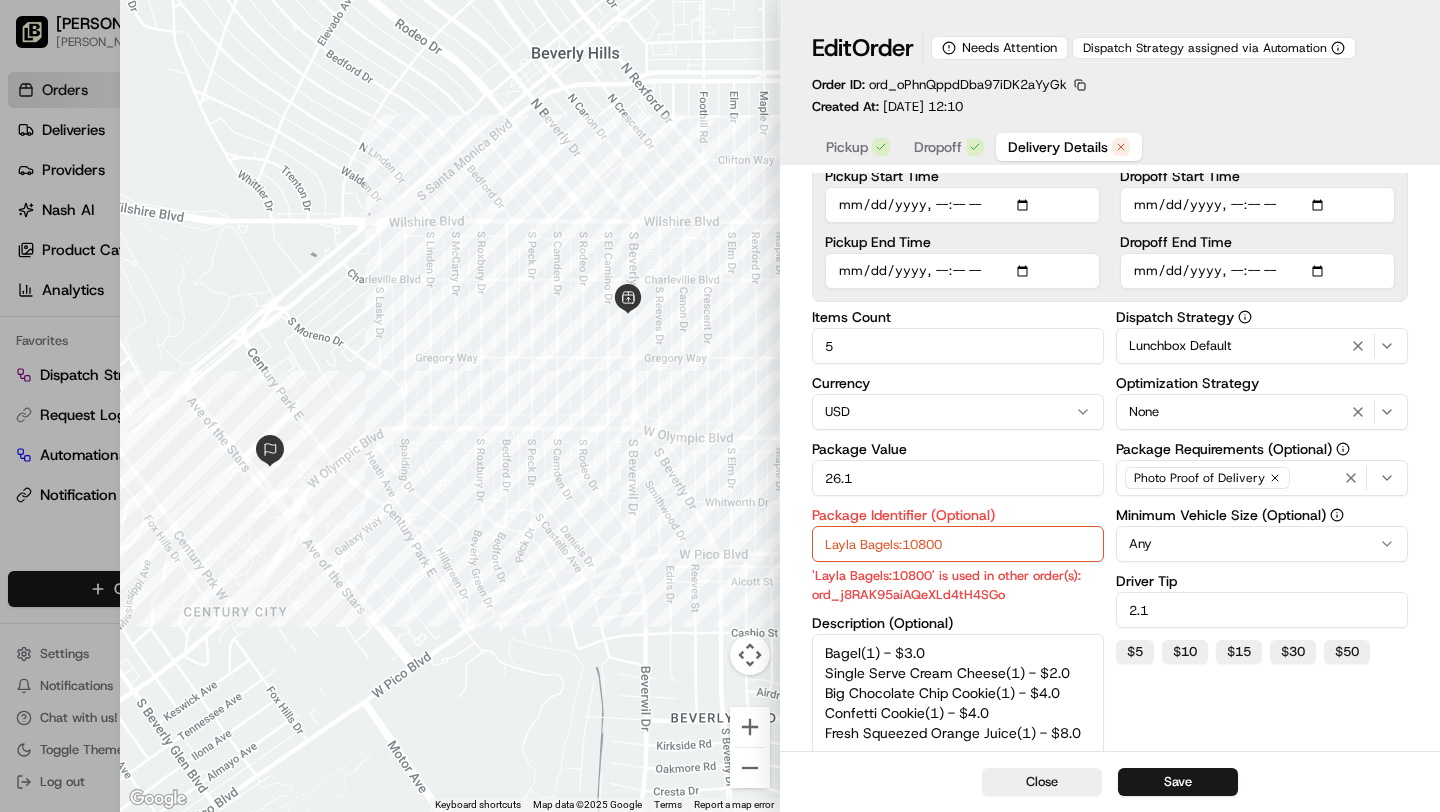 scroll, scrollTop: 0, scrollLeft: 0, axis: both 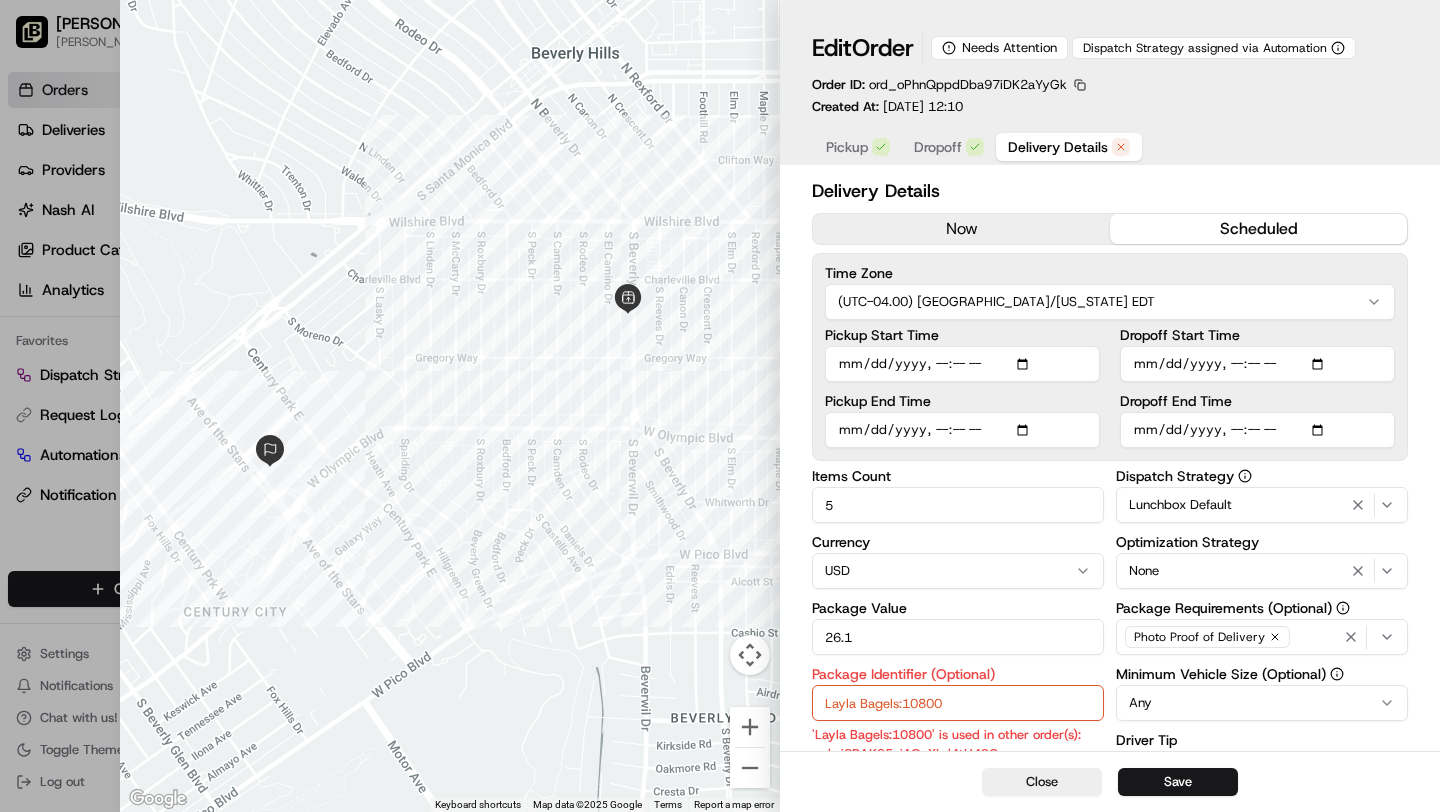 click at bounding box center [1080, 85] 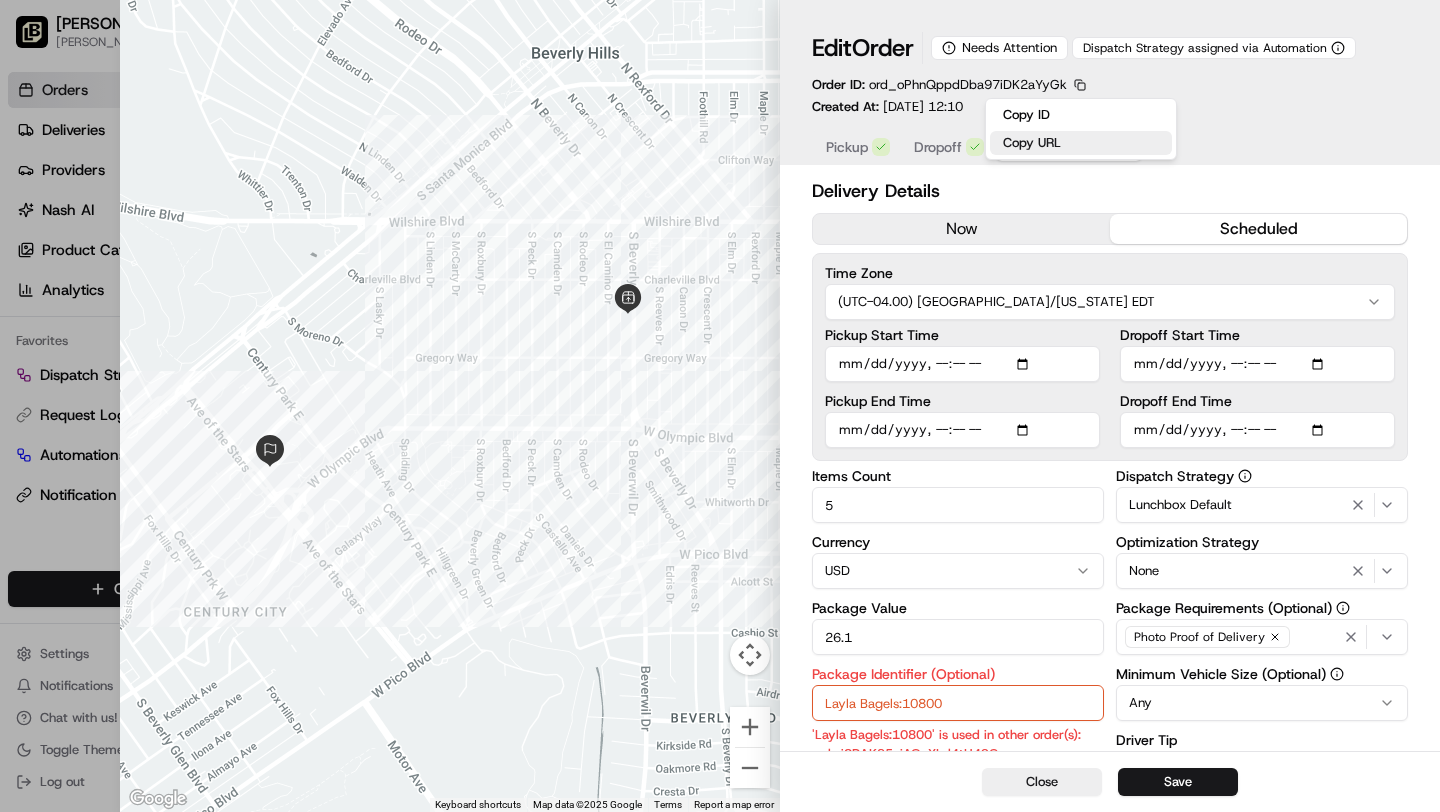 click on "Copy URL" at bounding box center (1081, 143) 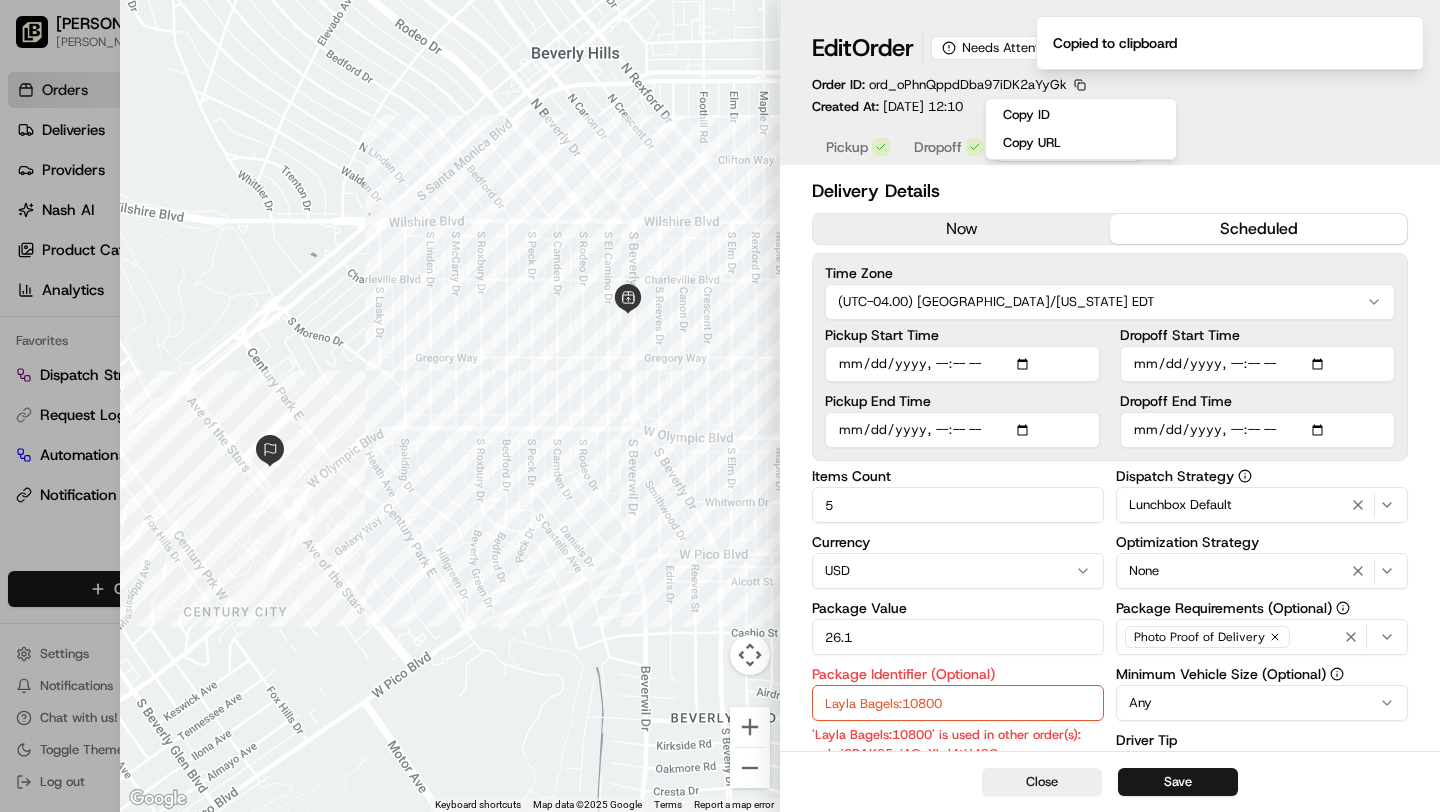 drag, startPoint x: 1224, startPoint y: 145, endPoint x: 1208, endPoint y: 145, distance: 16 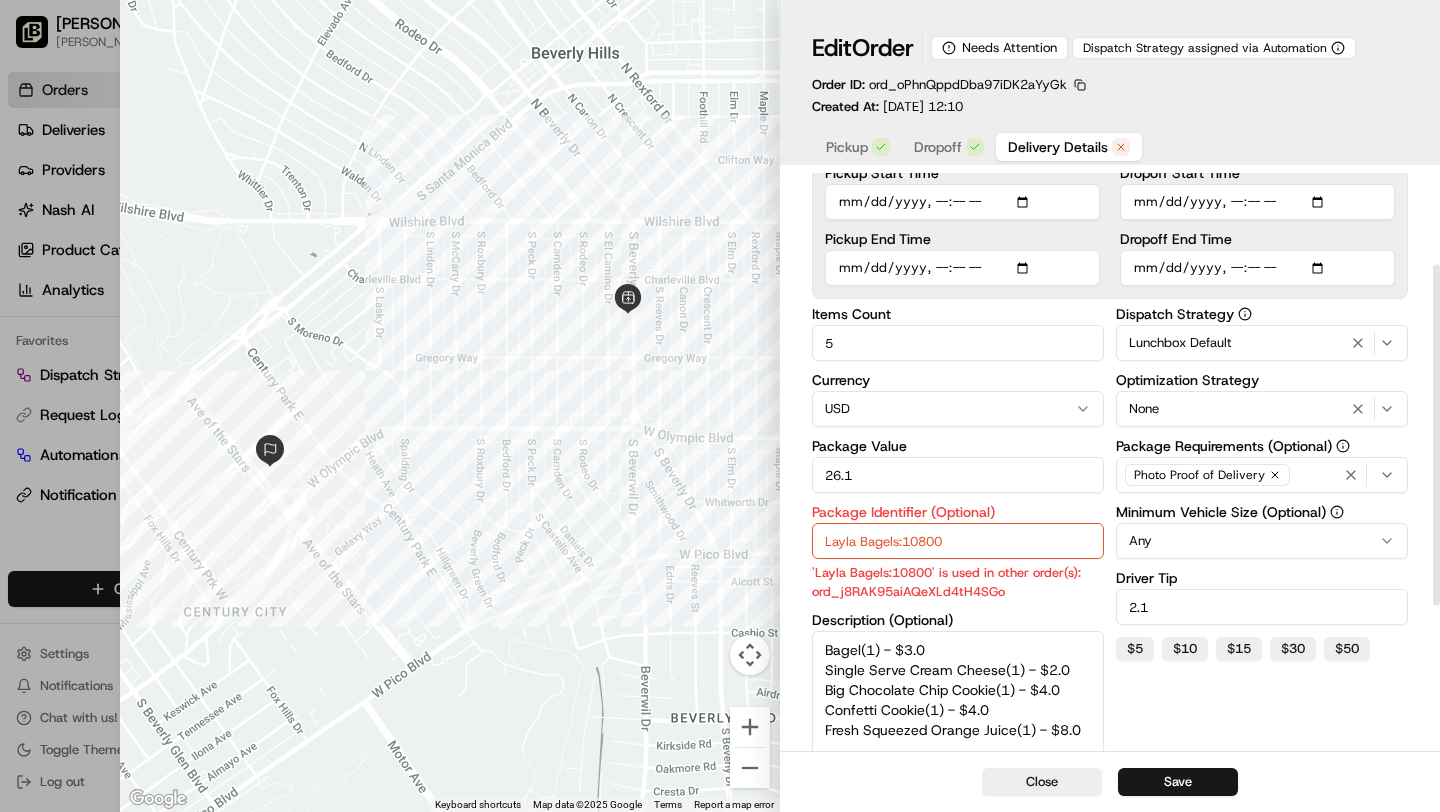 scroll, scrollTop: 166, scrollLeft: 0, axis: vertical 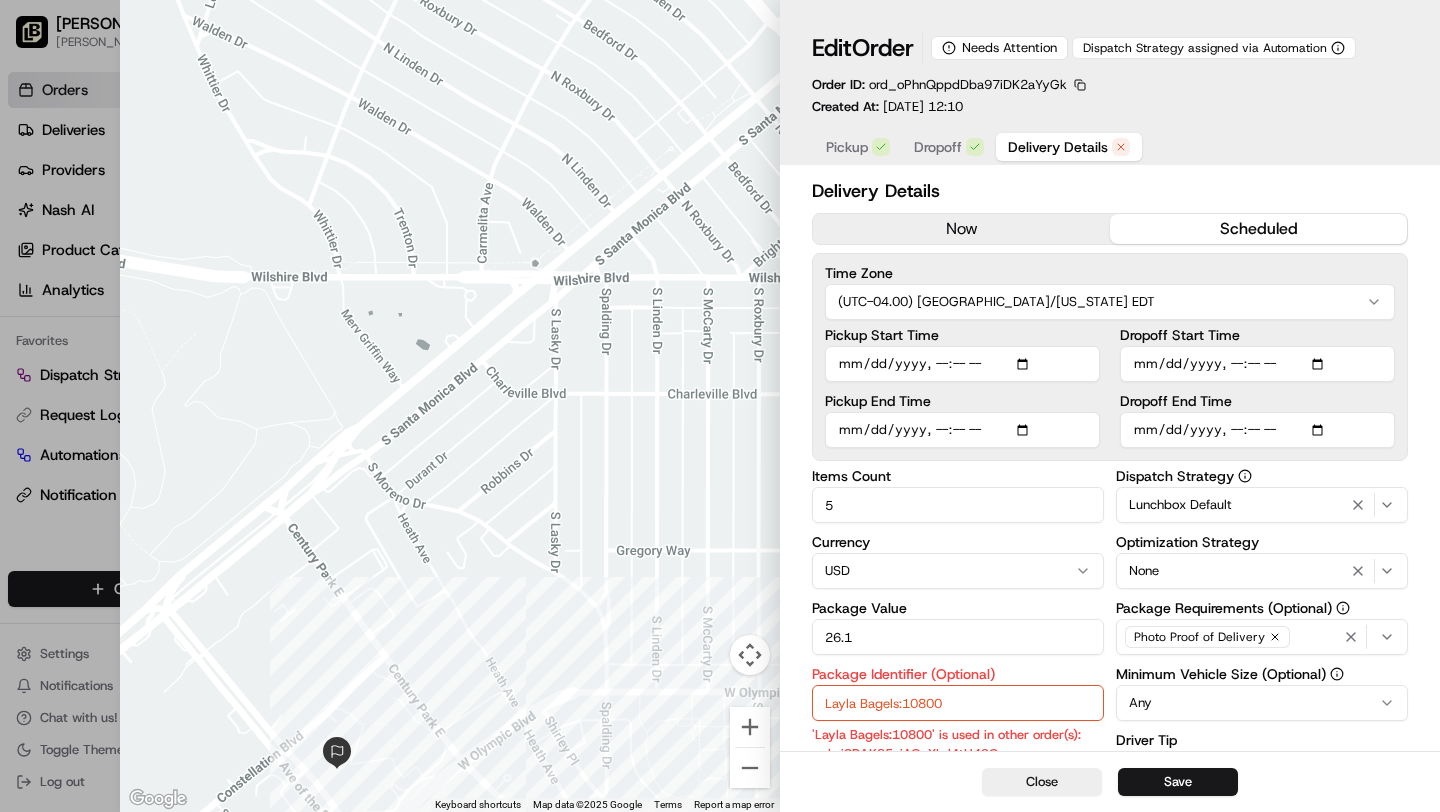 click on "Close" at bounding box center (1042, 782) 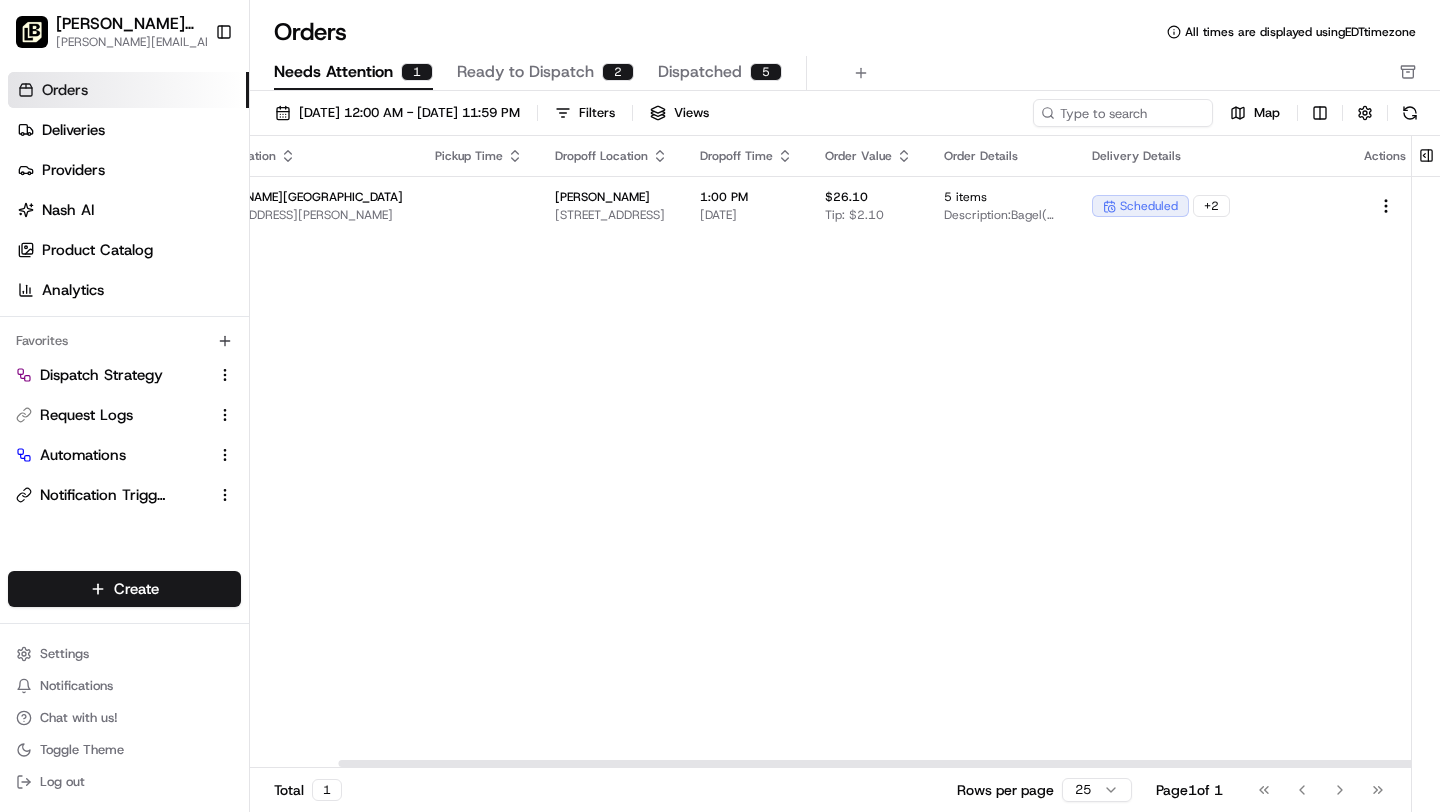scroll, scrollTop: 0, scrollLeft: 7, axis: horizontal 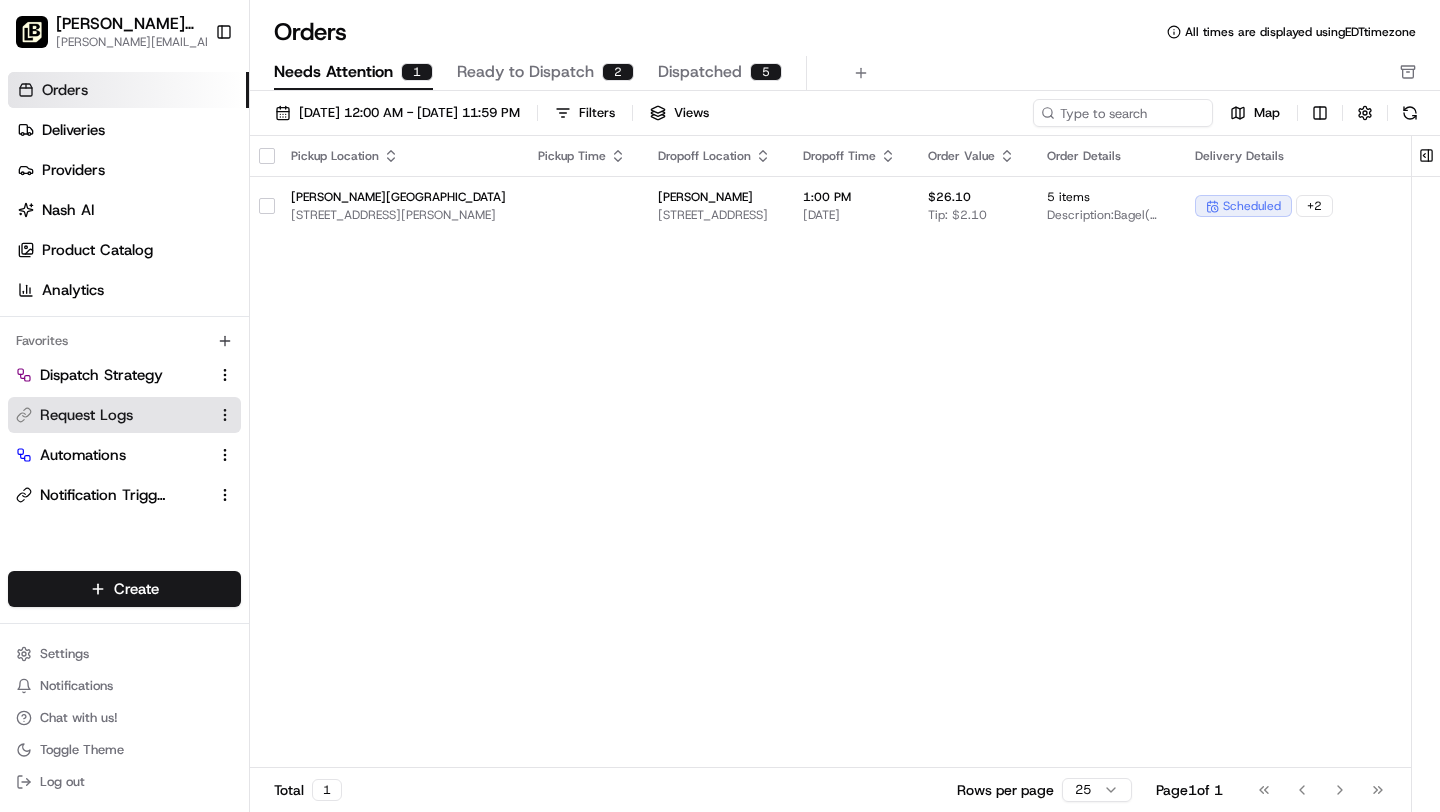 click on "Request Logs" at bounding box center (86, 415) 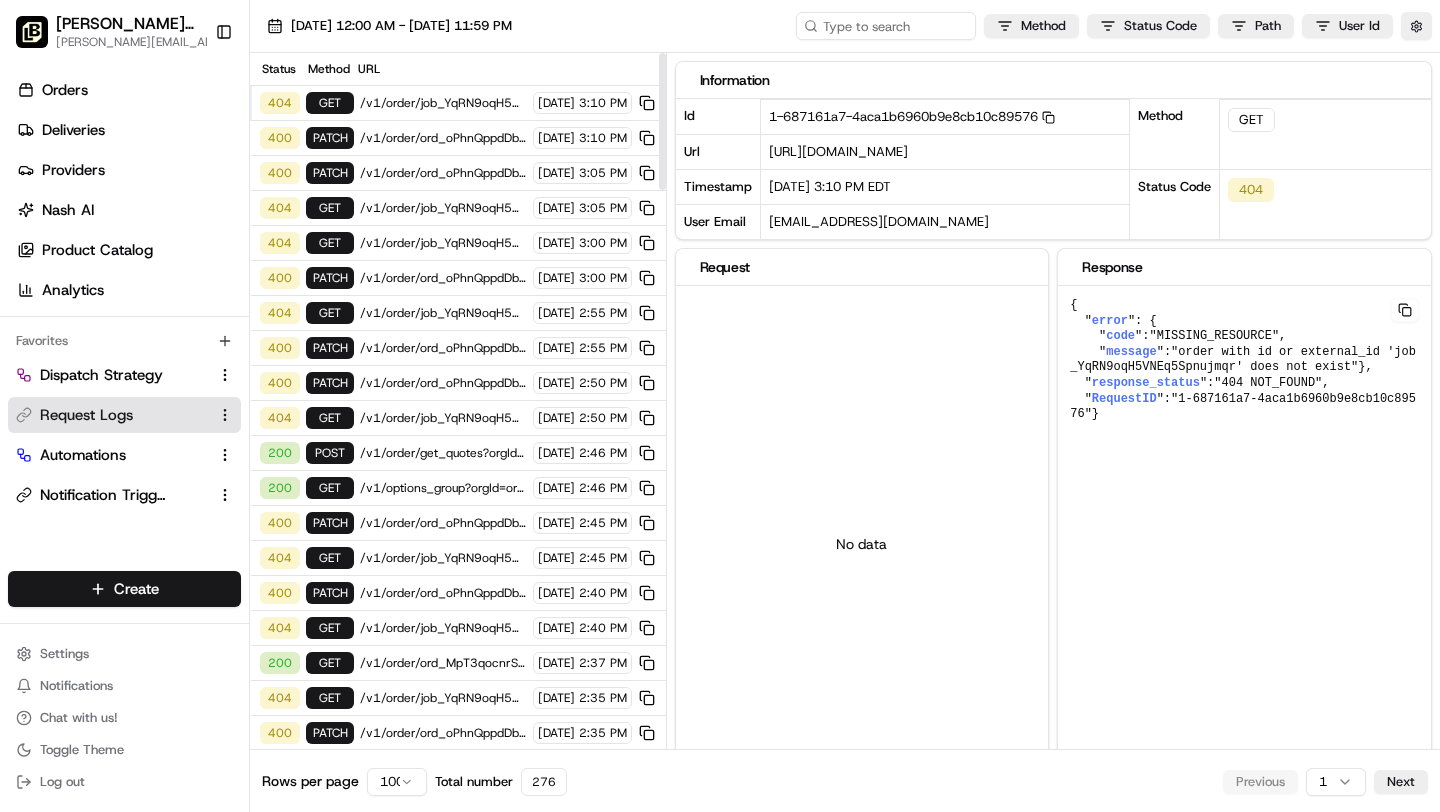 click on "/v1/order/job_YqRN9oqH5VNEq5Spnujmqr?orgId=org_nYCrs2" at bounding box center (443, 103) 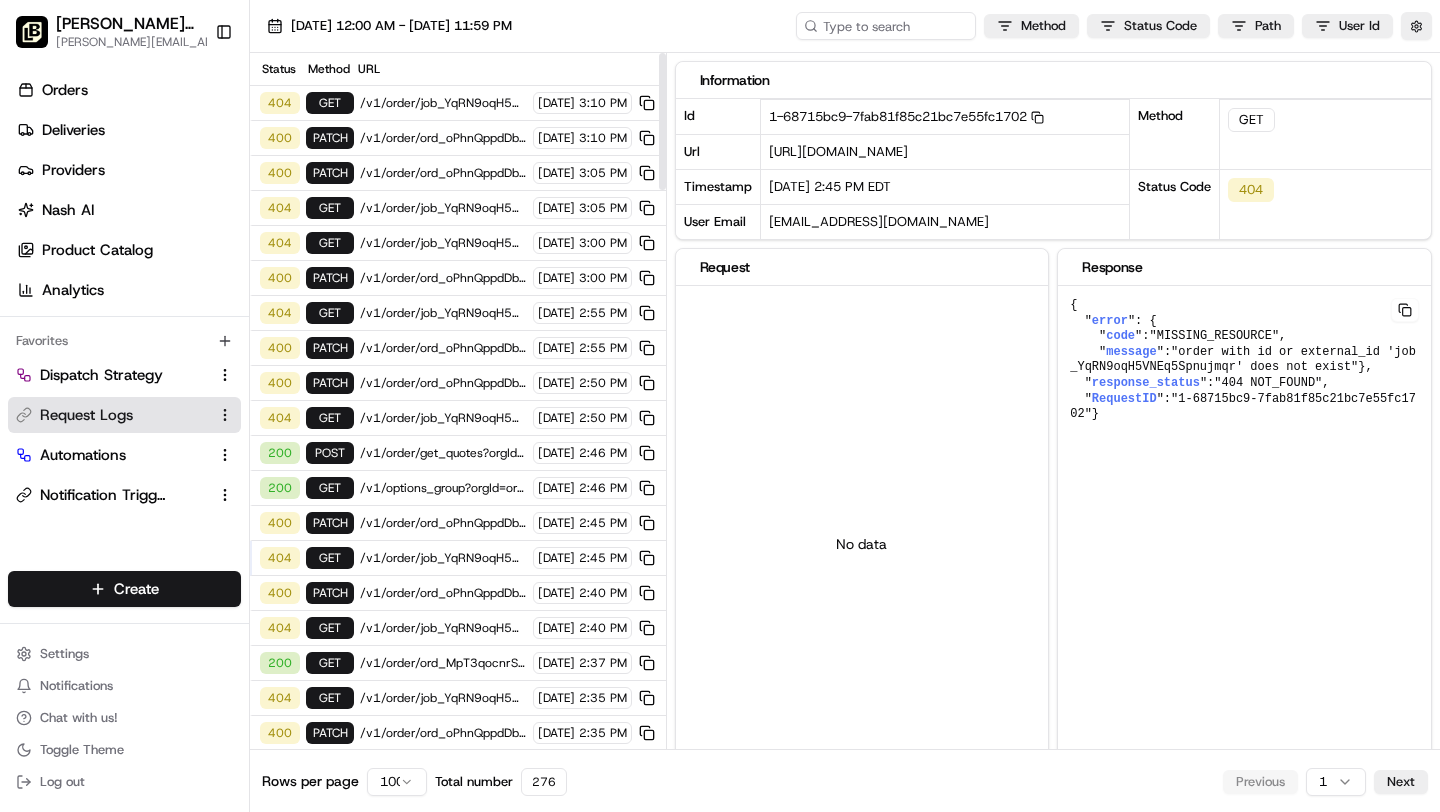 click on "/v1/order/job_YqRN9oqH5VNEq5Spnujmqr?orgId=org_nYCrs2" at bounding box center (443, 558) 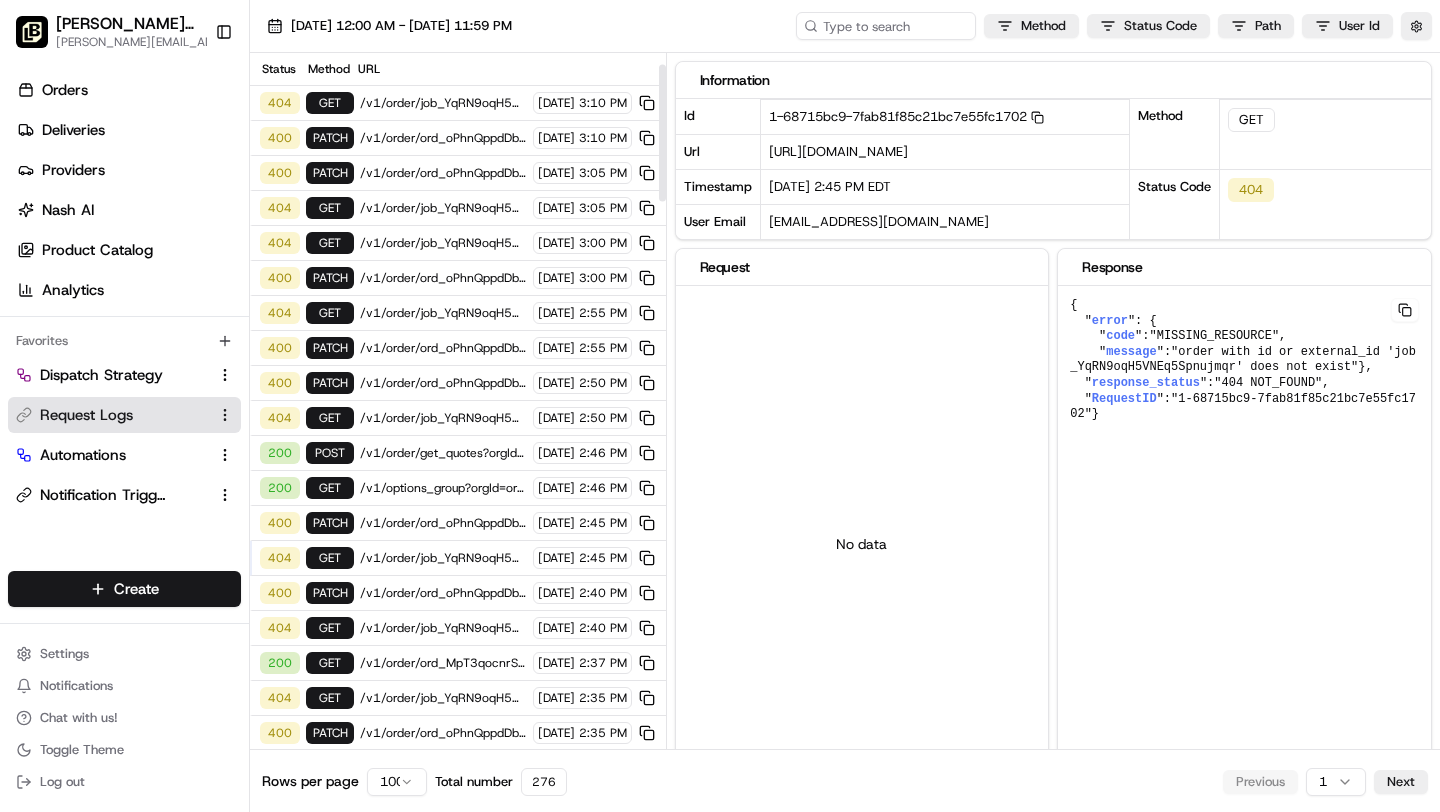 scroll, scrollTop: 231, scrollLeft: 0, axis: vertical 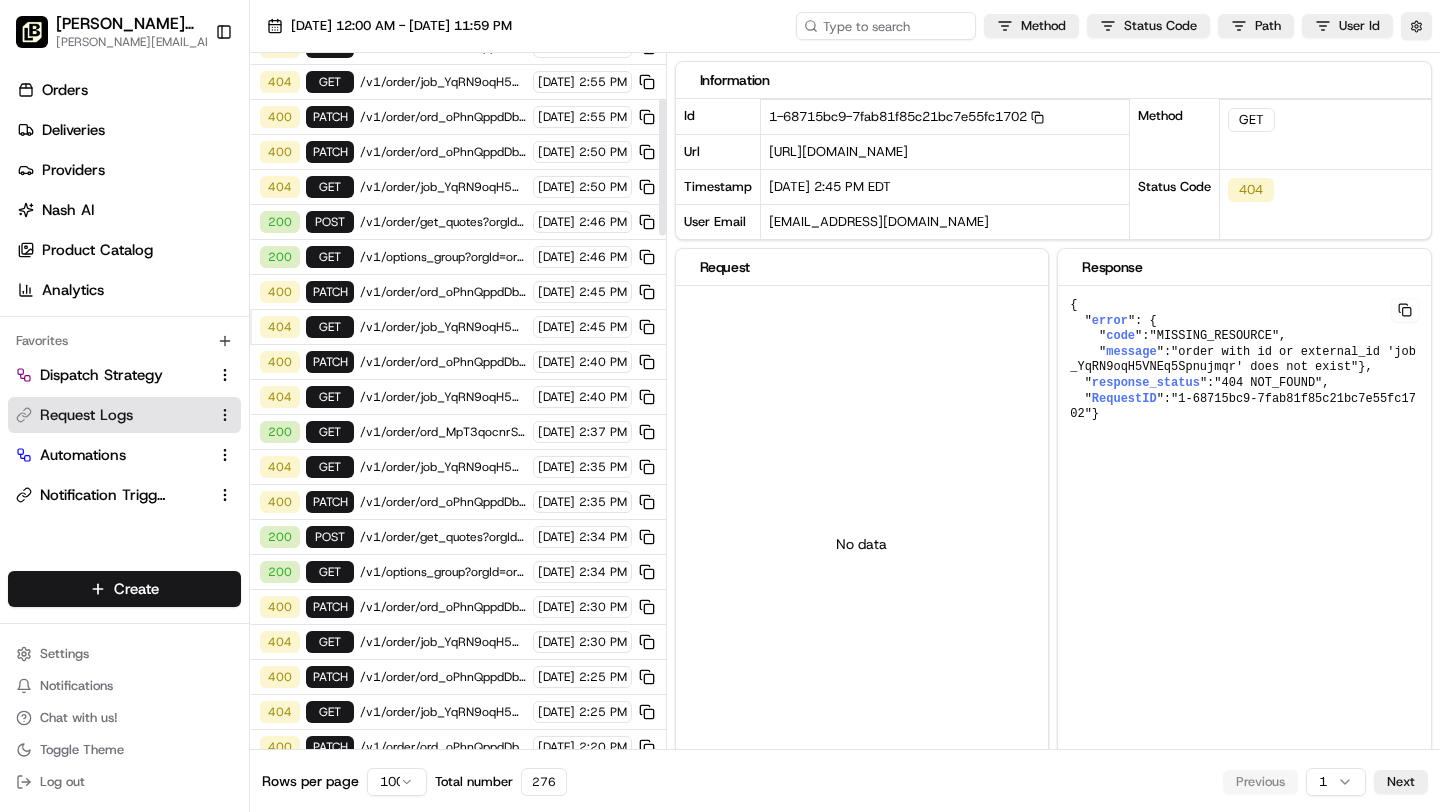 click on "/v1/order/ord_oPhnQppdDba97iDK2aYyGk?orgId=org_nYCrs2" at bounding box center (443, 607) 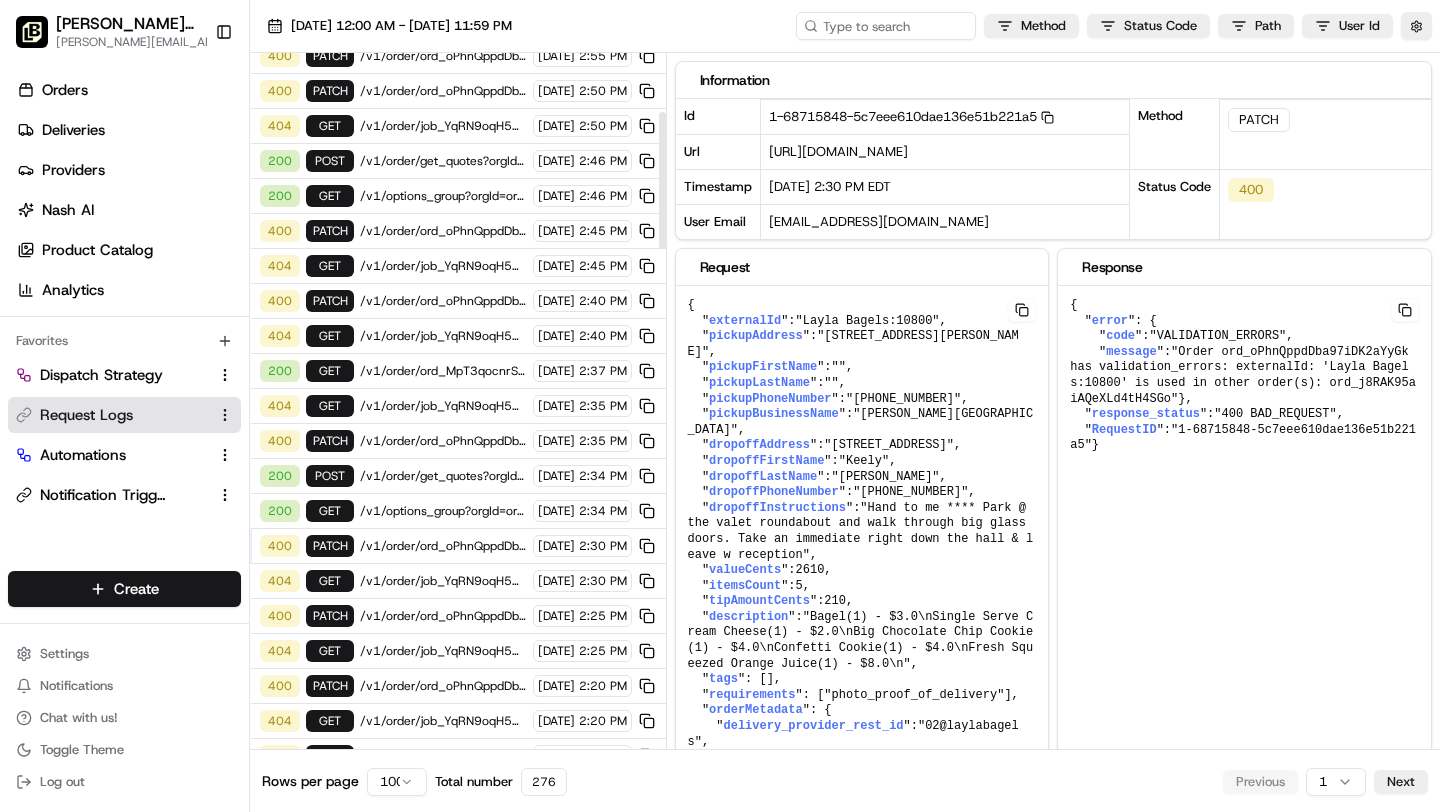 scroll, scrollTop: 299, scrollLeft: 0, axis: vertical 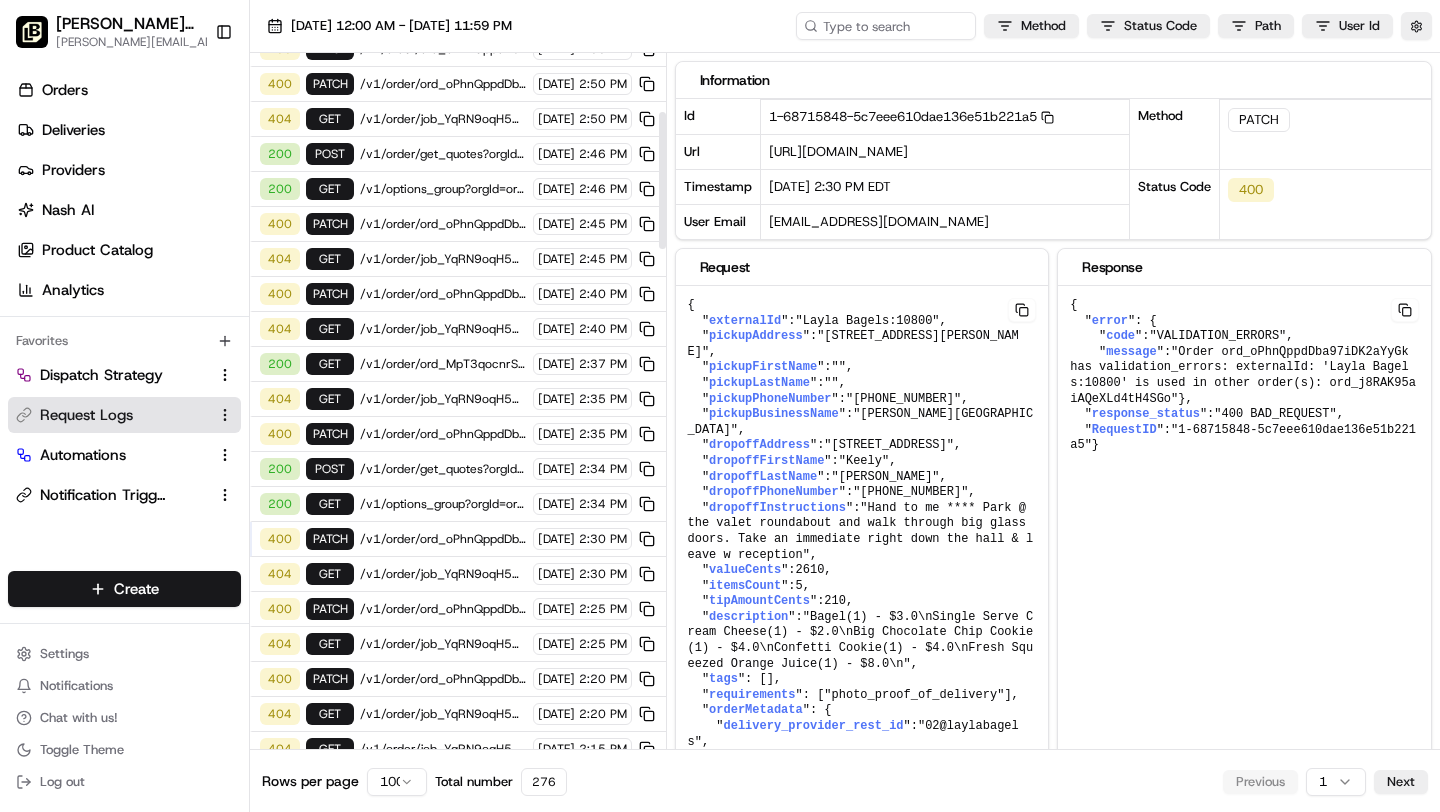 click on "/v1/order/job_YqRN9oqH5VNEq5Spnujmqr?orgId=org_nYCrs2" at bounding box center [443, 574] 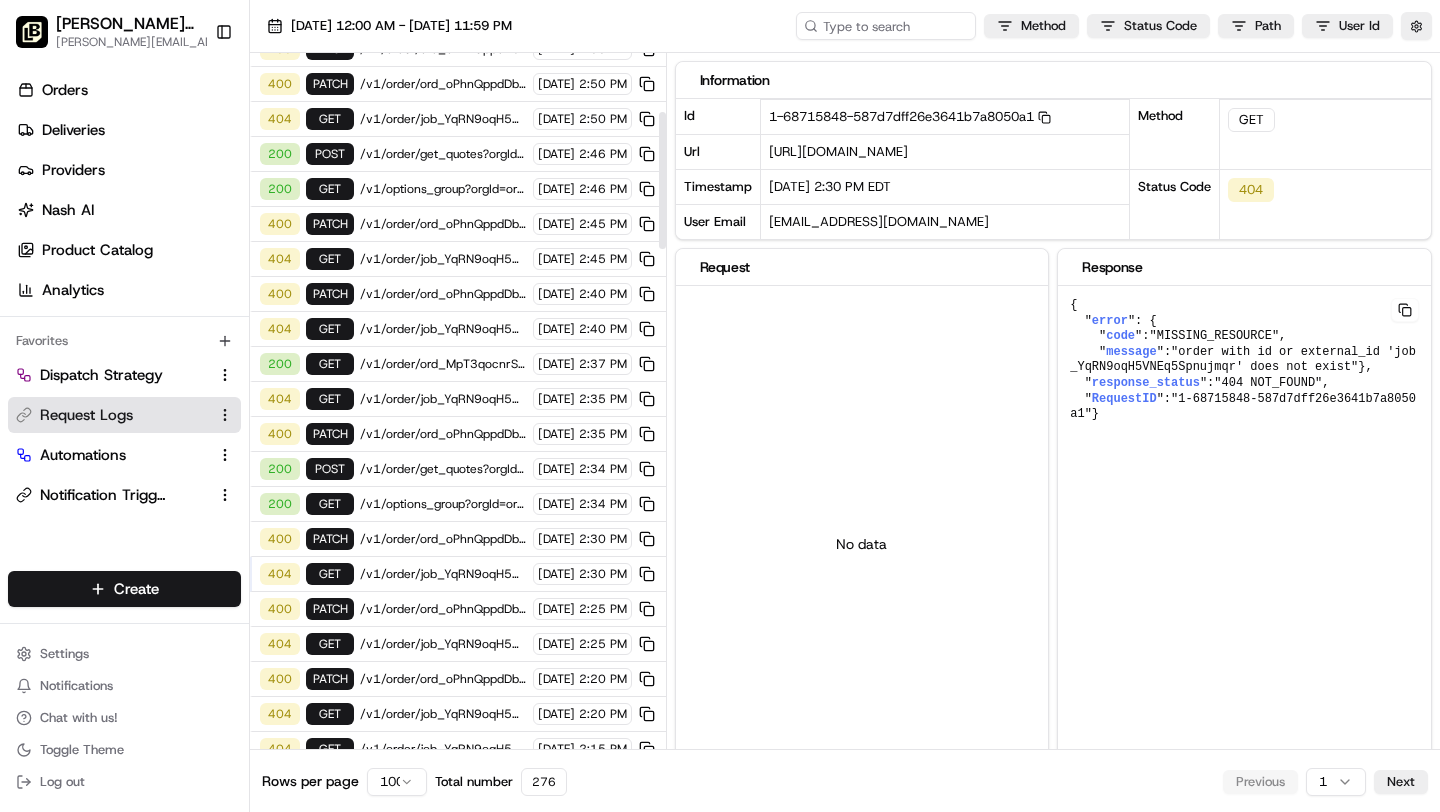 click on "/v1/order/ord_oPhnQppdDba97iDK2aYyGk?orgId=org_nYCrs2" at bounding box center [443, 539] 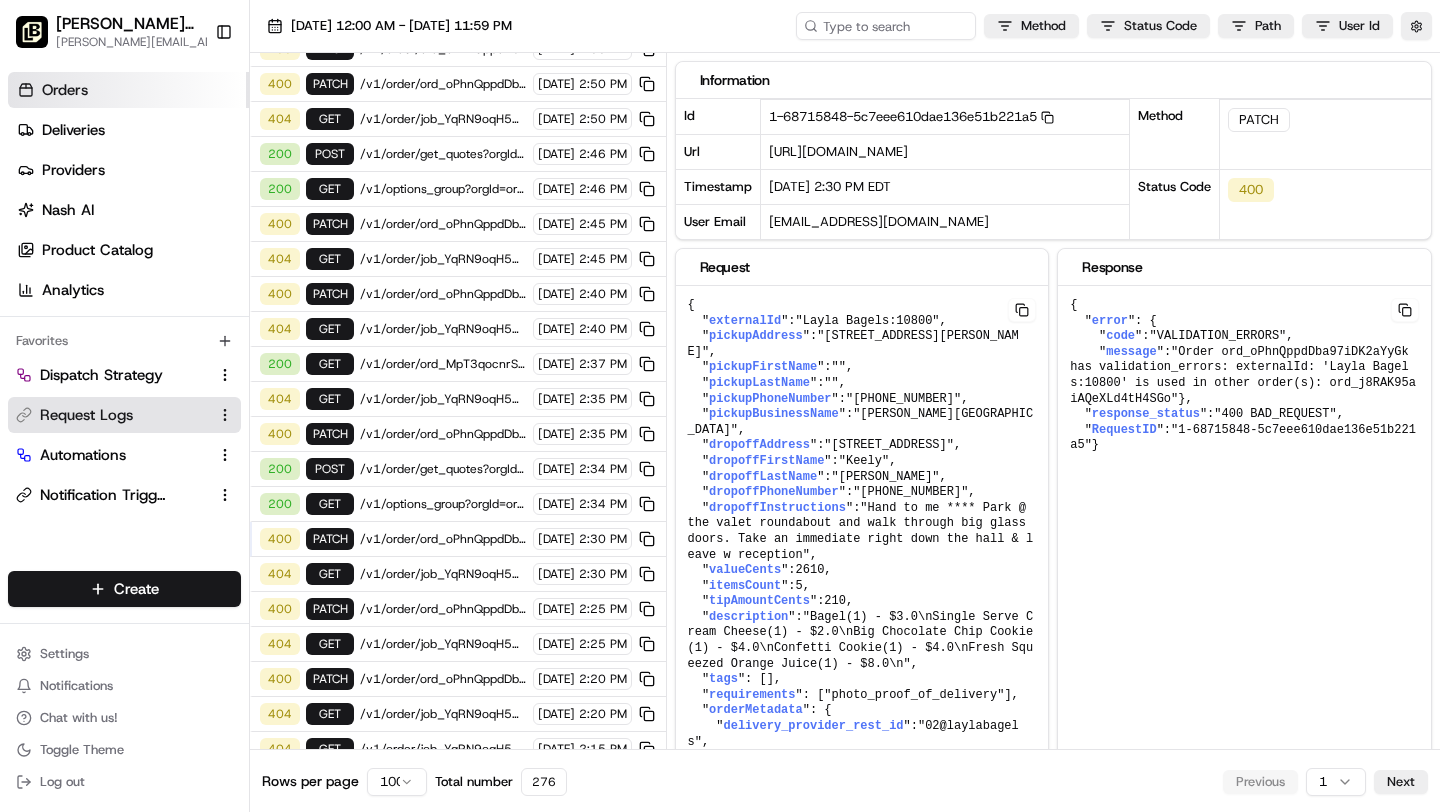 click on "Orders" at bounding box center [128, 90] 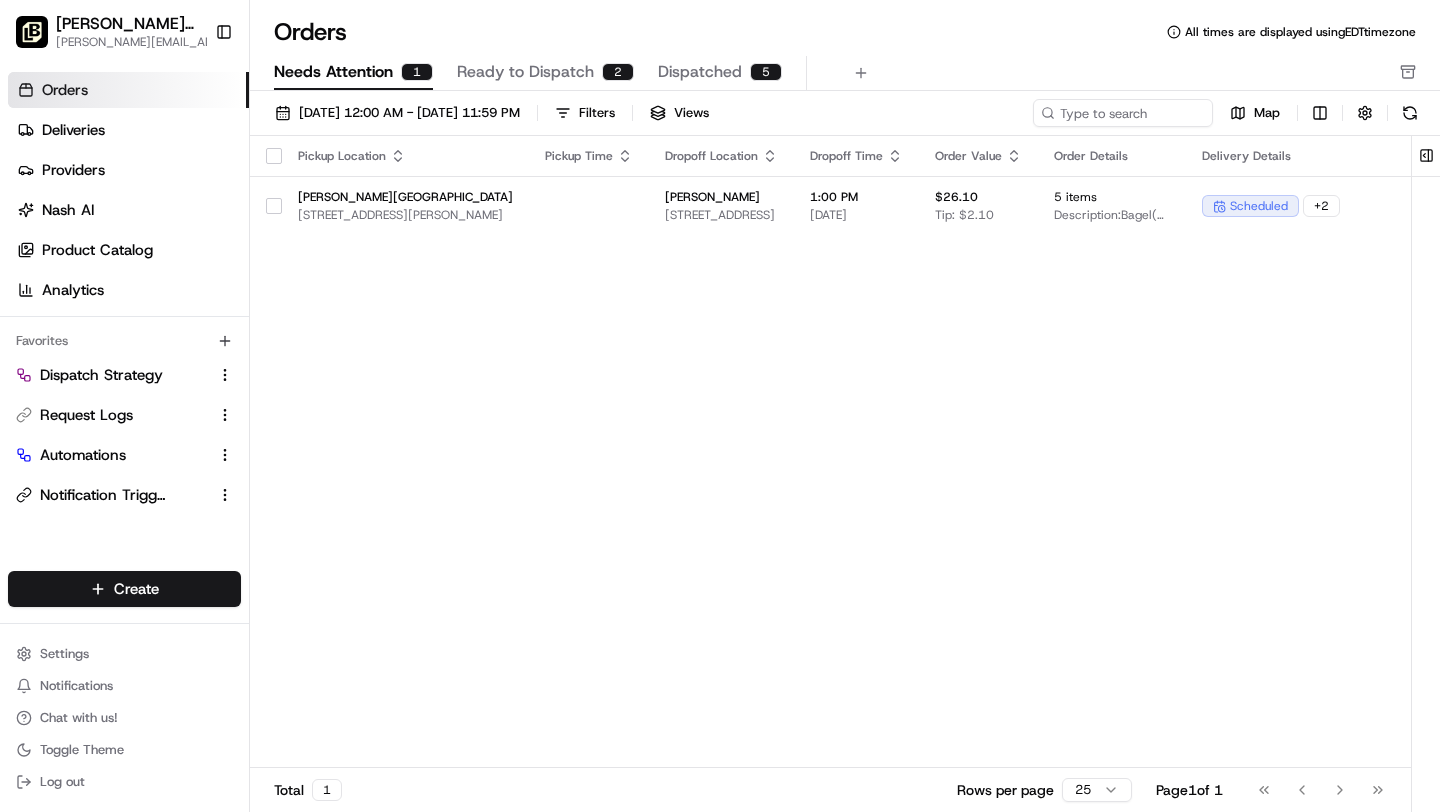 click on "Ready to Dispatch" at bounding box center [525, 72] 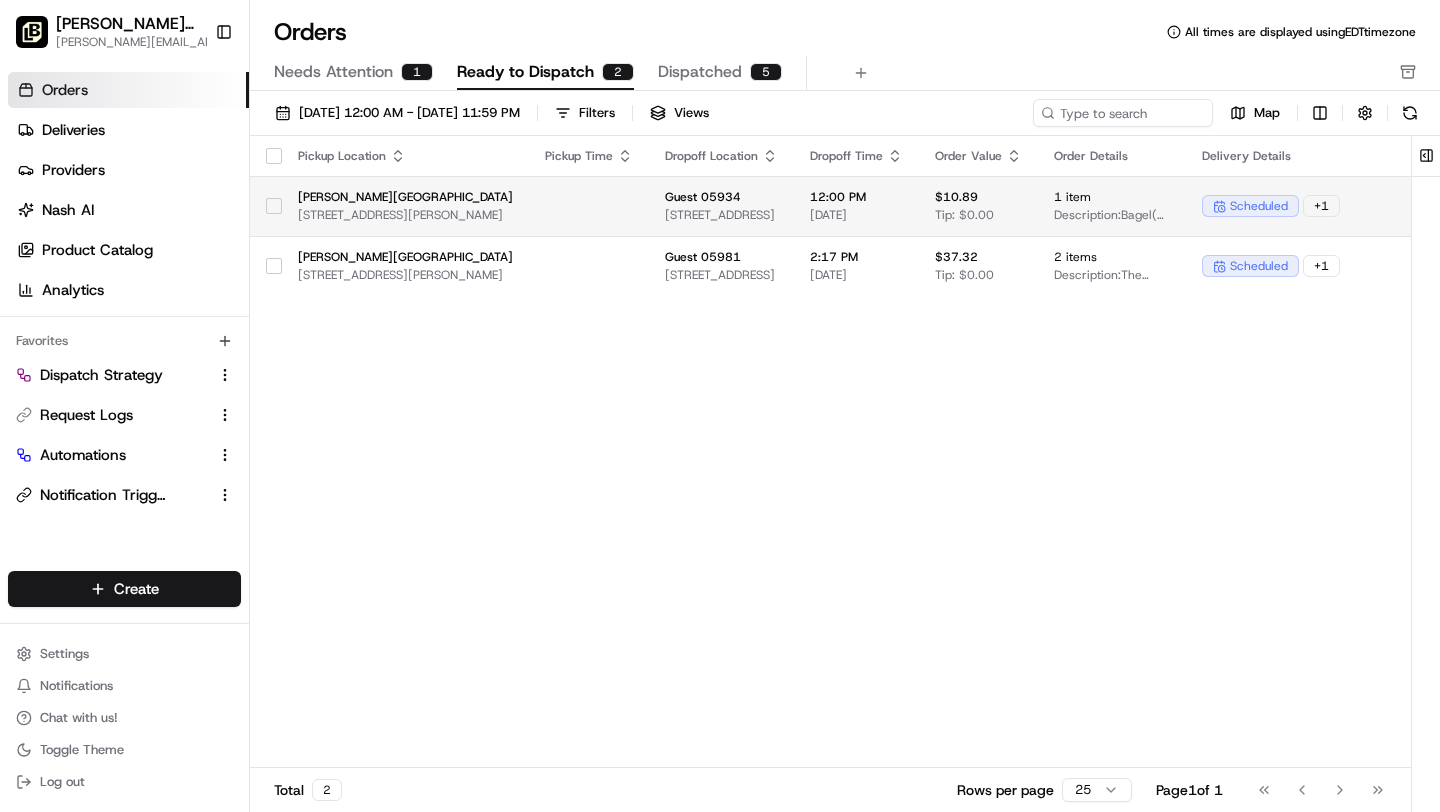 click at bounding box center (589, 206) 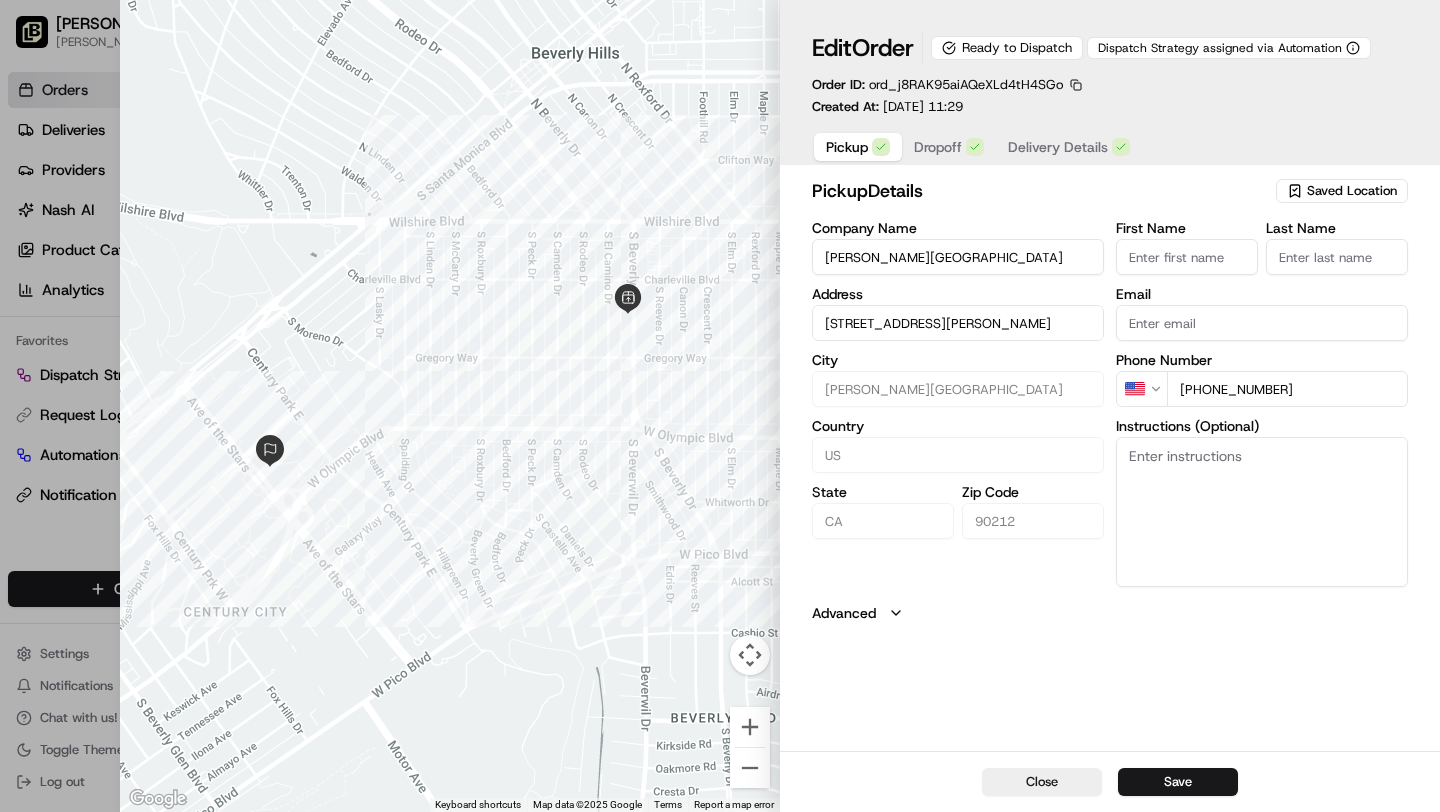 click on "Delivery Details" at bounding box center [1058, 147] 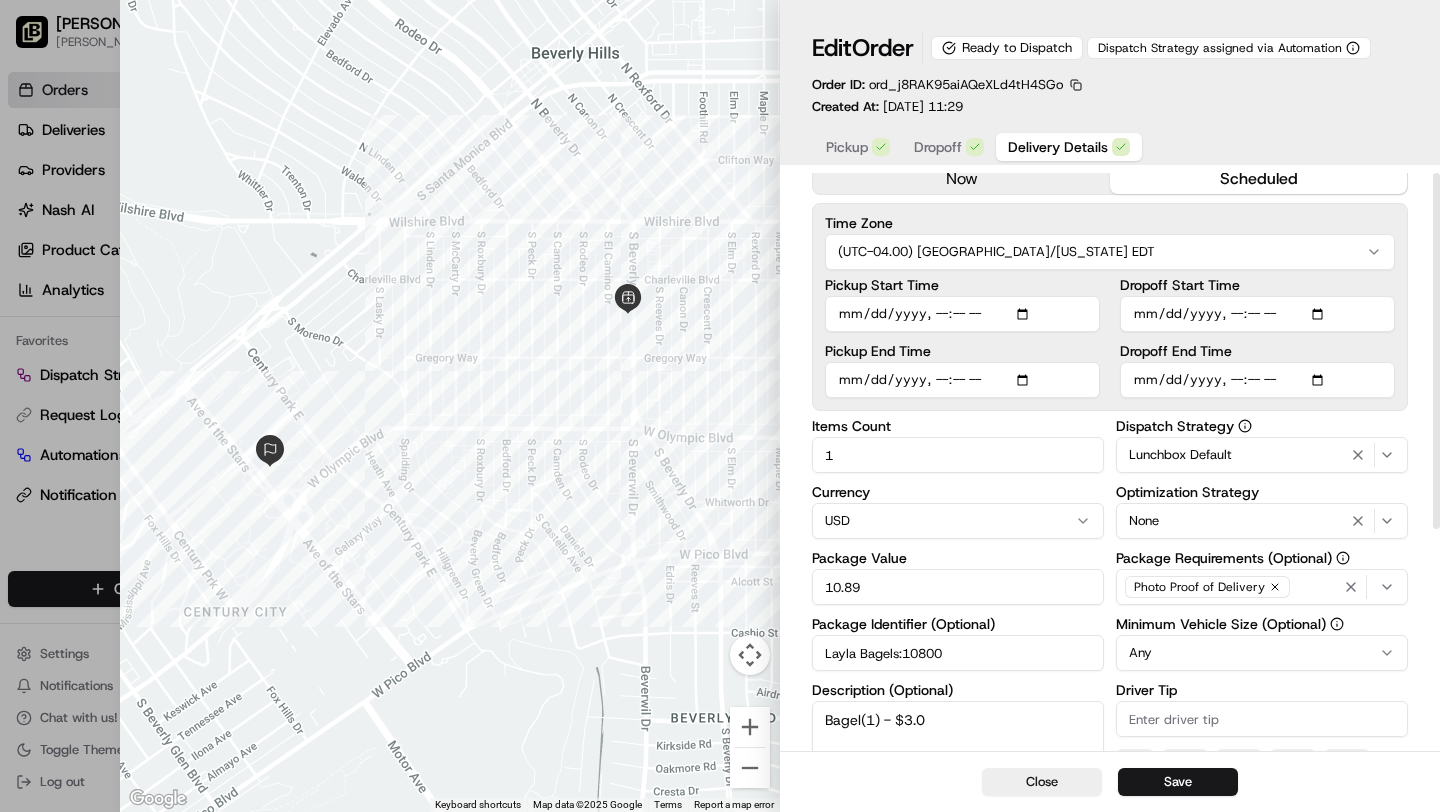 scroll, scrollTop: 0, scrollLeft: 0, axis: both 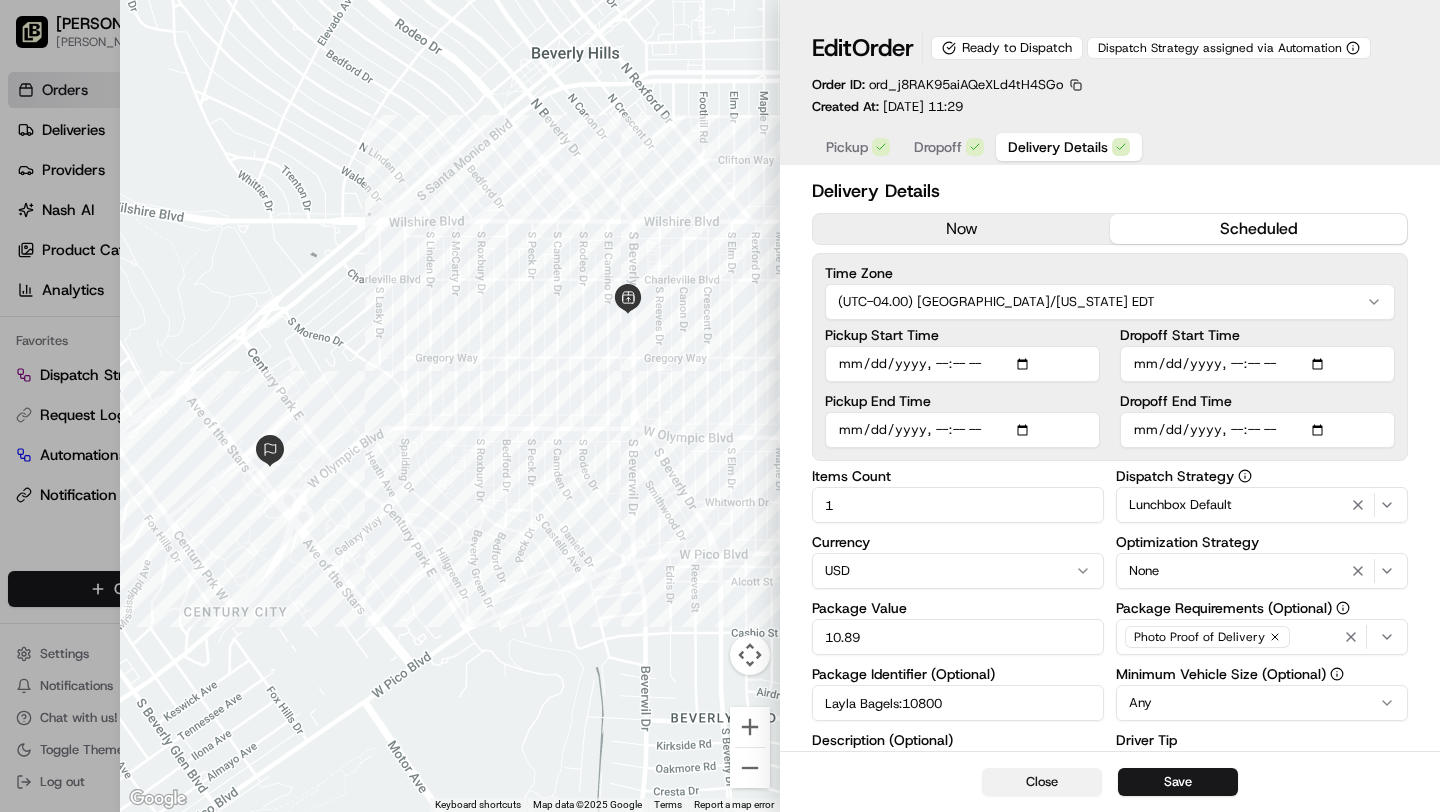 click on "Close" at bounding box center [1042, 782] 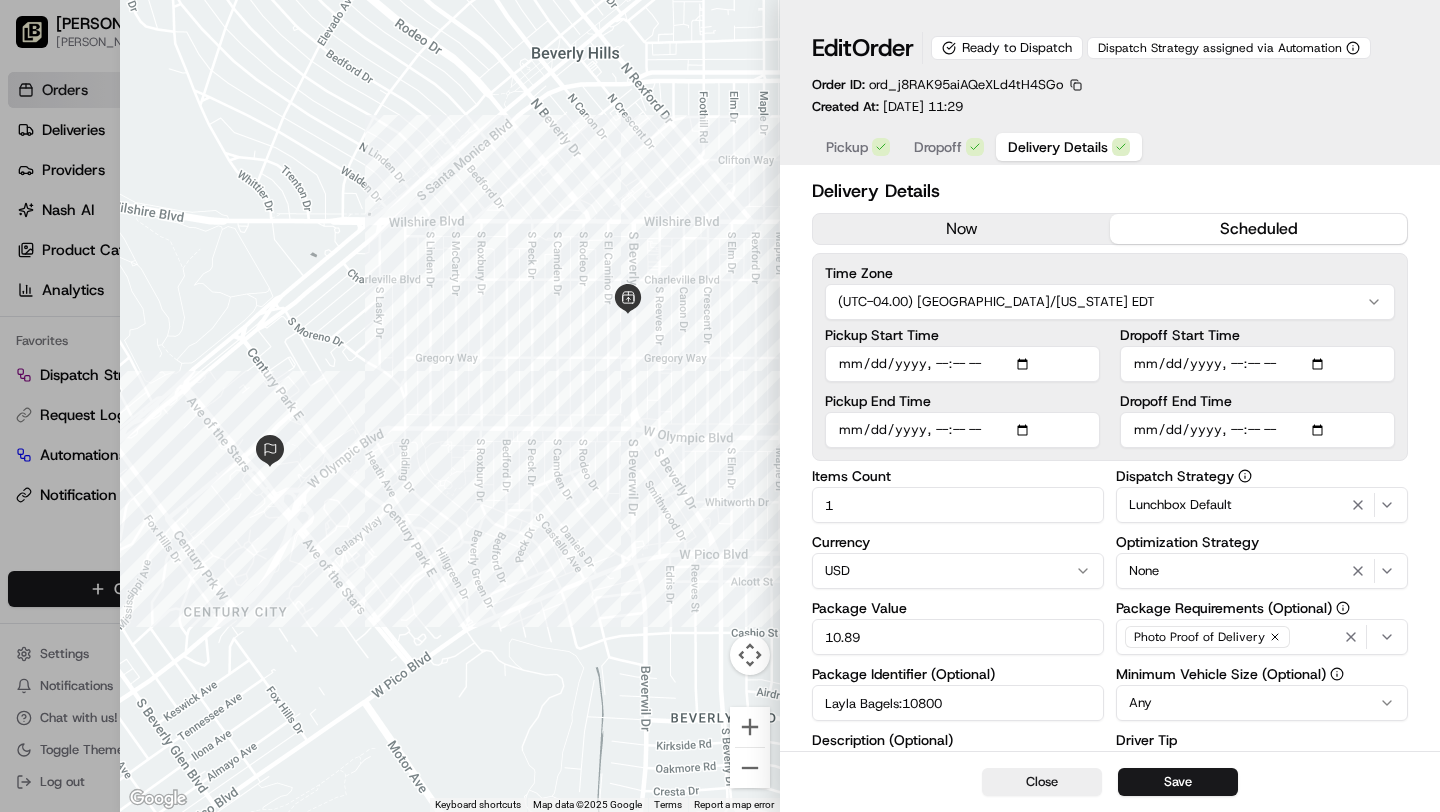 type 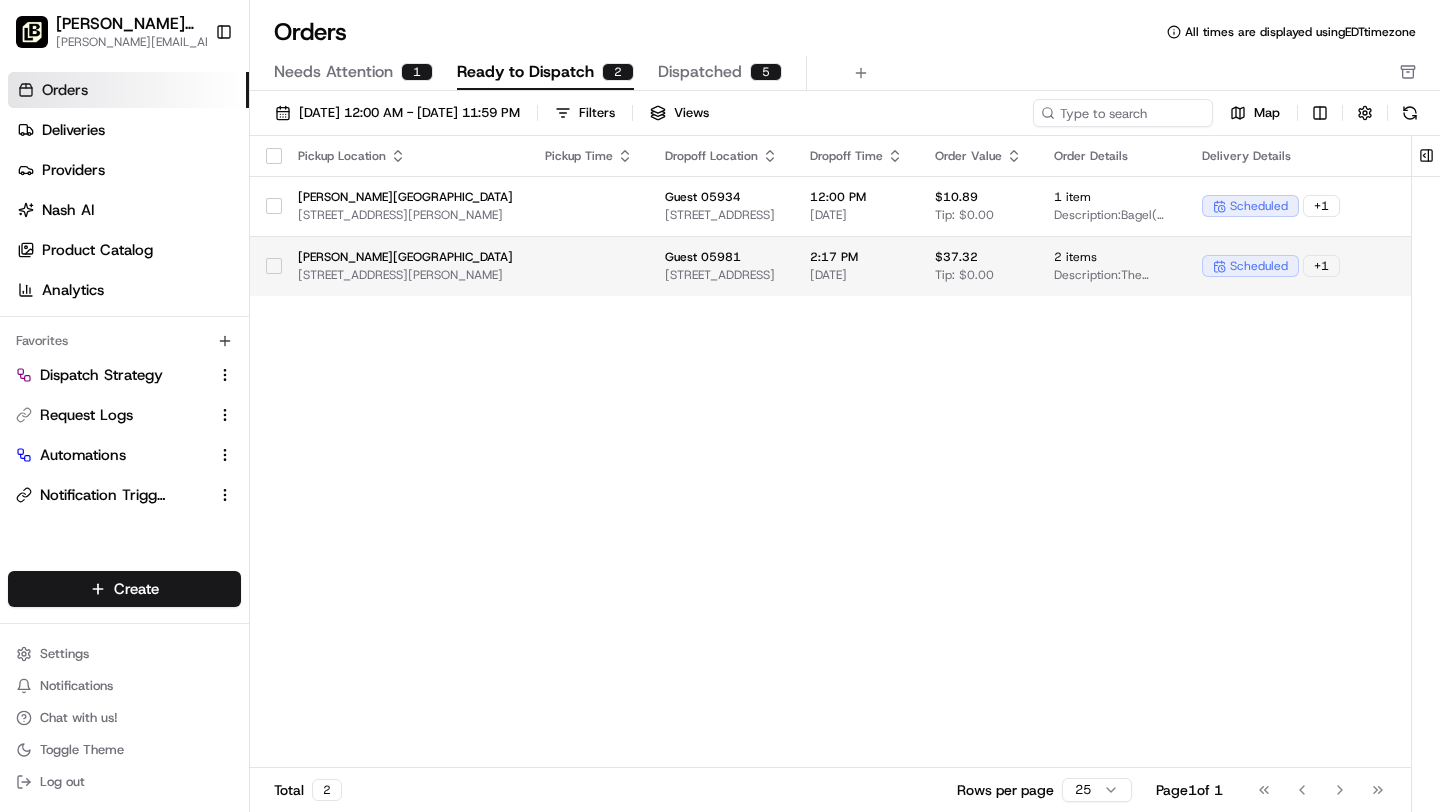 click on "Guest 05981" at bounding box center (721, 257) 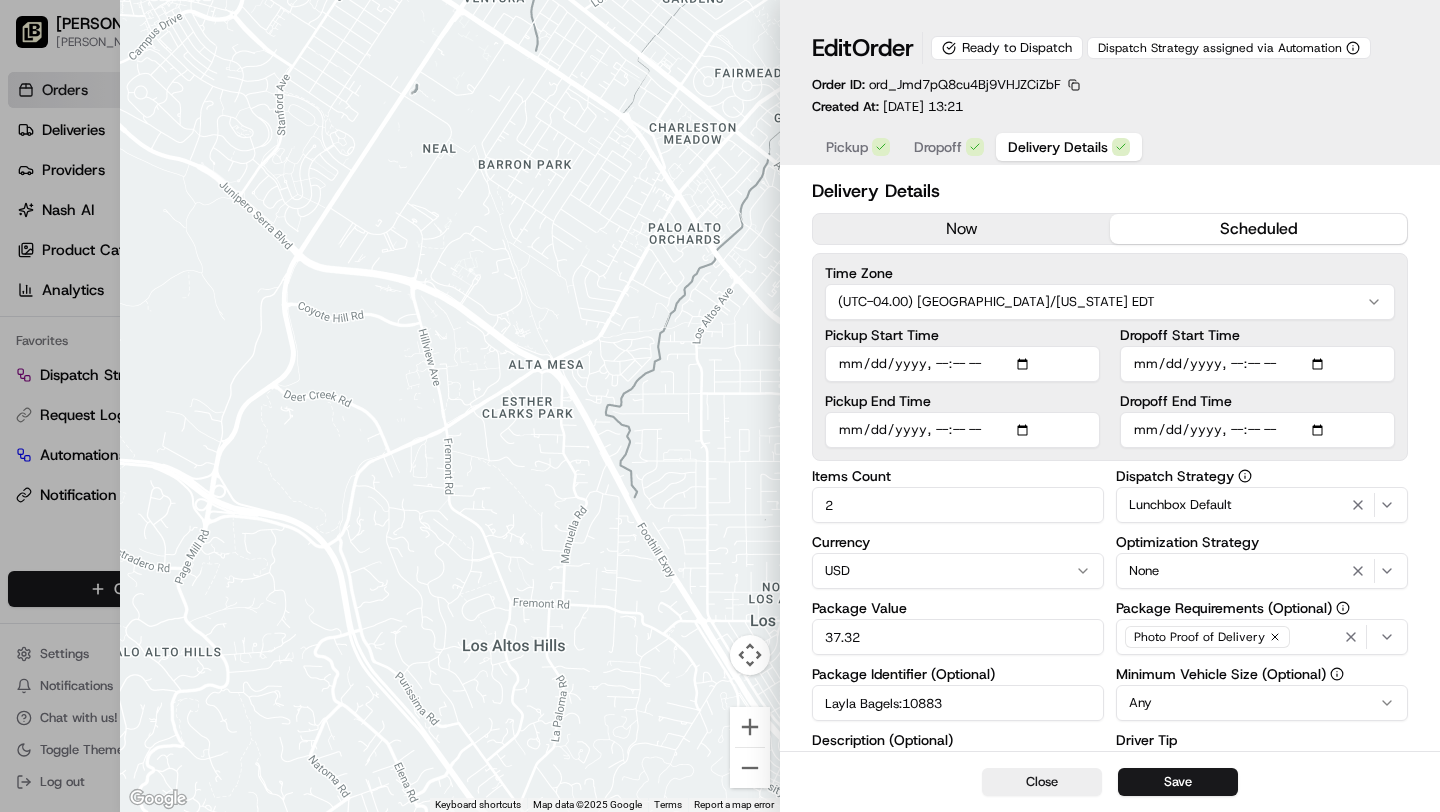 click on "Delivery Details" at bounding box center [1058, 147] 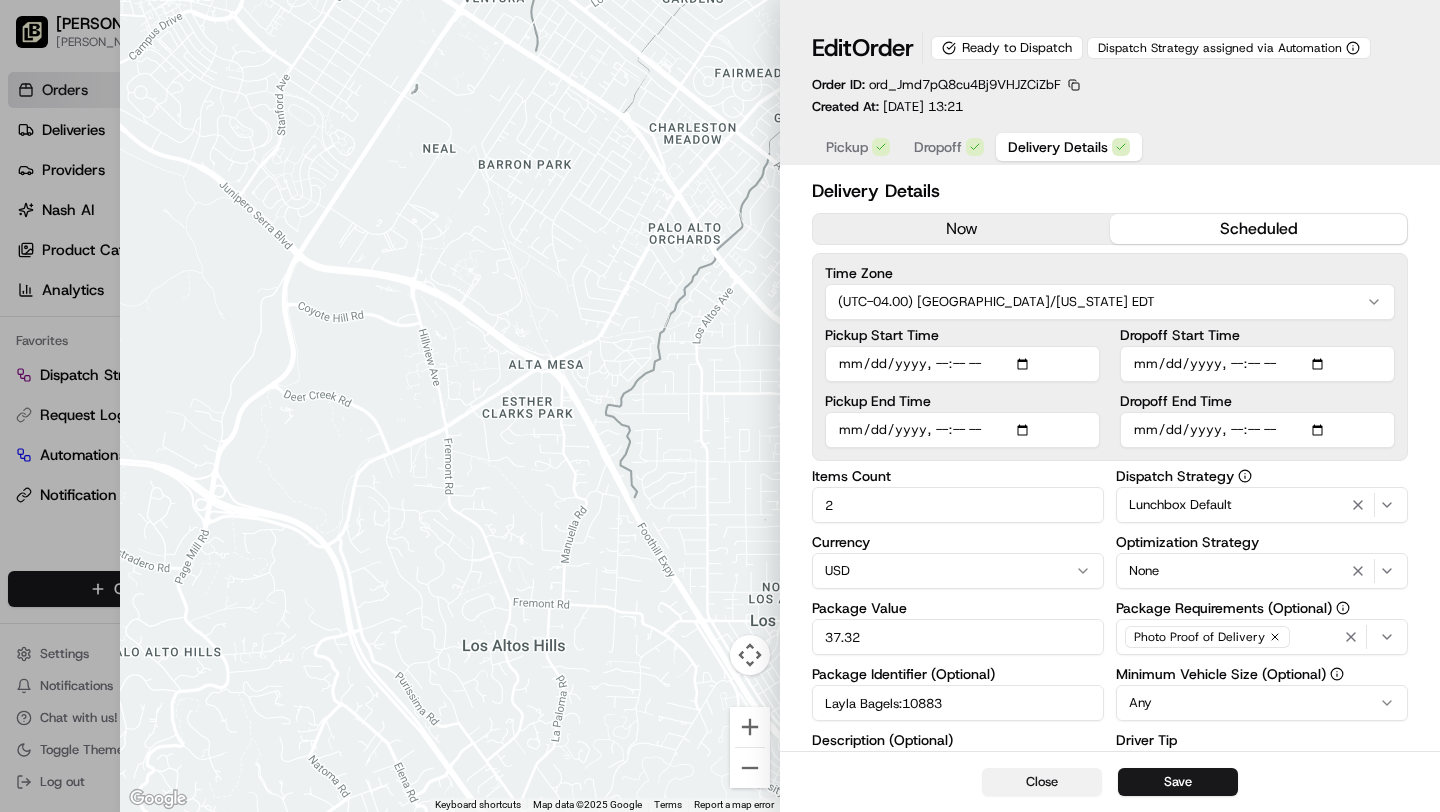 click on "Close" at bounding box center (1042, 782) 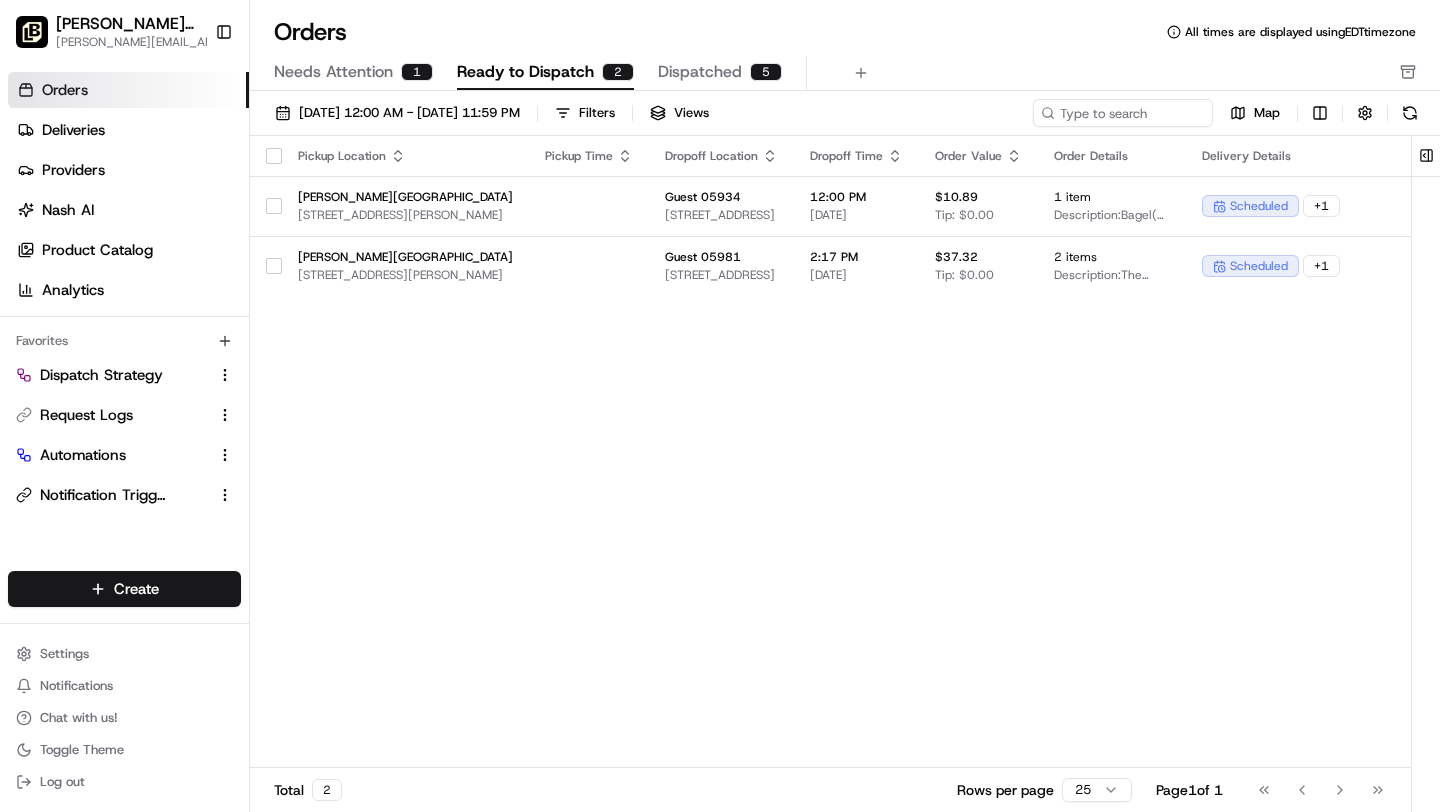click on "Needs Attention" at bounding box center [333, 72] 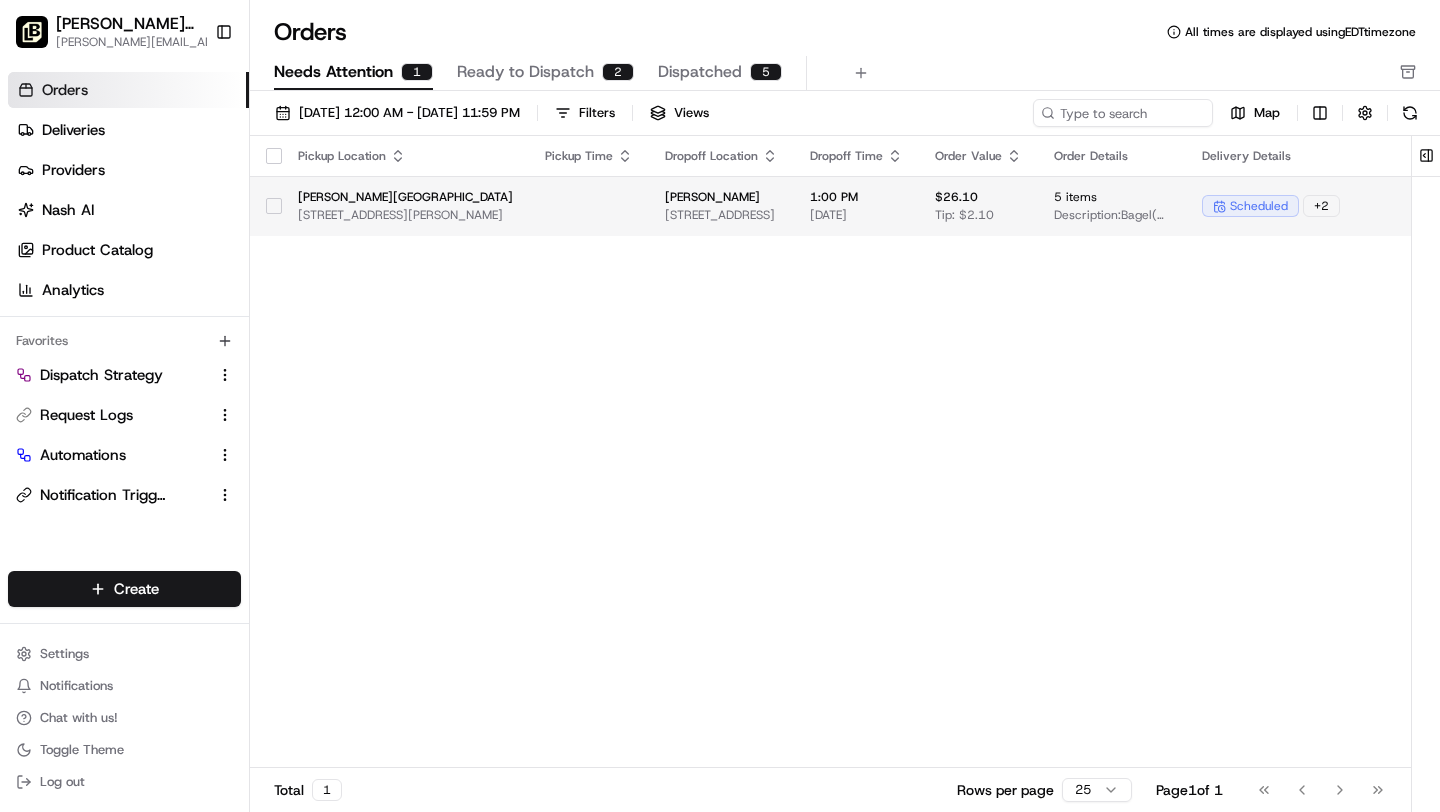 click on "2000 Avenue Of The Stars, Los Angeles, CA, 90067" at bounding box center [721, 215] 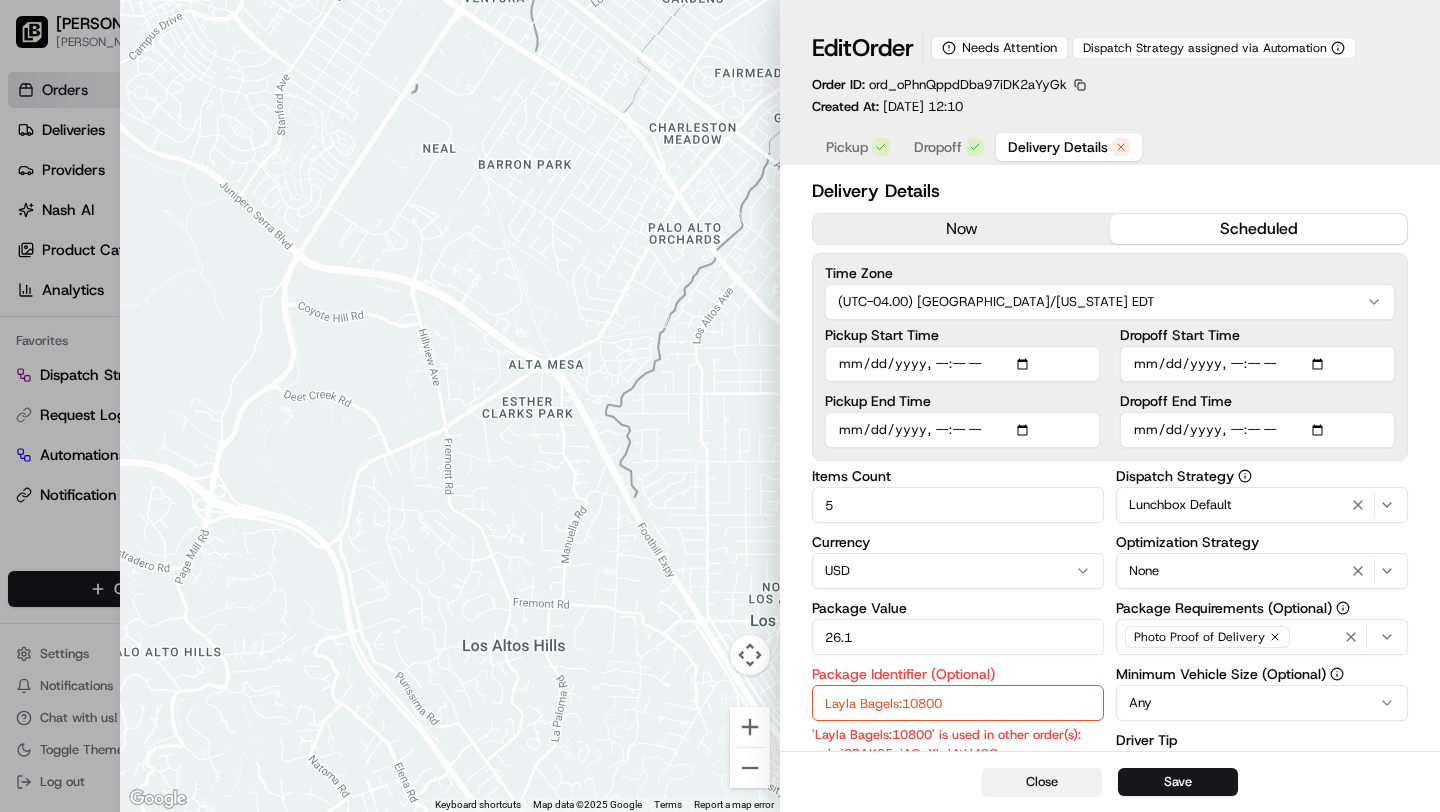 click on "Close" at bounding box center [1042, 782] 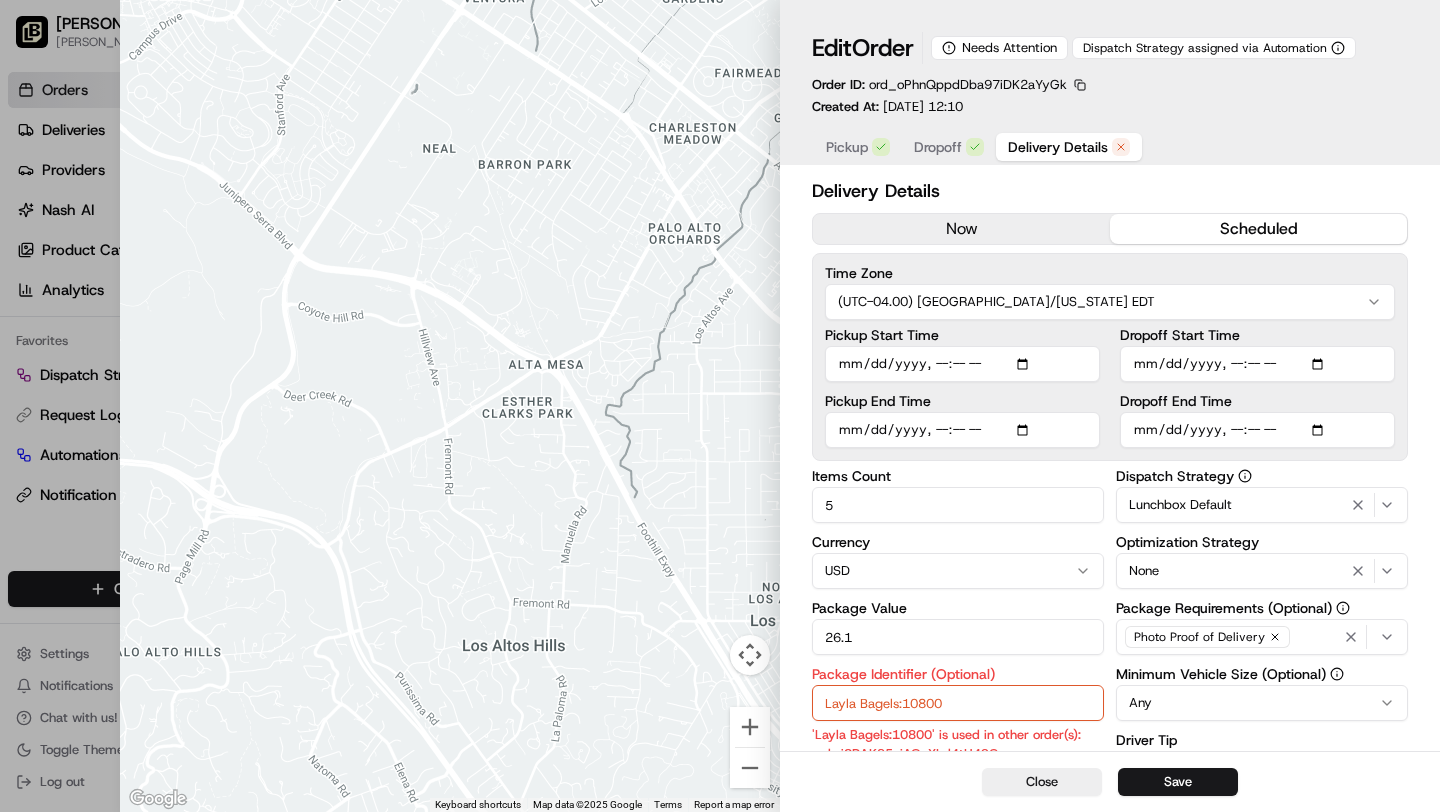 type on "1" 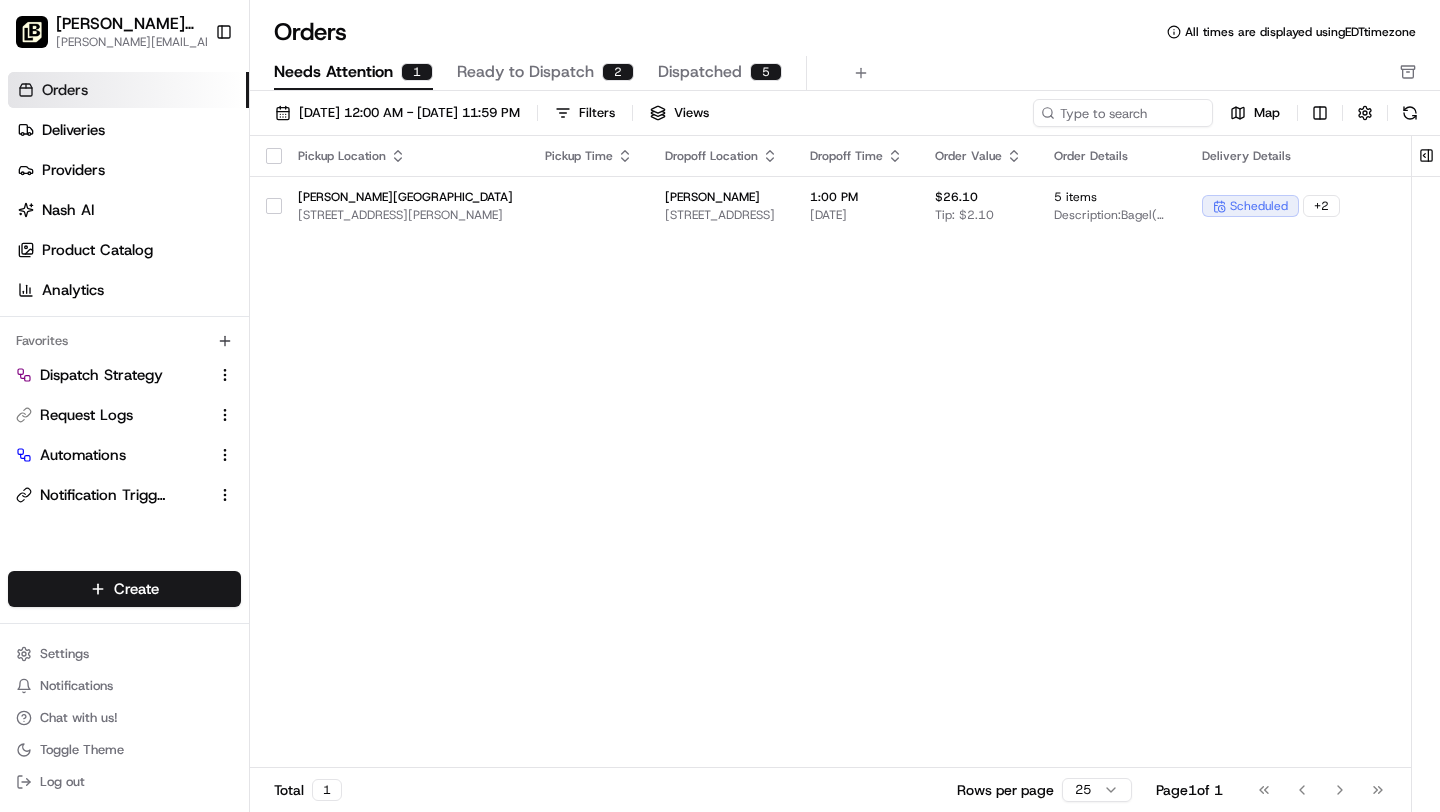 click on "Dispatched" at bounding box center (700, 72) 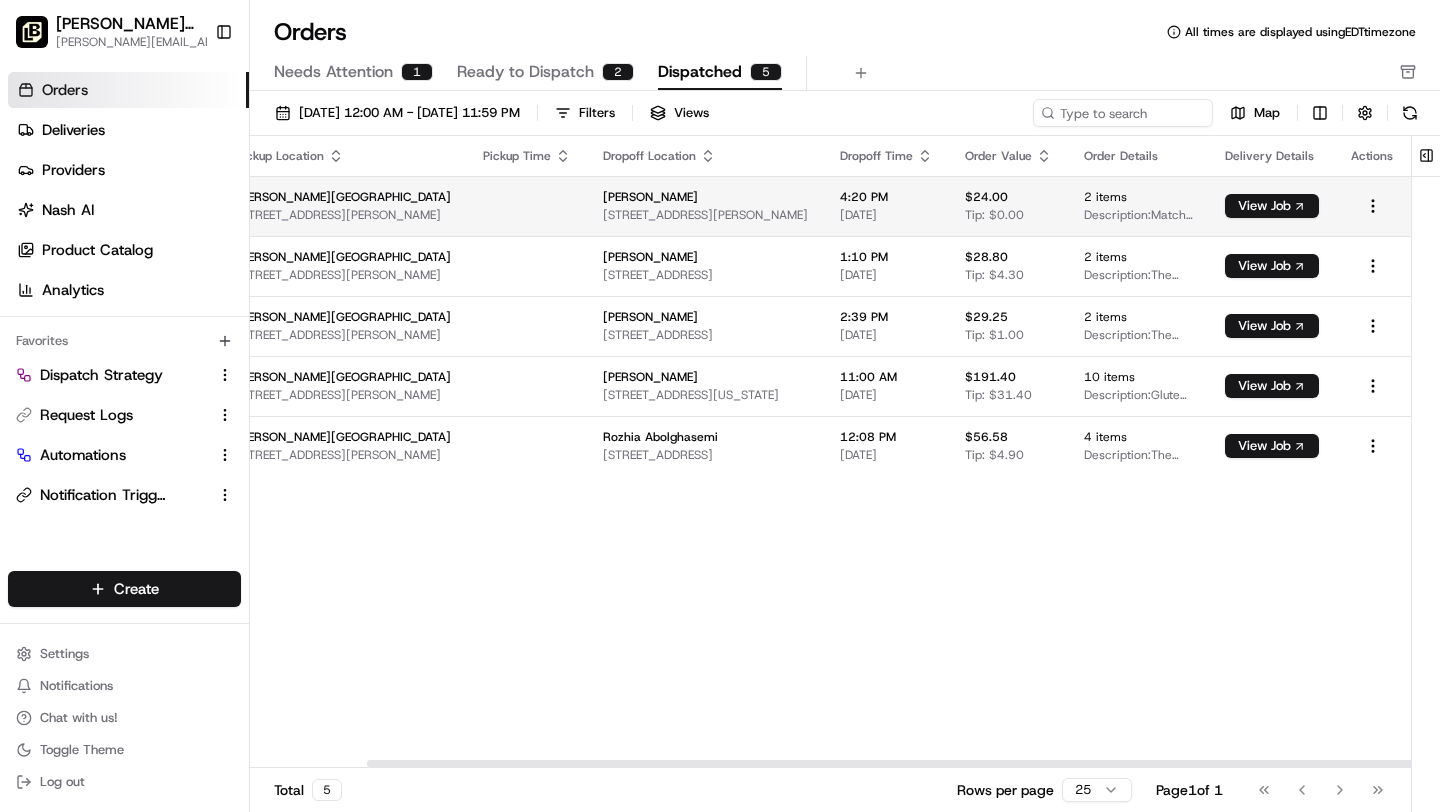 scroll, scrollTop: 0, scrollLeft: 150, axis: horizontal 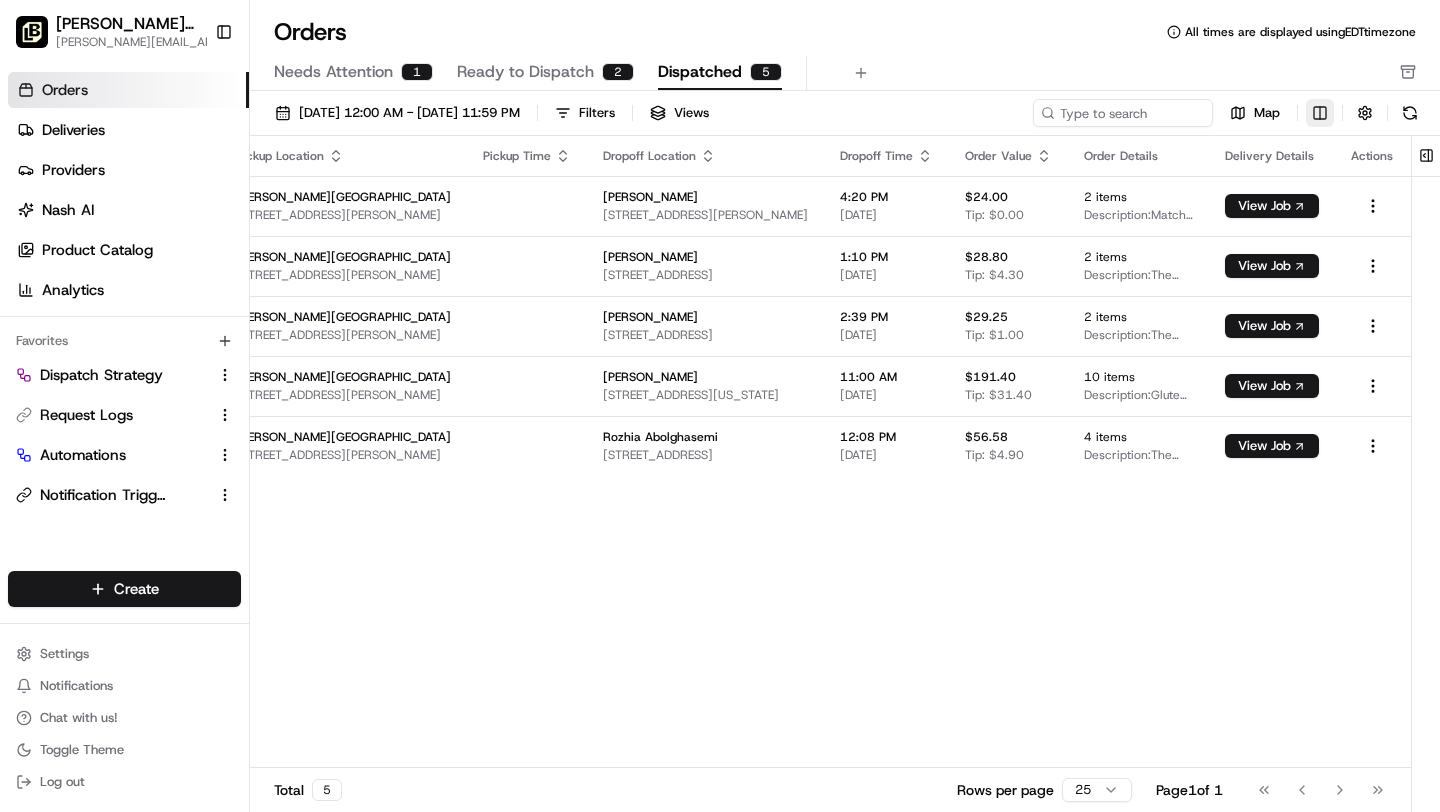 click on "Layla Bagels (Beverly Hills) brittany@usenash.com Toggle Sidebar Orders Deliveries Providers Nash AI Product Catalog Analytics Favorites Dispatch Strategy Request Logs Automations Notification Triggers Main Menu Members & Organization Organization Users Roles Preferences Customization Portal Tracking Orchestration Automations Dispatch Strategy Optimization Strategy Shipping Labels Manifest Locations Pickup Locations Dropoff Locations Billing Billing Refund Requests Integrations Notification Triggers Webhooks API Keys Request Logs Other Feature Flags Create Settings Notifications Chat with us! Toggle Theme Log out Orders All times are displayed using  EDT  timezone Needs Attention 1 Ready to Dispatch 2 Dispatched 5 07/01/2025 12:00 AM - 07/31/2025 11:59 PM Filters Views Map Pickup Location Pickup Time Dropoff Location Dropoff Time Order Value Order Details Delivery Details Actions Beverly Hills 233 S Beverly Dr, Beverly Hills, CA, 90212 Harry Wexner 267 S Beverly Dr, Beverly Hills, CA, 90212 2" at bounding box center [720, 406] 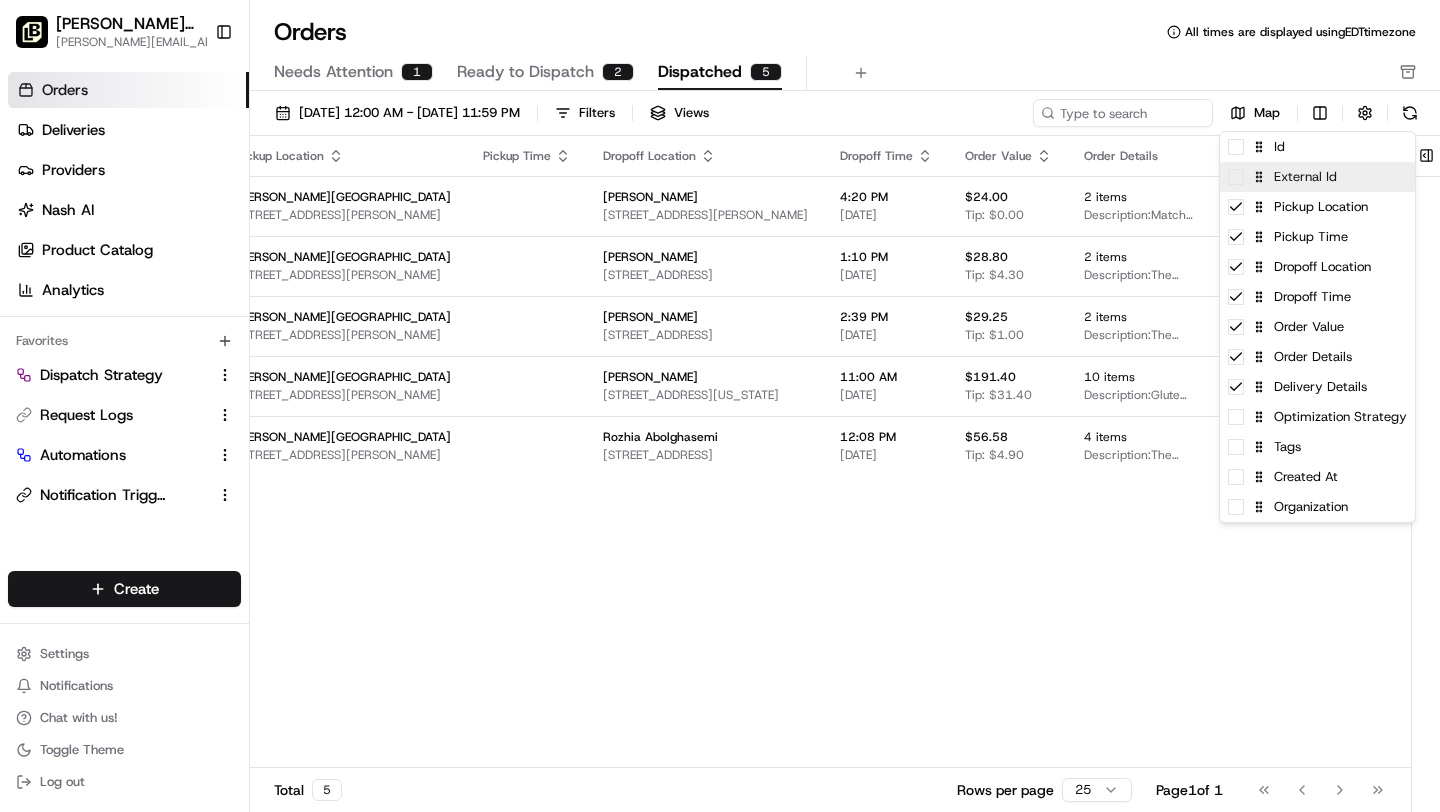 click on "External Id" at bounding box center [1317, 177] 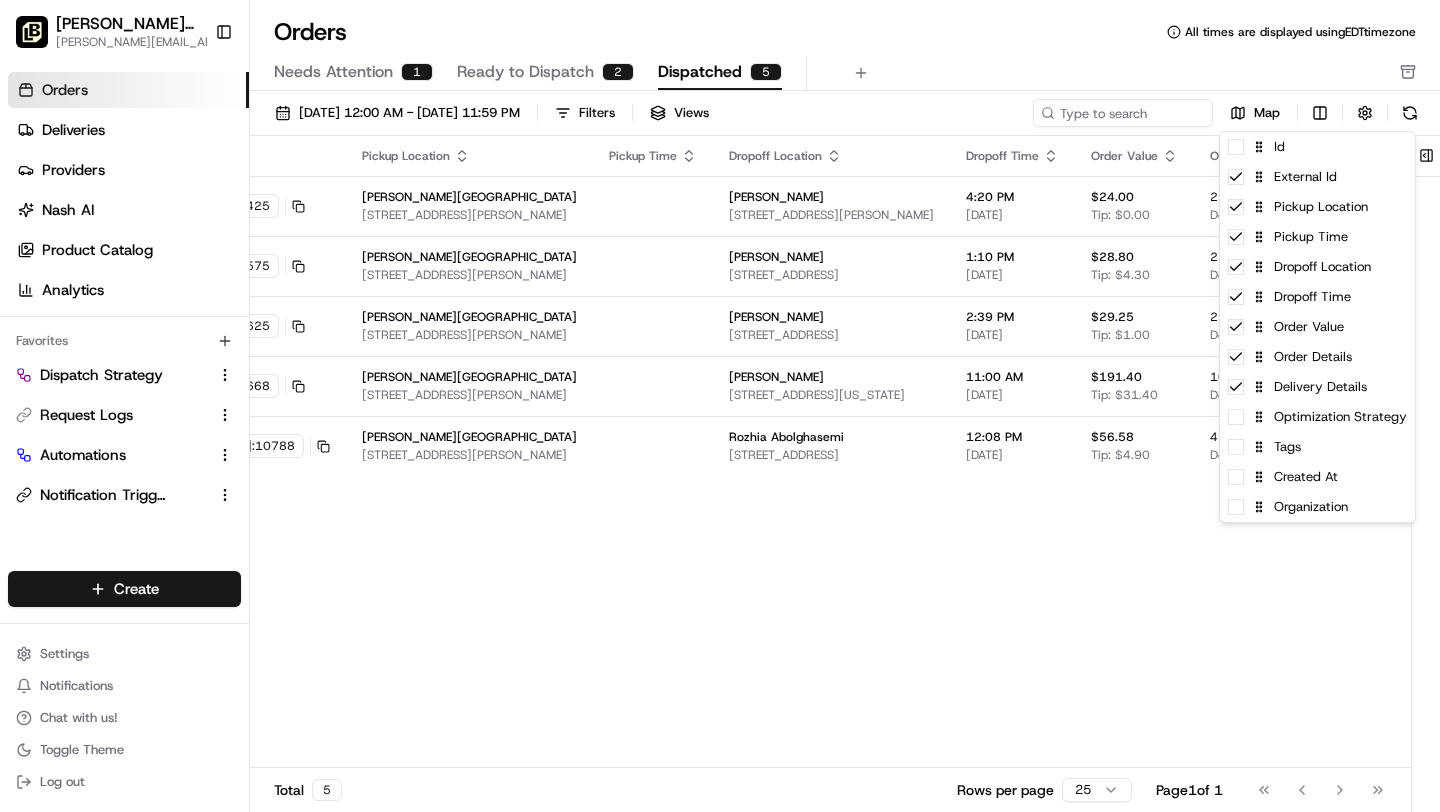 click on "Layla Bagels (Beverly Hills) brittany@usenash.com Toggle Sidebar Orders Deliveries Providers Nash AI Product Catalog Analytics Favorites Dispatch Strategy Request Logs Automations Notification Triggers Main Menu Members & Organization Organization Users Roles Preferences Customization Portal Tracking Orchestration Automations Dispatch Strategy Optimization Strategy Shipping Labels Manifest Locations Pickup Locations Dropoff Locations Billing Billing Refund Requests Integrations Notification Triggers Webhooks API Keys Request Logs Other Feature Flags Create Settings Notifications Chat with us! Toggle Theme Log out Orders All times are displayed using  EDT  timezone Needs Attention 1 Ready to Dispatch 2 Dispatched 5 07/01/2025 12:00 AM - 07/31/2025 11:59 PM Filters Views Map External Id Pickup Location Pickup Time Dropoff Location Dropoff Time Order Value Order Details Delivery Details Actions Layla Bagels:10425 Beverly Hills 233 S Beverly Dr, Beverly Hills, CA, 90212 Harry Wexner 4:20 PM $24.00" at bounding box center (720, 406) 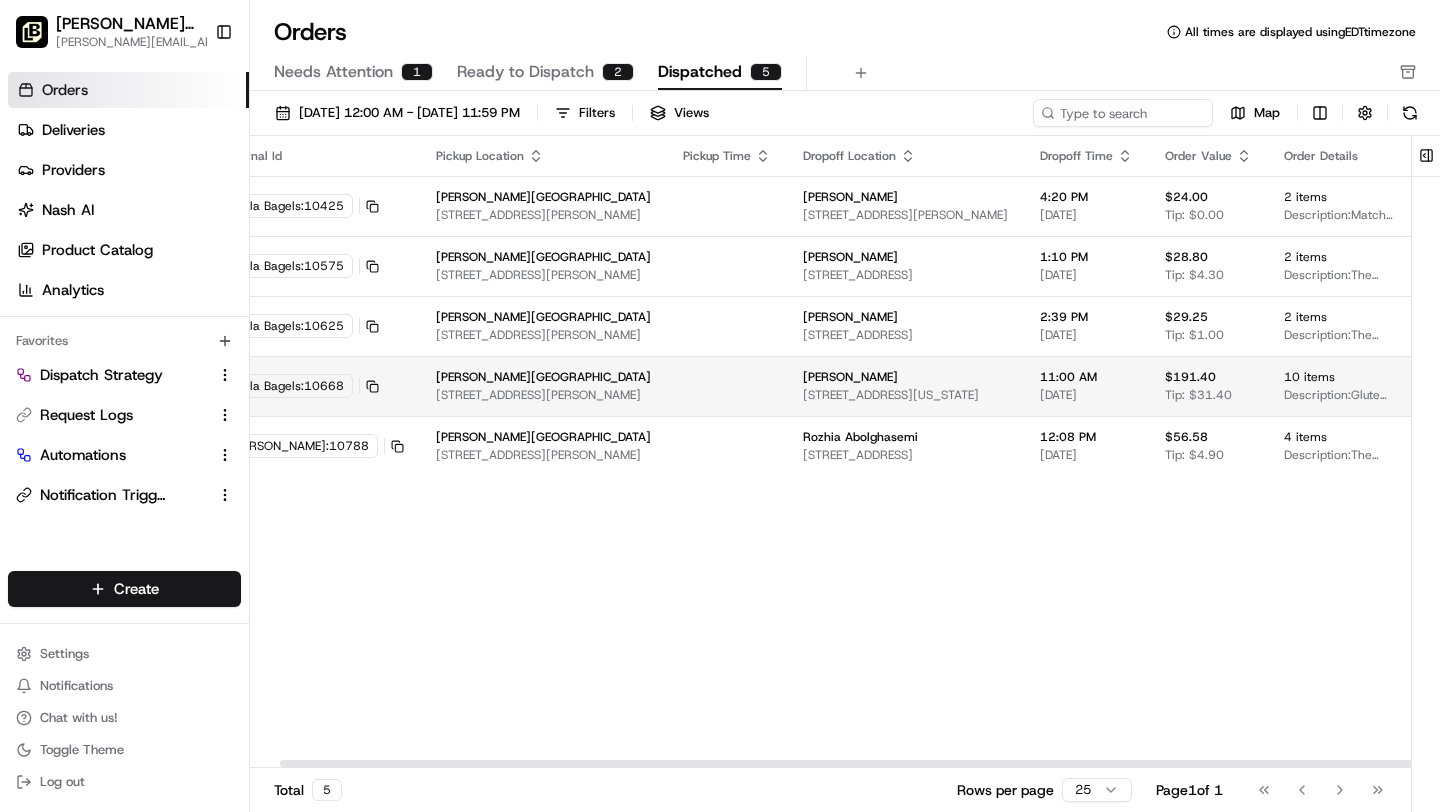 scroll, scrollTop: 0, scrollLeft: 0, axis: both 